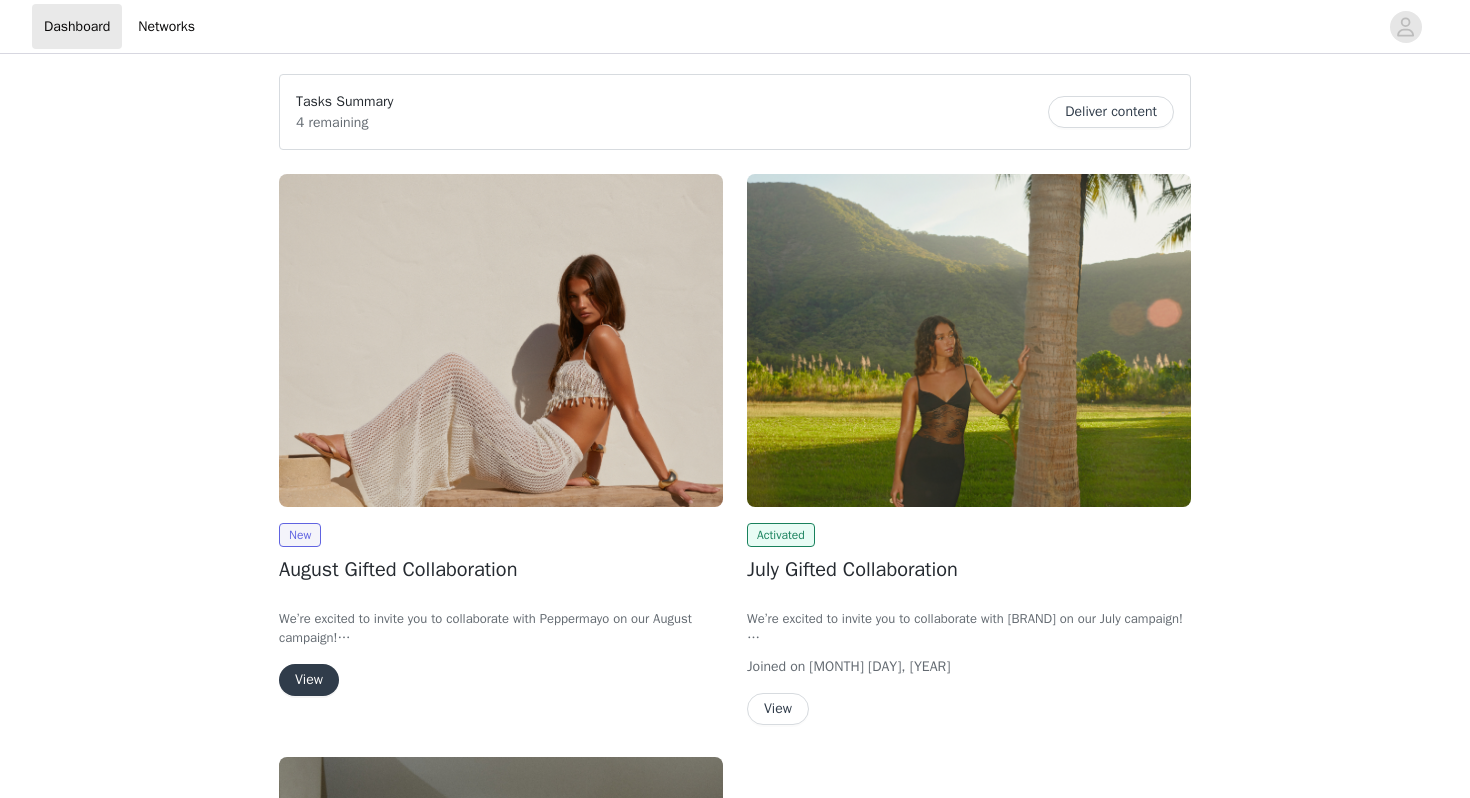 scroll, scrollTop: 0, scrollLeft: 0, axis: both 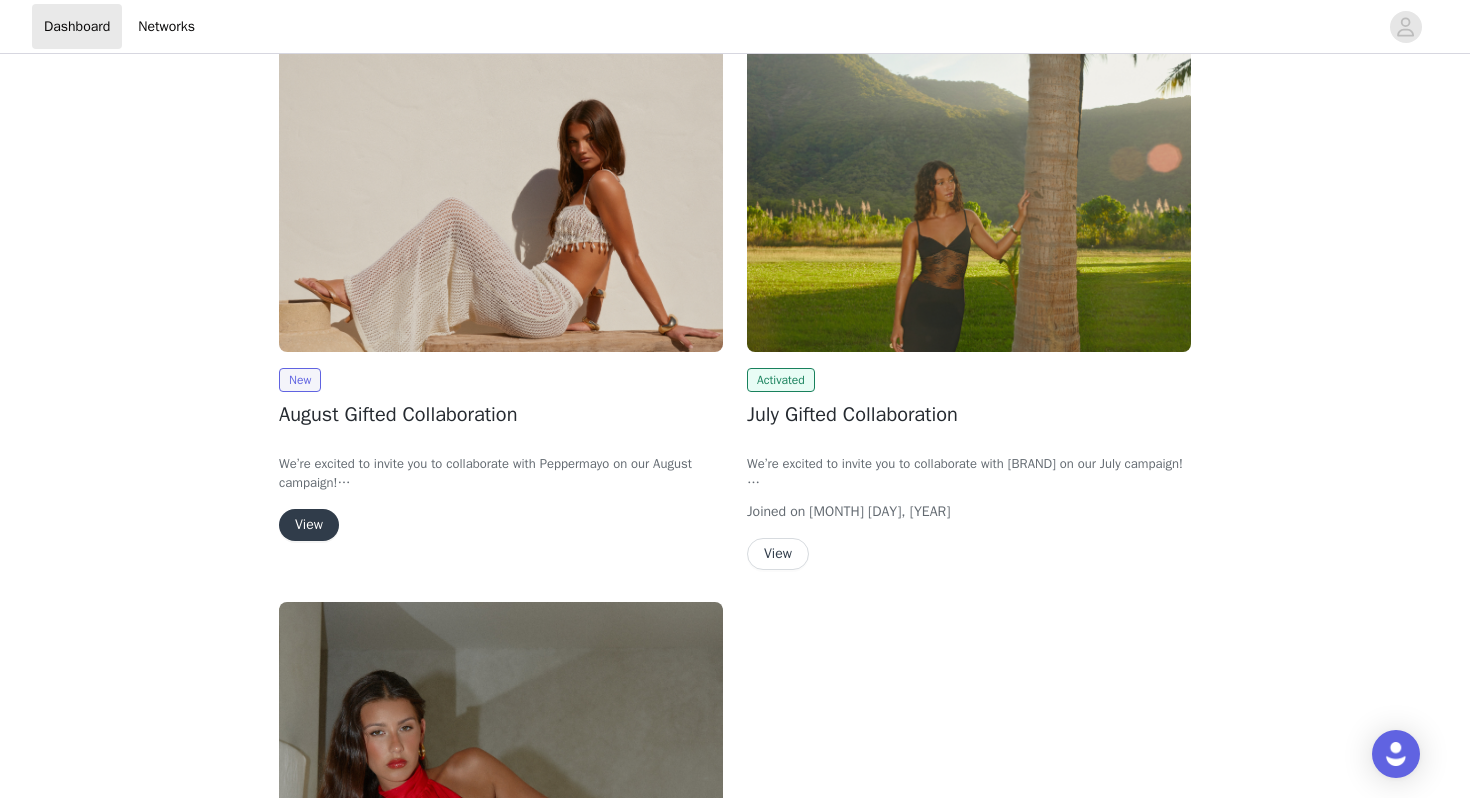click at bounding box center [501, 185] 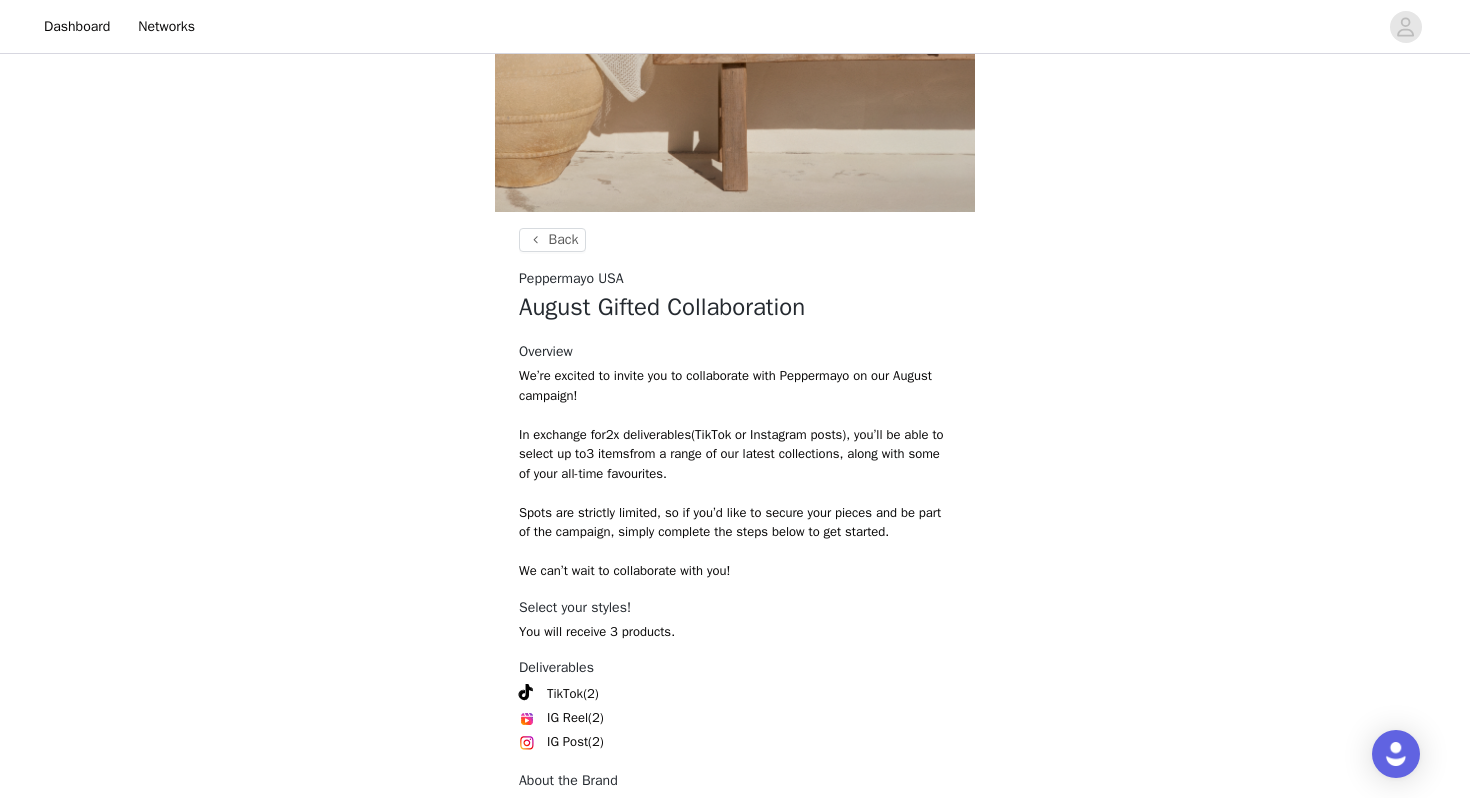 scroll, scrollTop: 670, scrollLeft: 0, axis: vertical 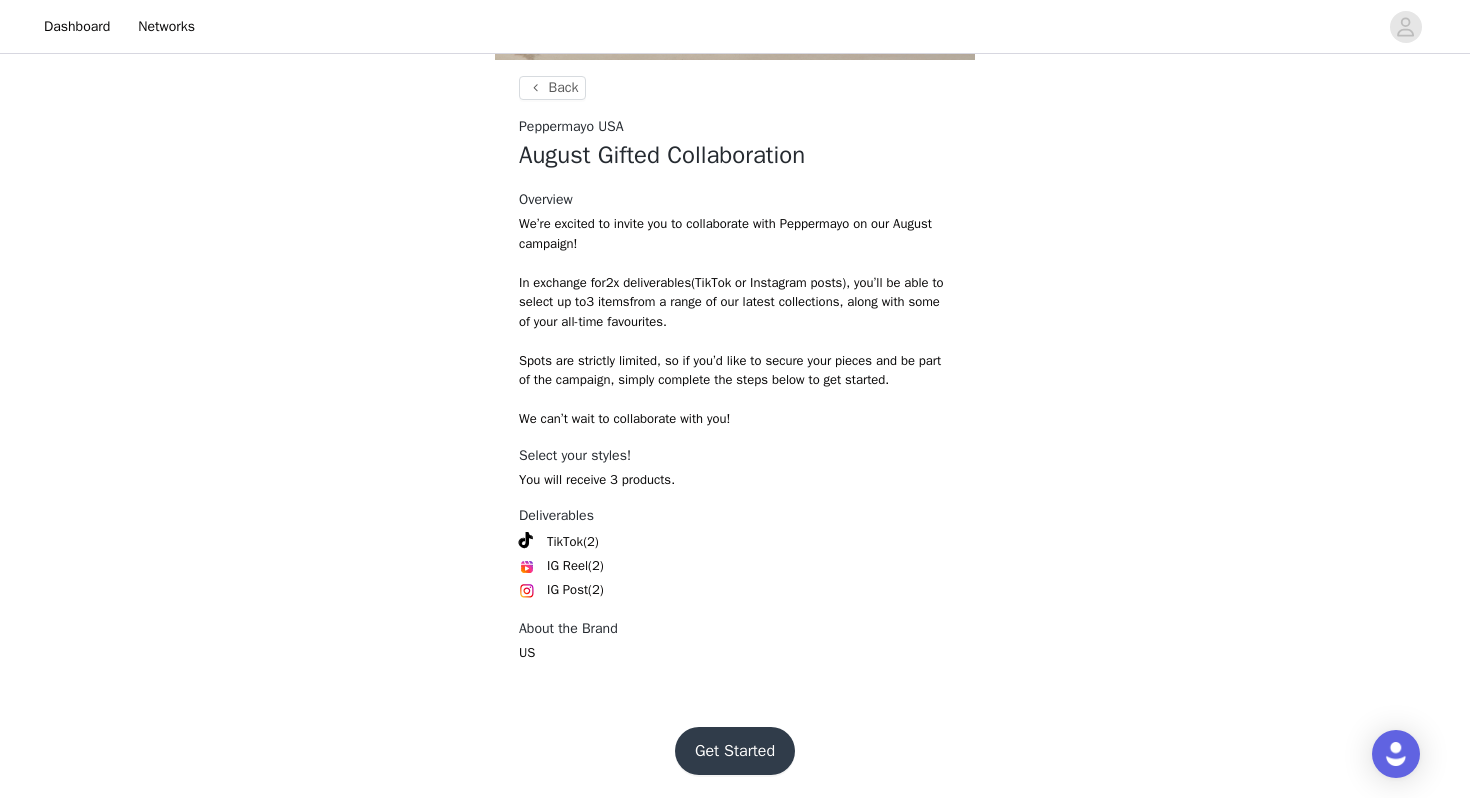 click on "Get Started" at bounding box center [735, 751] 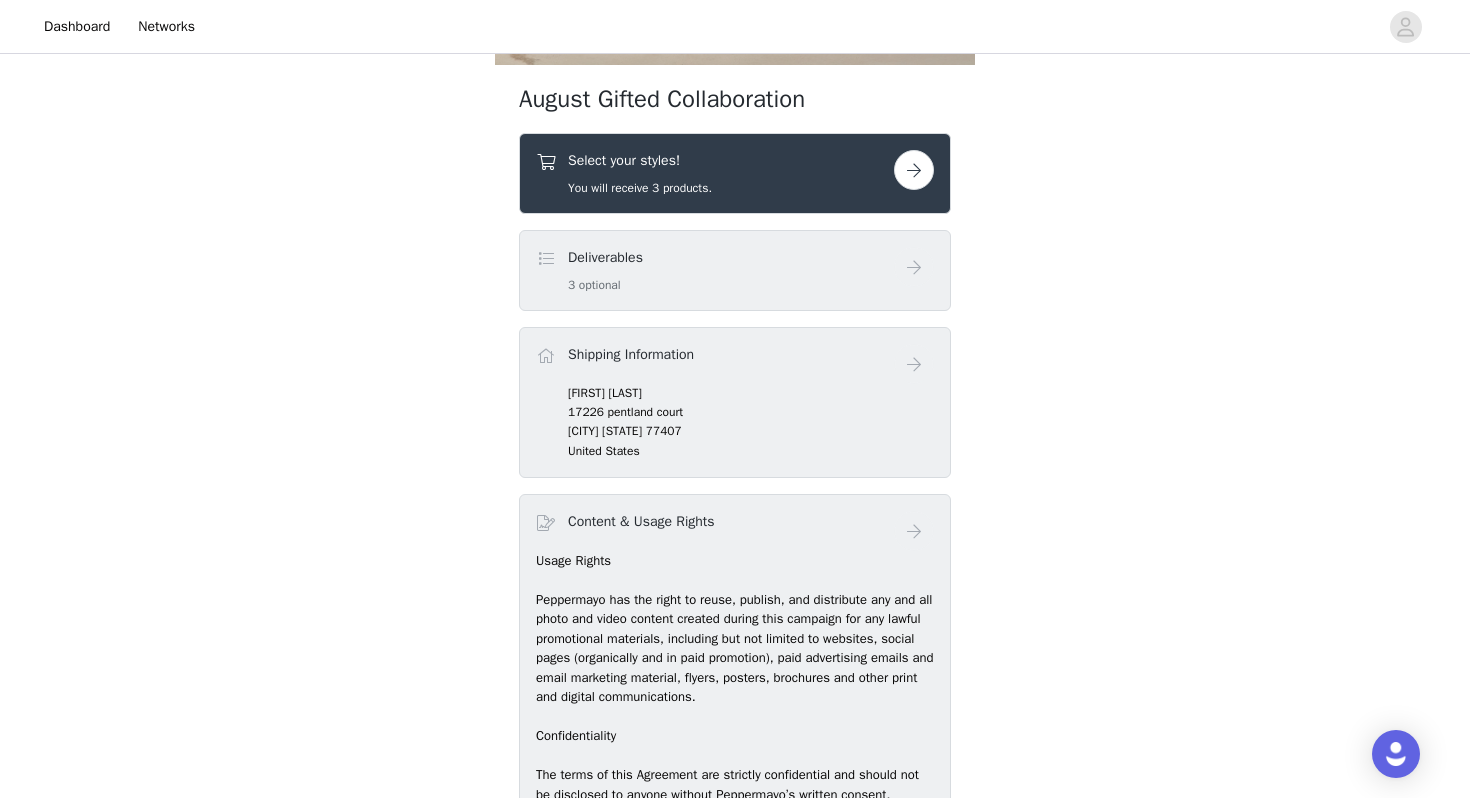 scroll, scrollTop: 699, scrollLeft: 0, axis: vertical 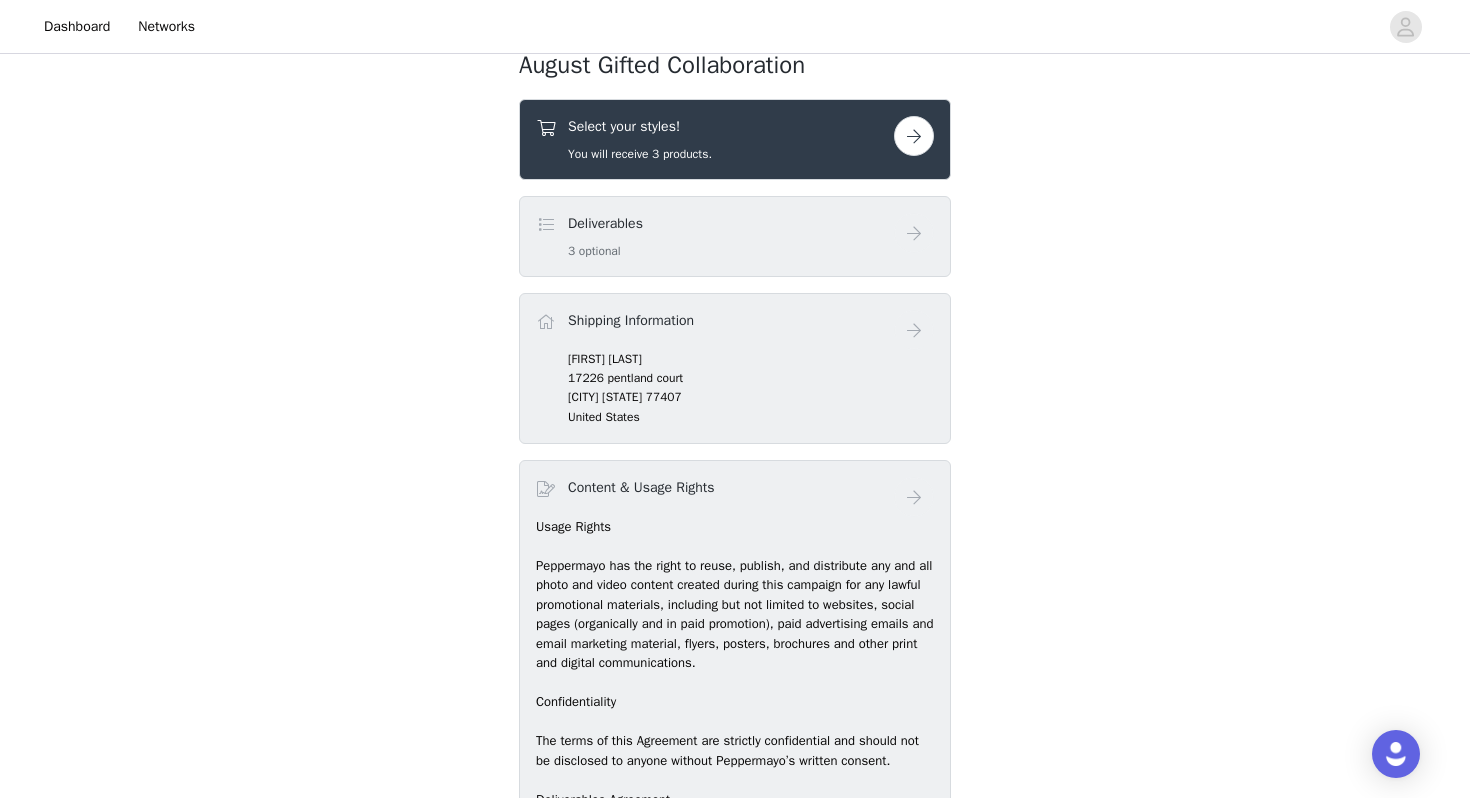 click on "Deliverables   3 optional" at bounding box center (715, 236) 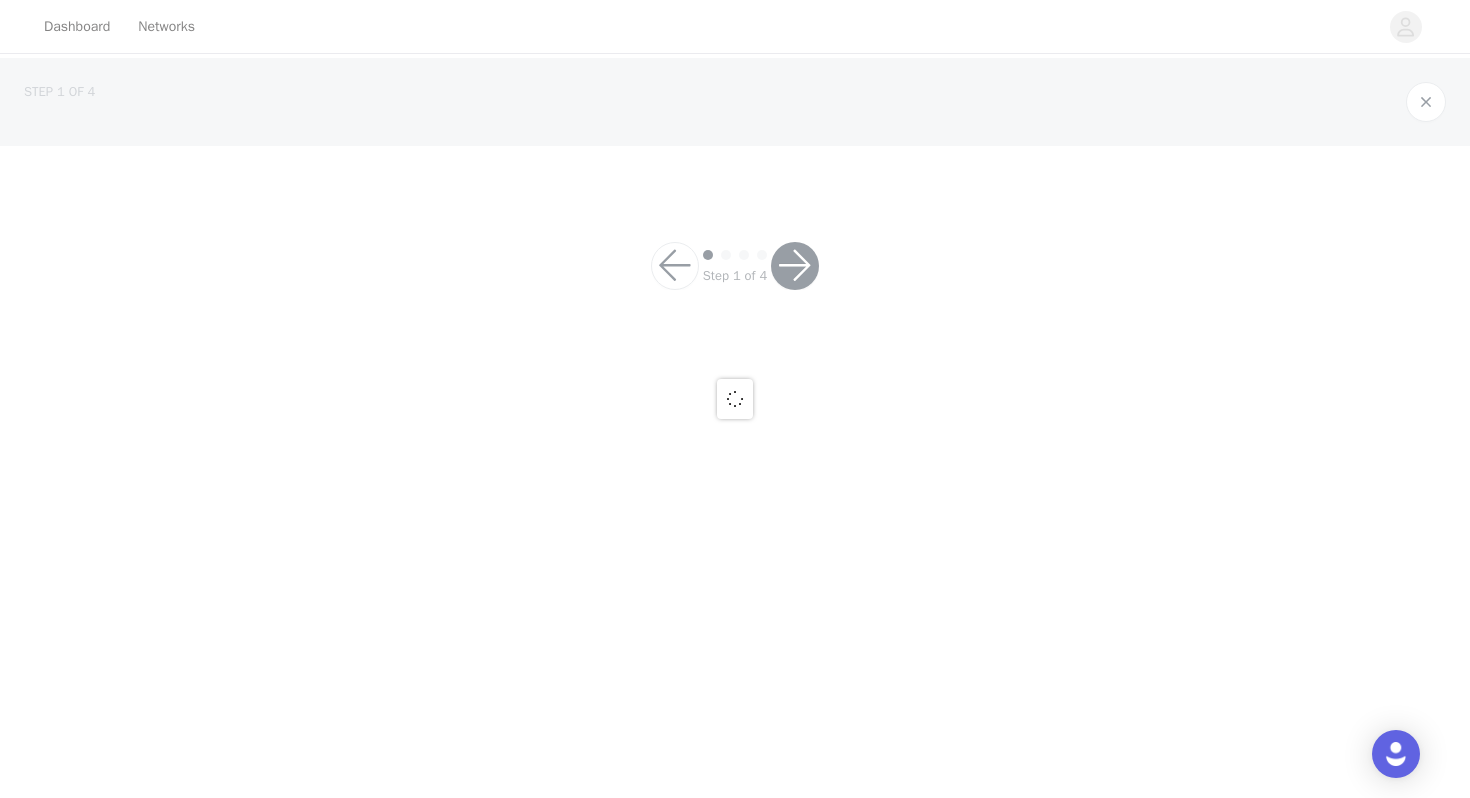 scroll, scrollTop: 0, scrollLeft: 0, axis: both 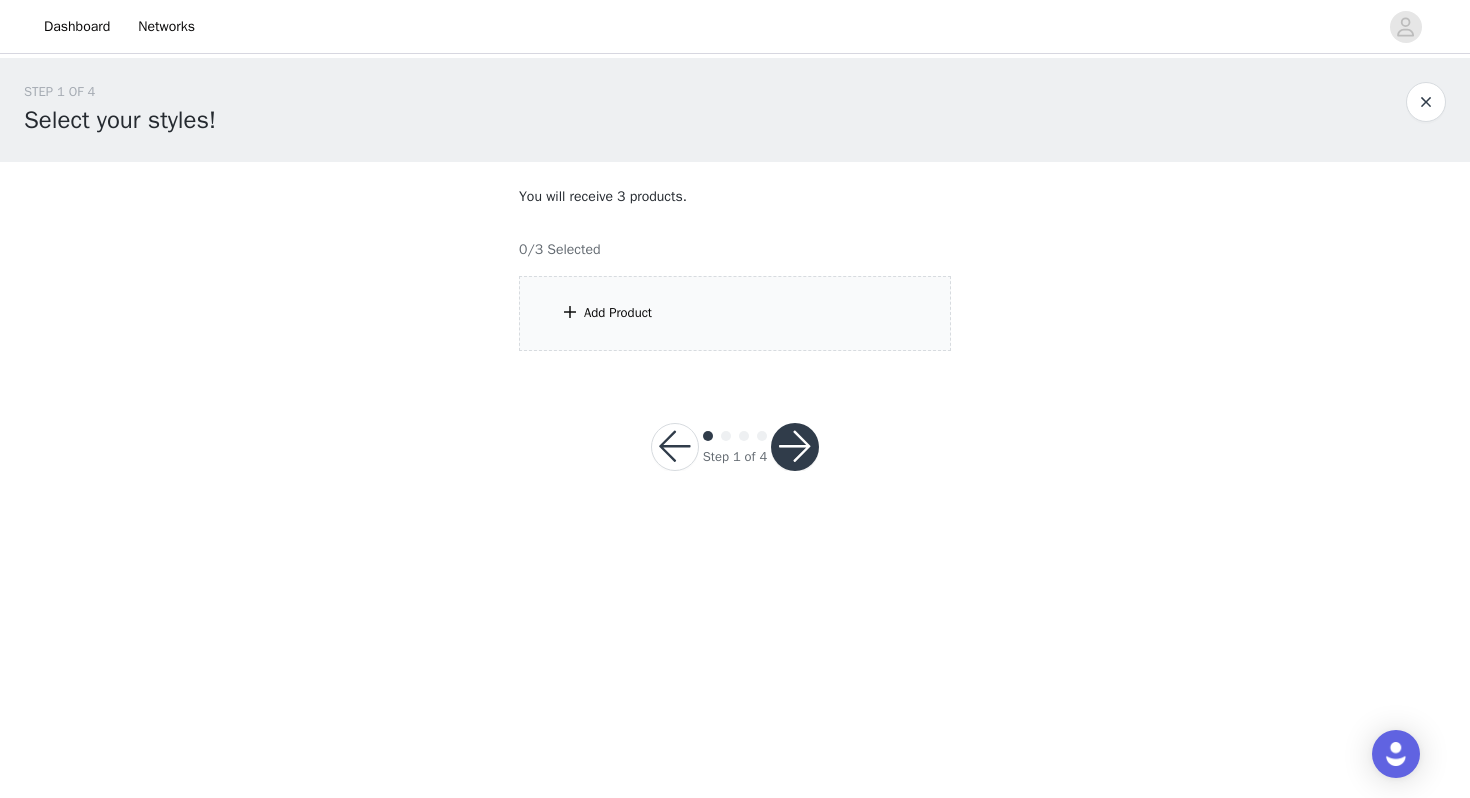 click on "Add Product" at bounding box center (735, 313) 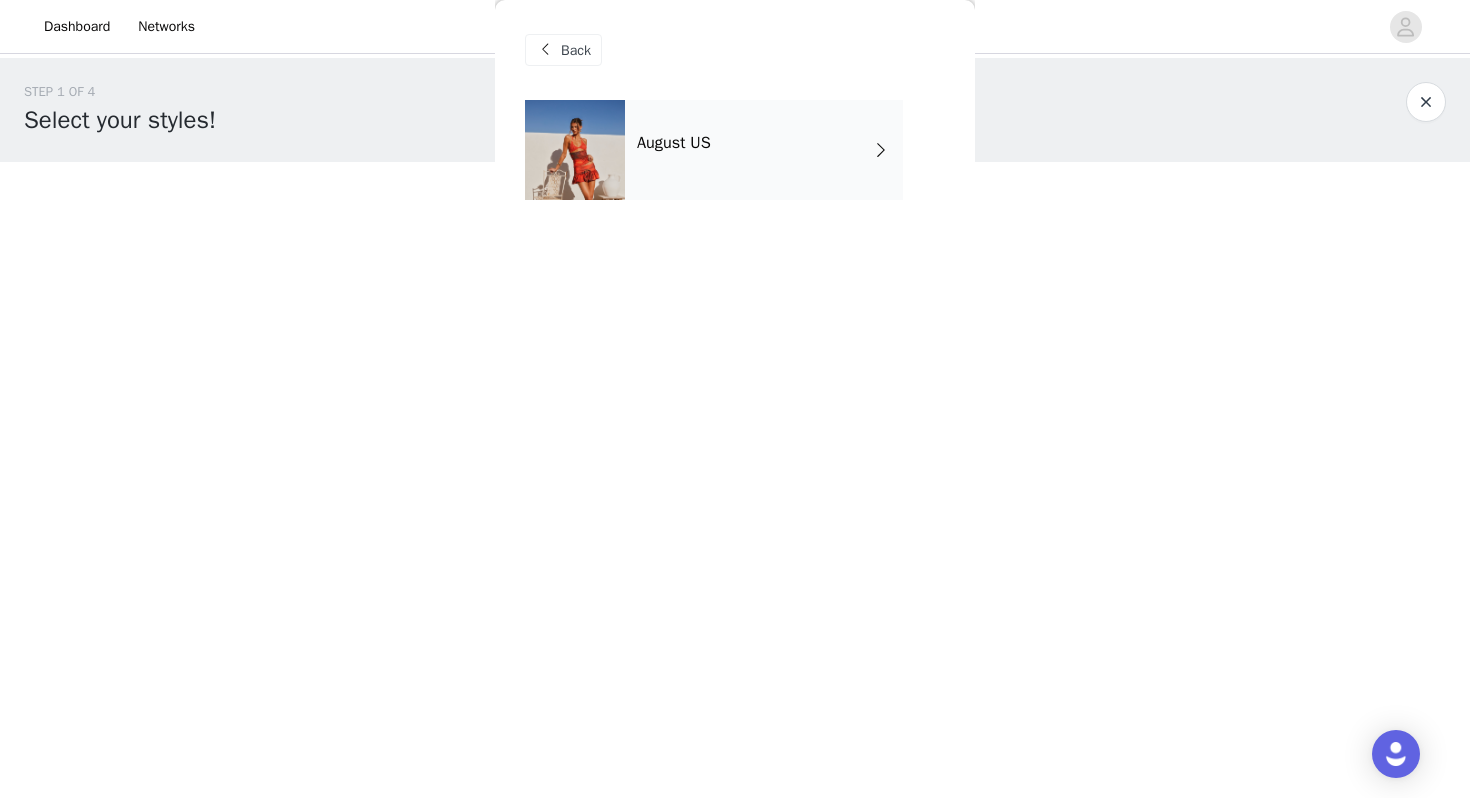 click on "August US" at bounding box center (764, 150) 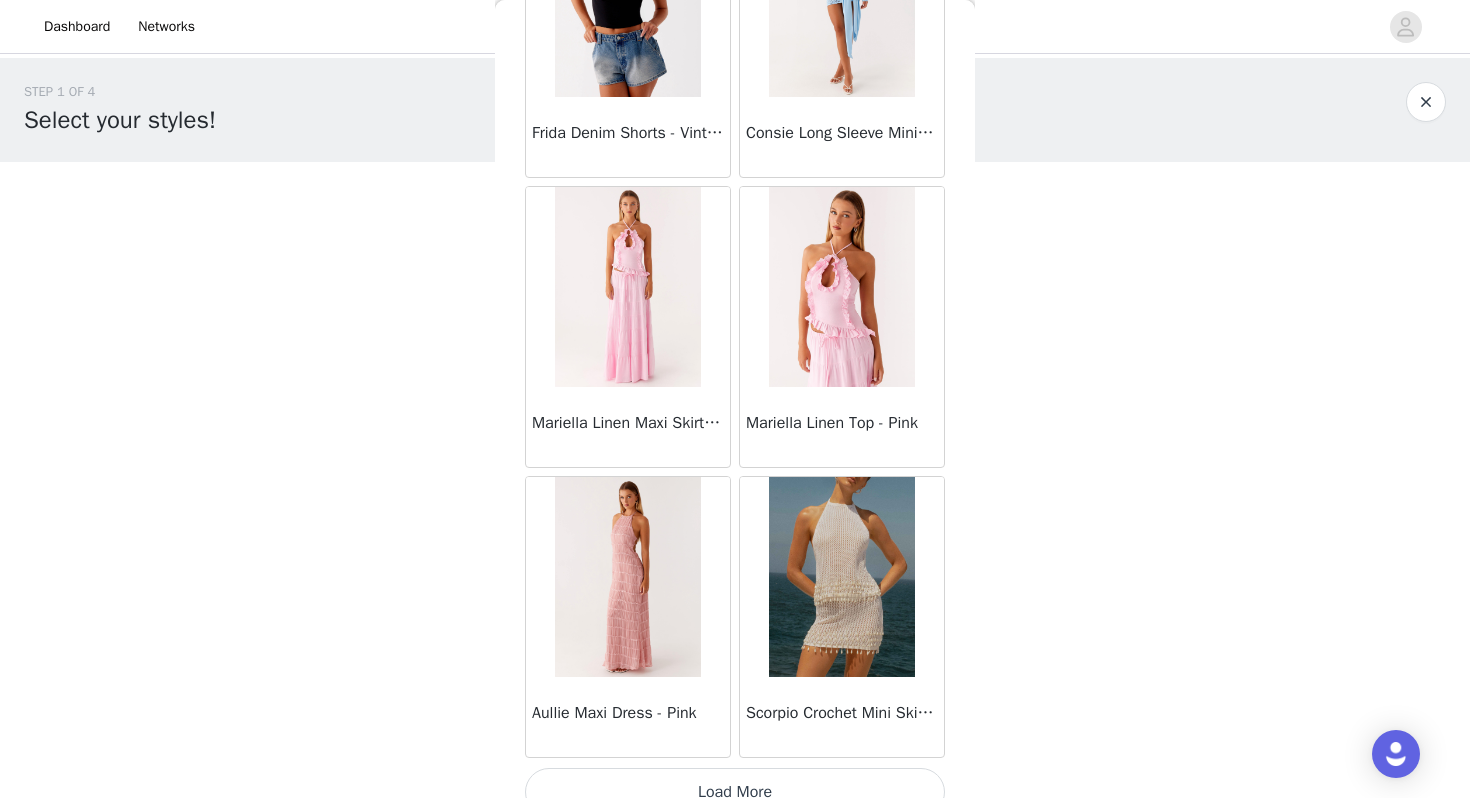 scroll, scrollTop: 2262, scrollLeft: 0, axis: vertical 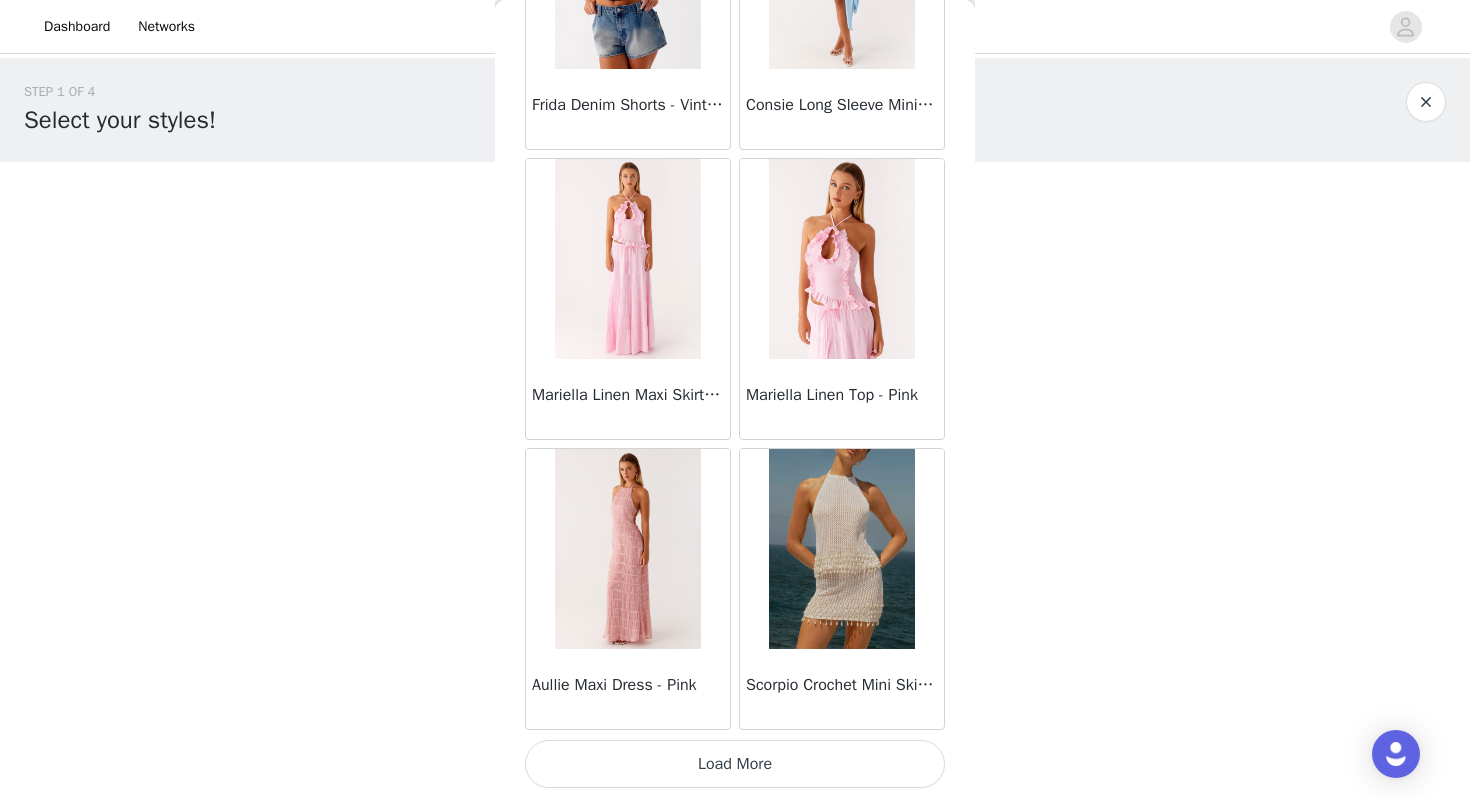 click on "Load More" at bounding box center [735, 764] 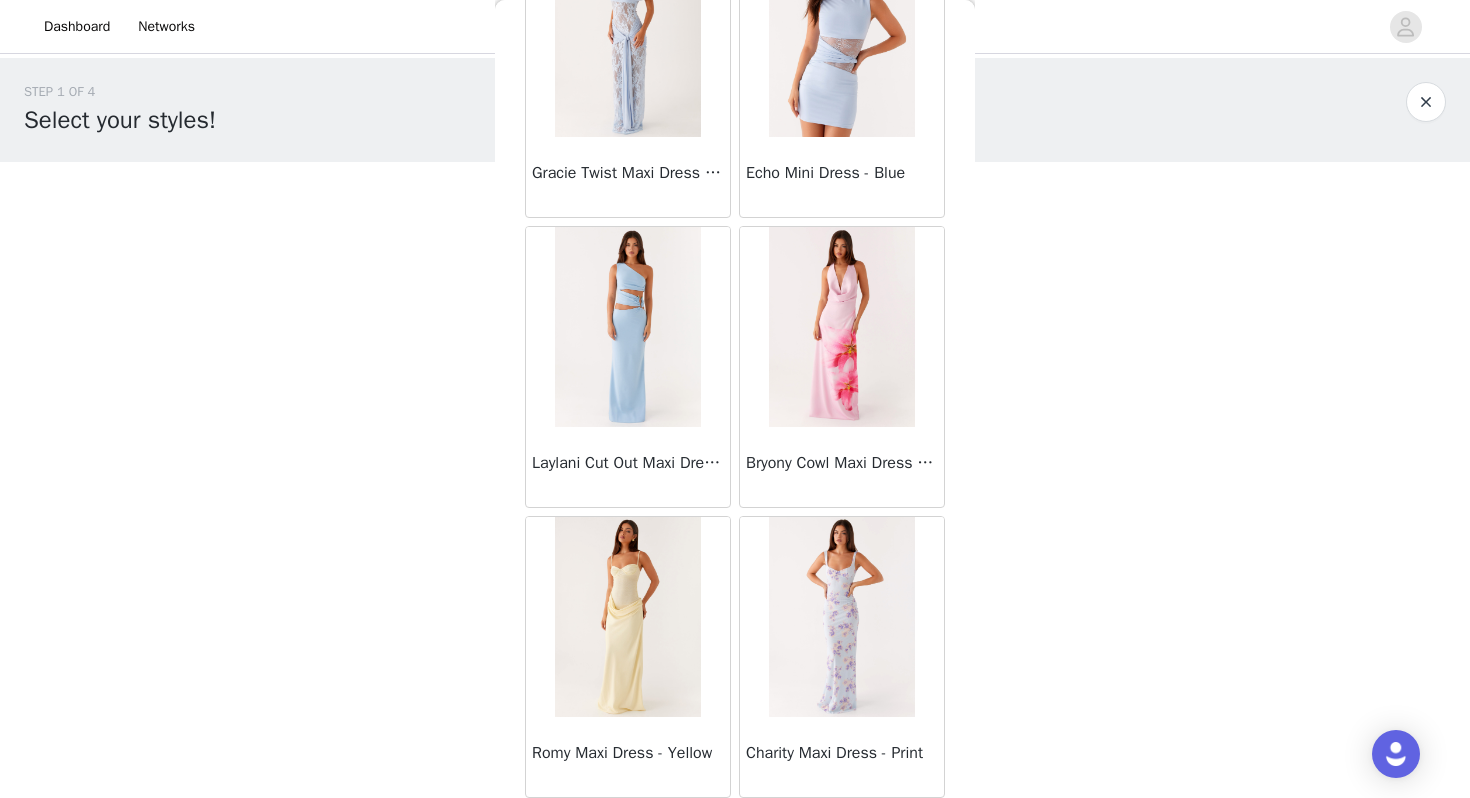 scroll, scrollTop: 5162, scrollLeft: 0, axis: vertical 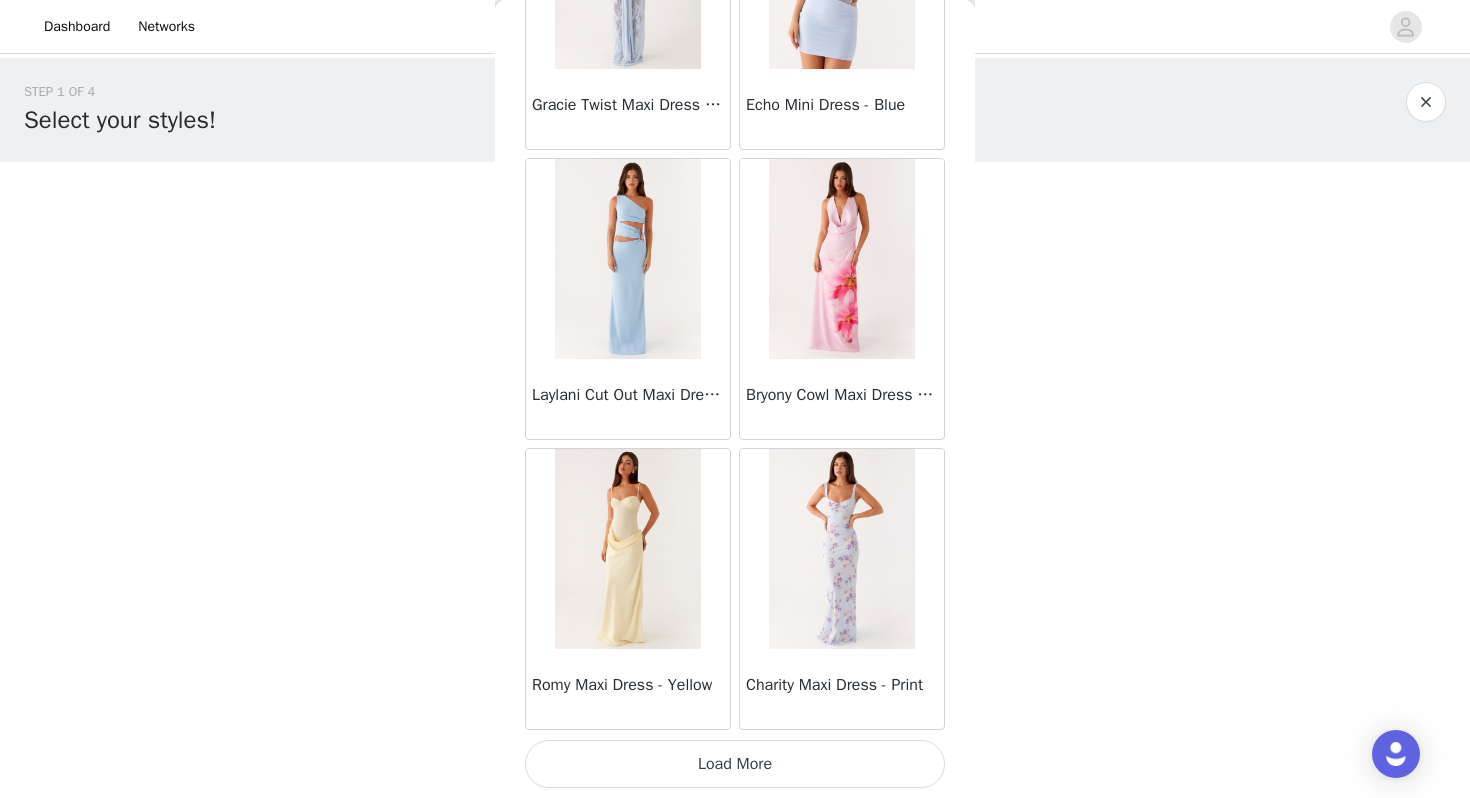 click on "Load More" at bounding box center (735, 764) 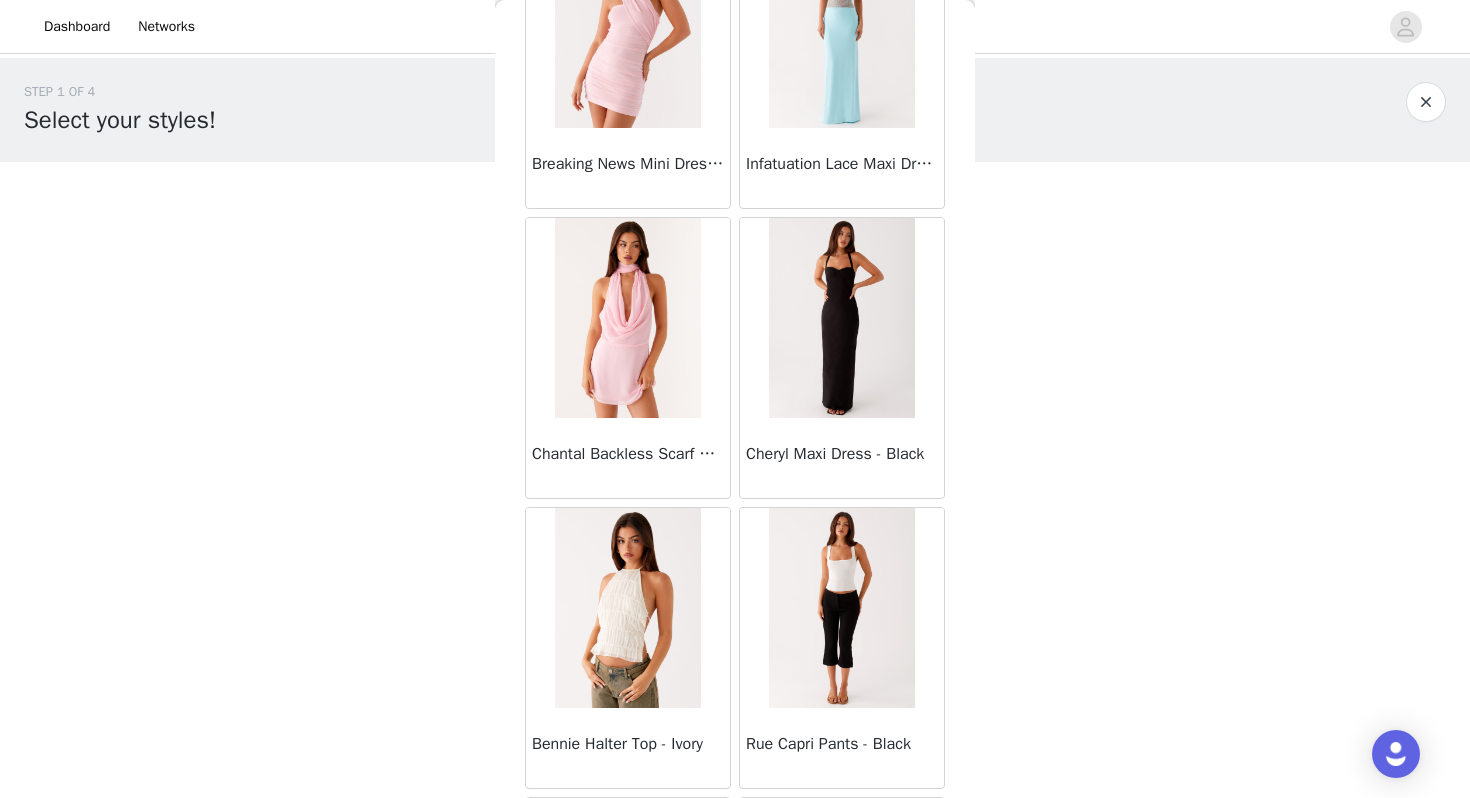 scroll, scrollTop: 7718, scrollLeft: 0, axis: vertical 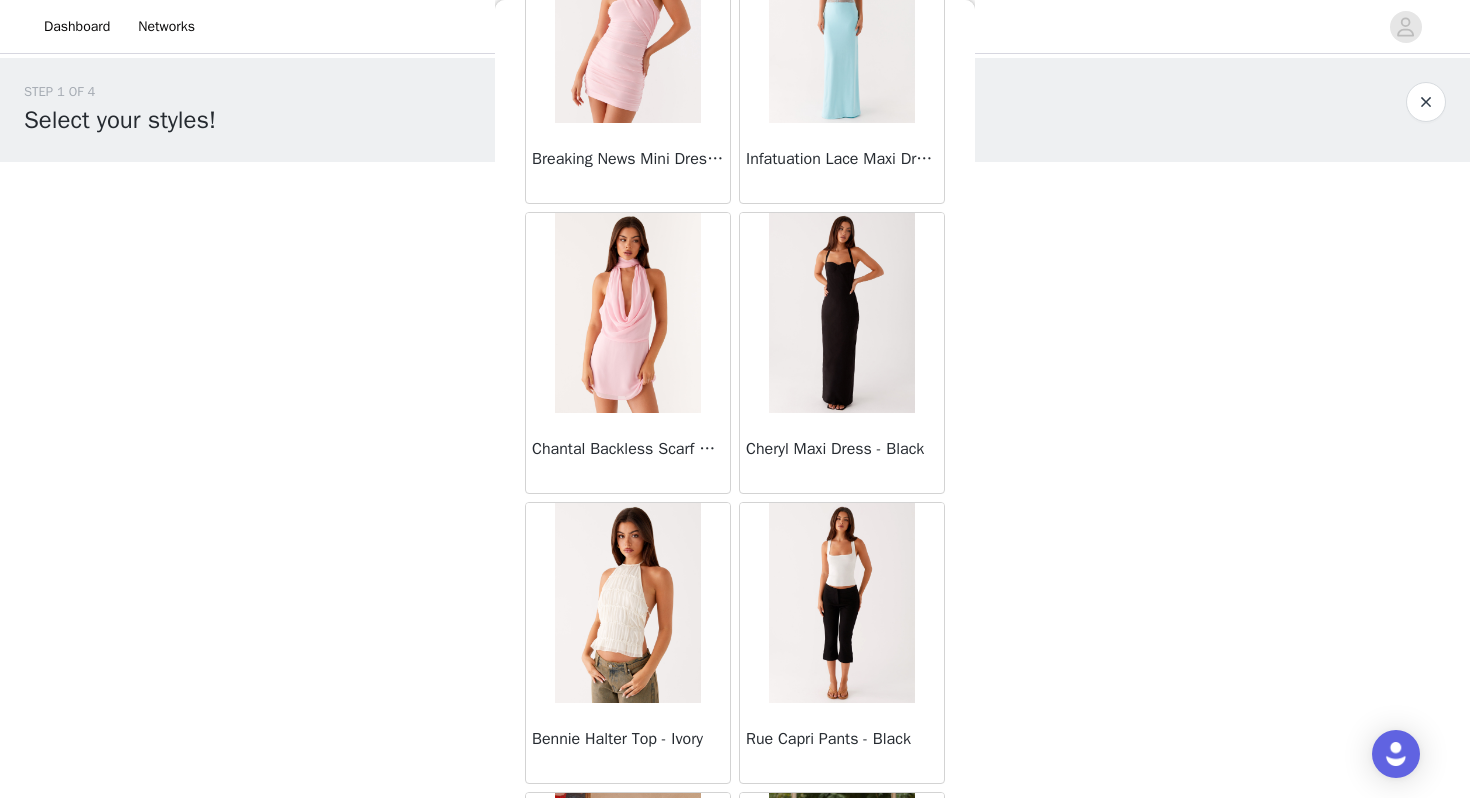click at bounding box center (841, 313) 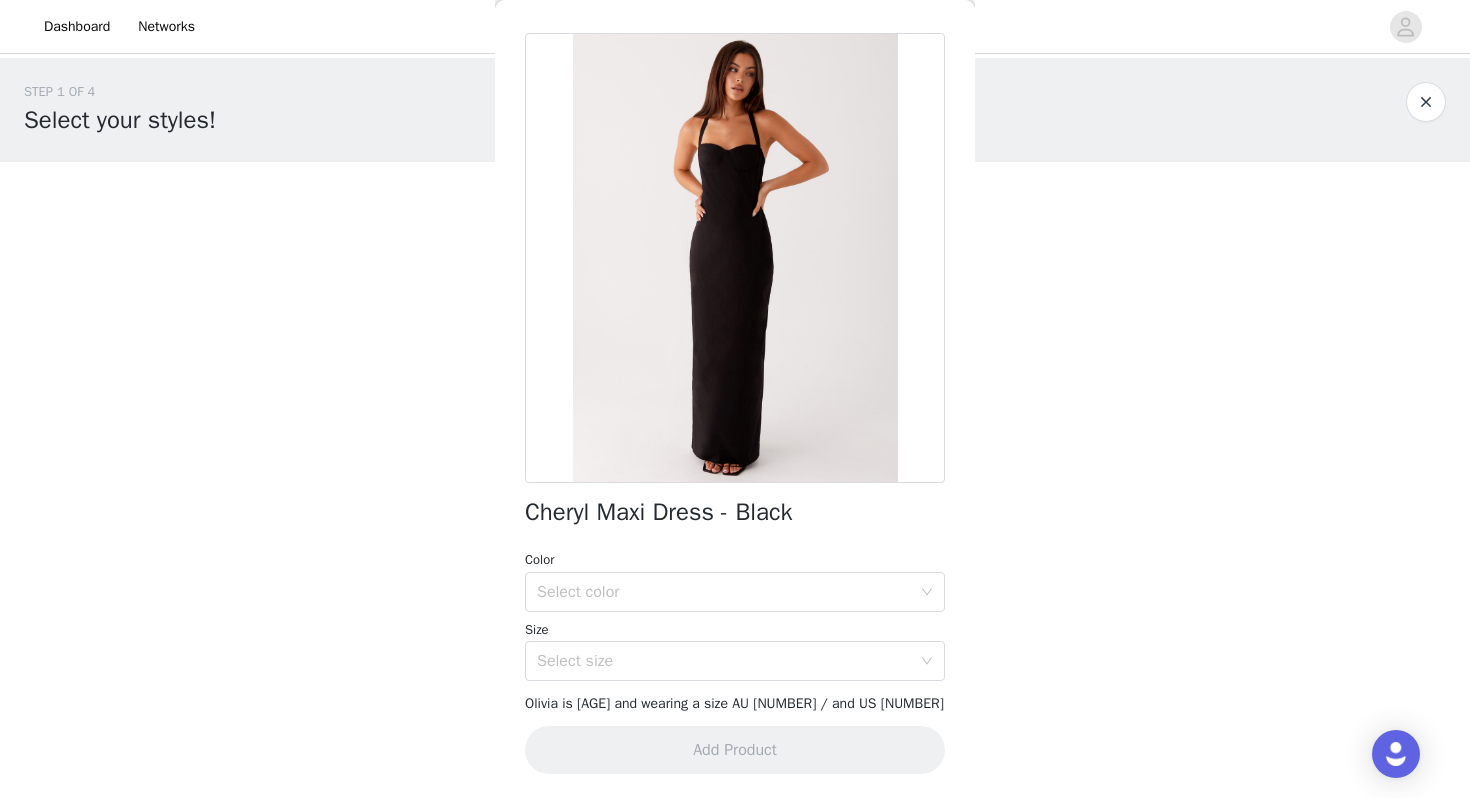 scroll, scrollTop: 188, scrollLeft: 0, axis: vertical 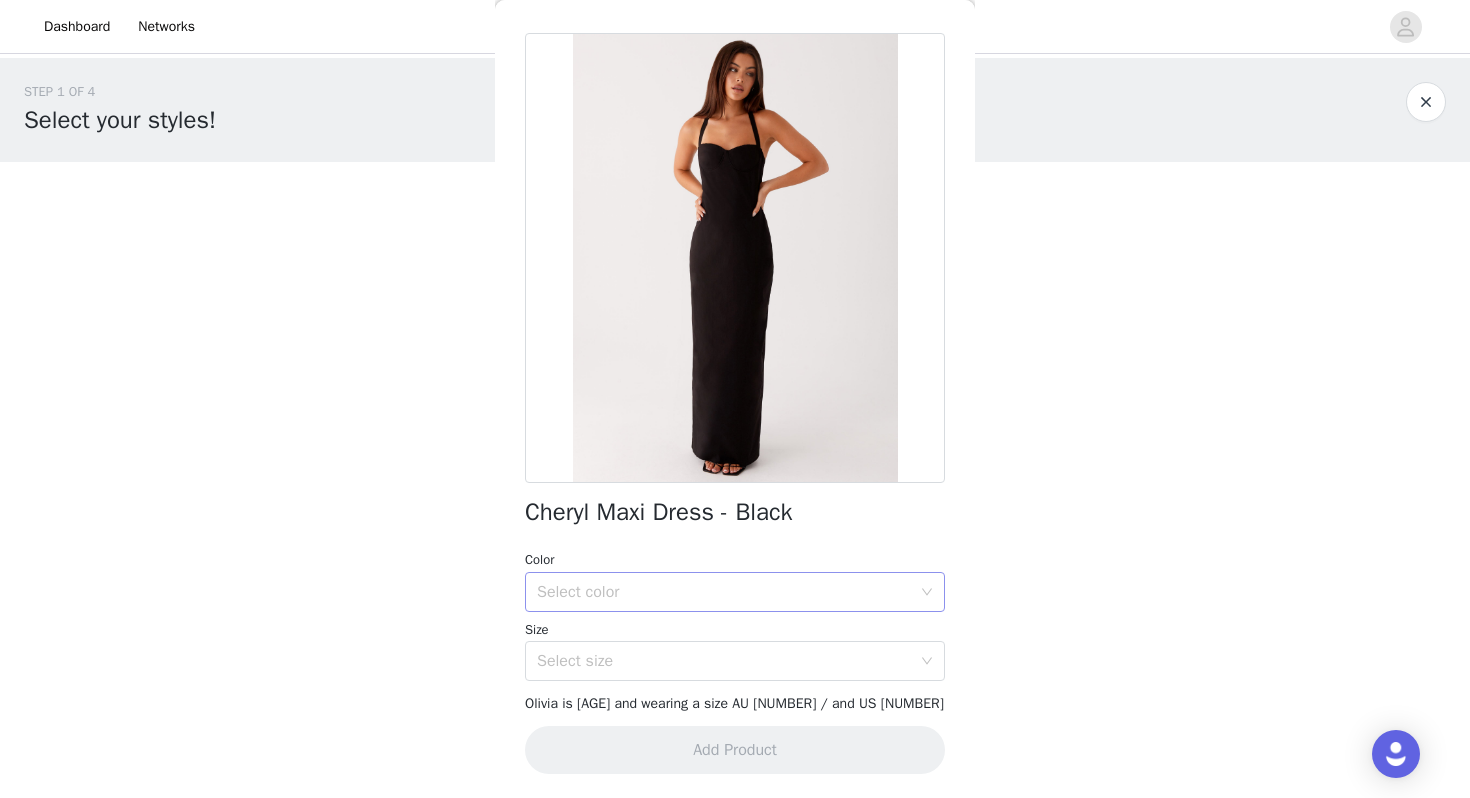 click on "Select color" at bounding box center [724, 592] 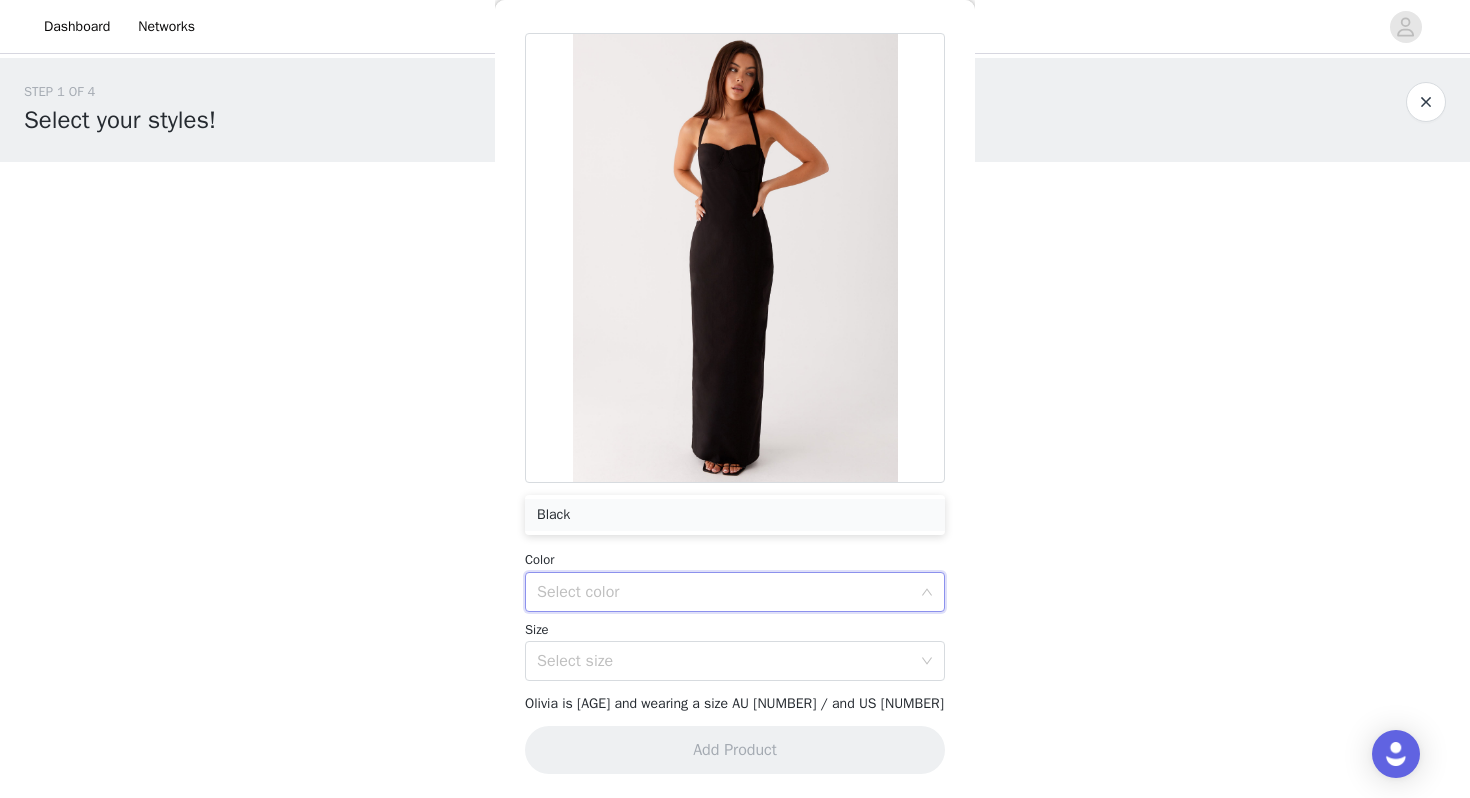 click on "Black" at bounding box center (735, 515) 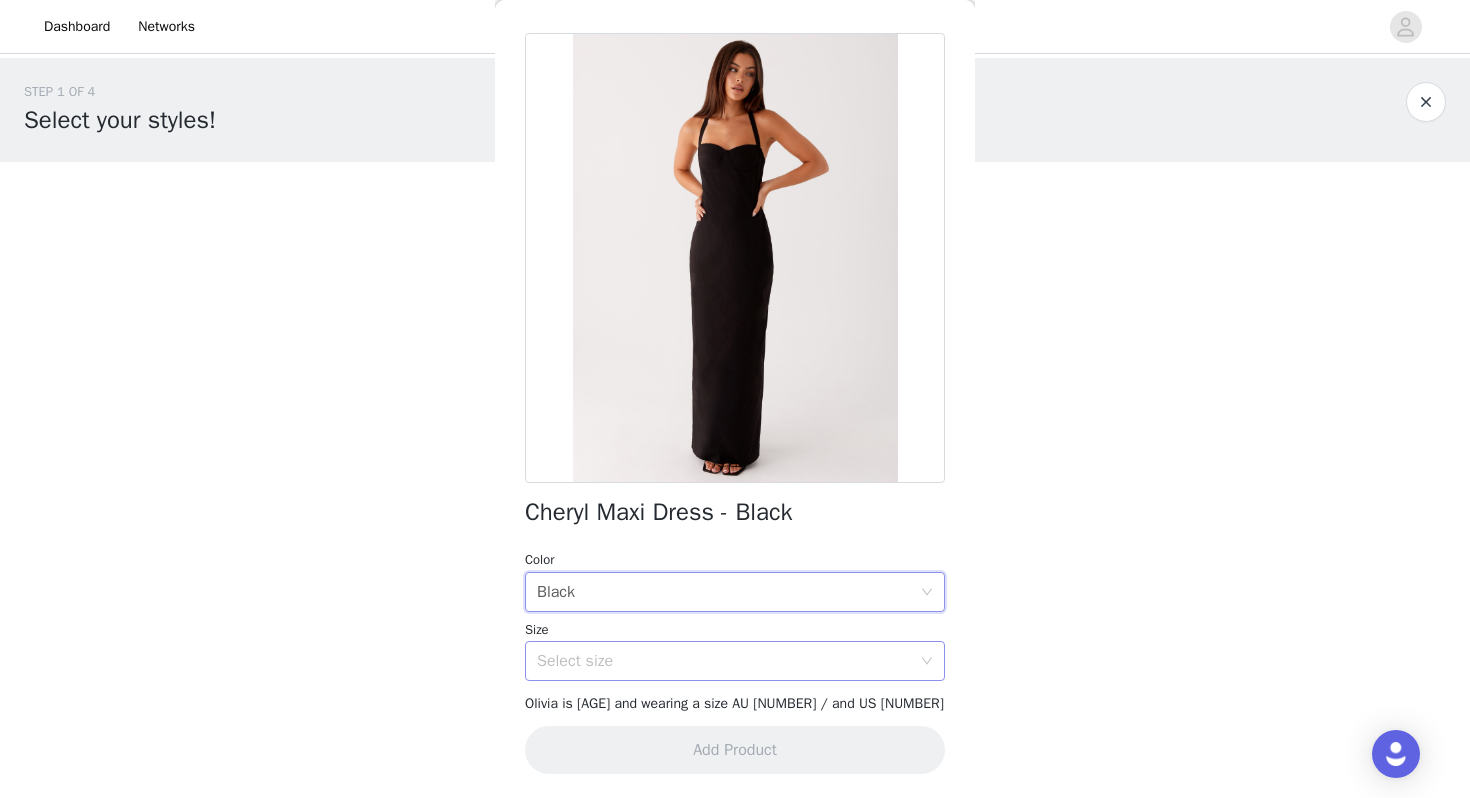 click on "Select size" at bounding box center (724, 661) 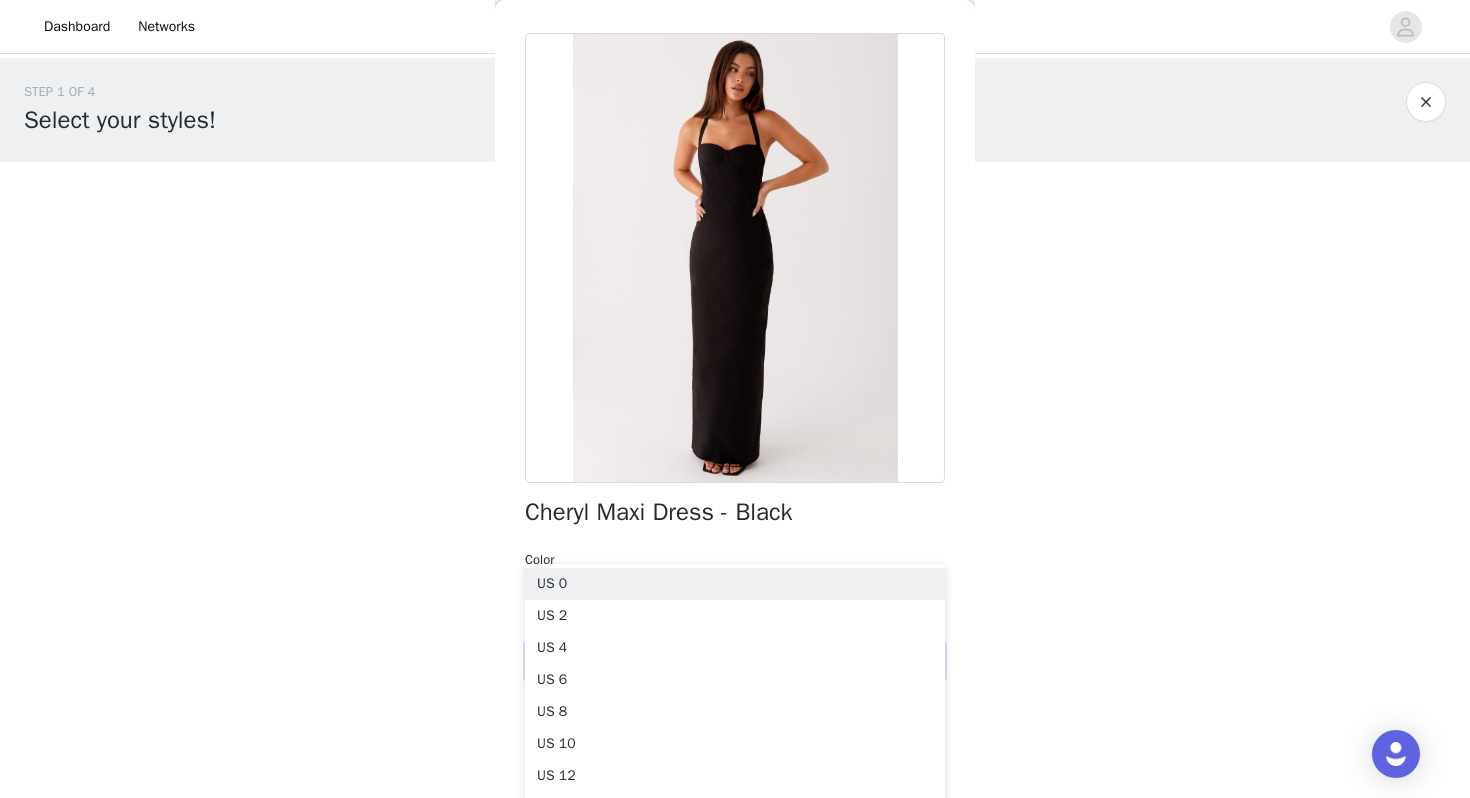 scroll, scrollTop: 277, scrollLeft: 0, axis: vertical 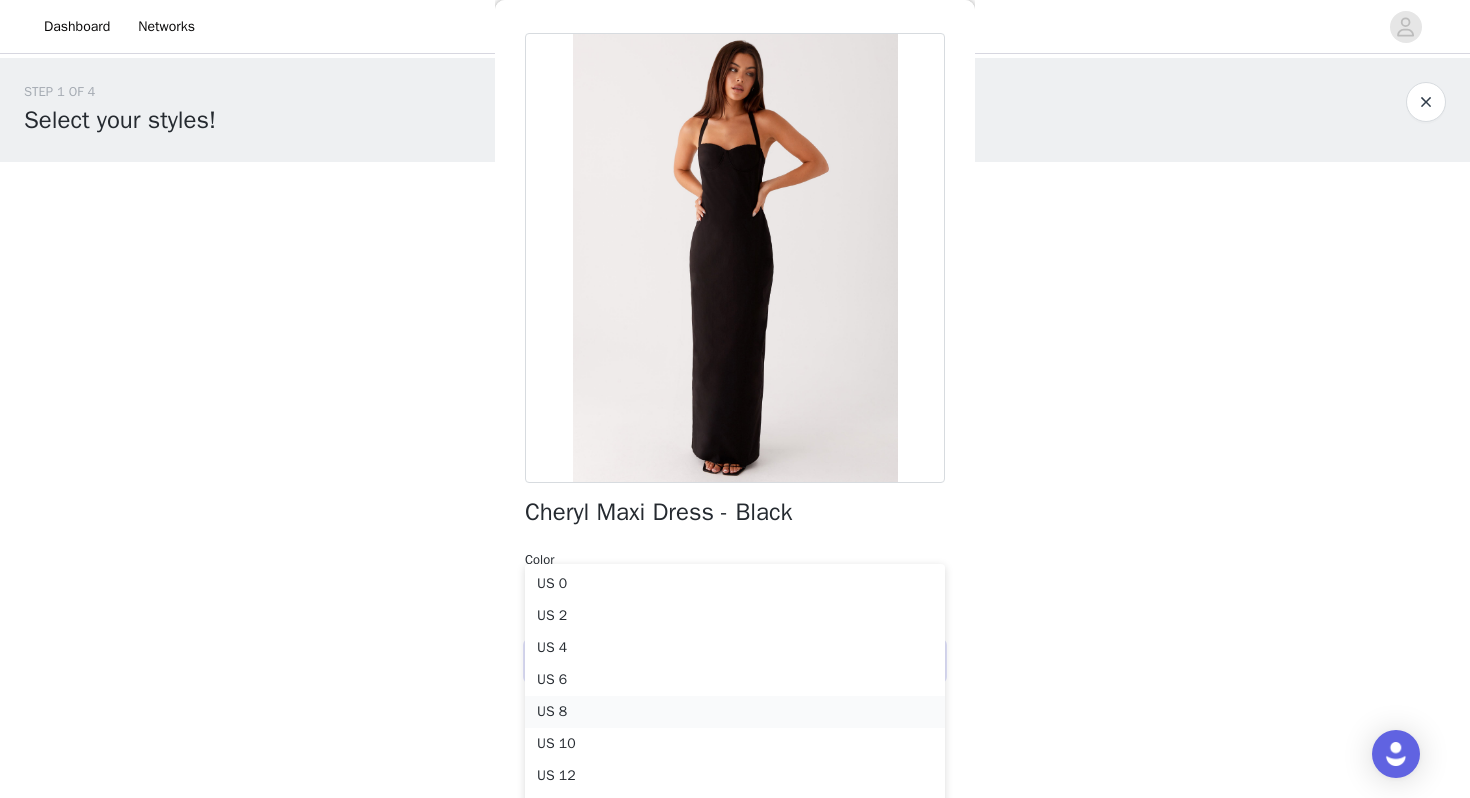 click on "US 8" at bounding box center (735, 712) 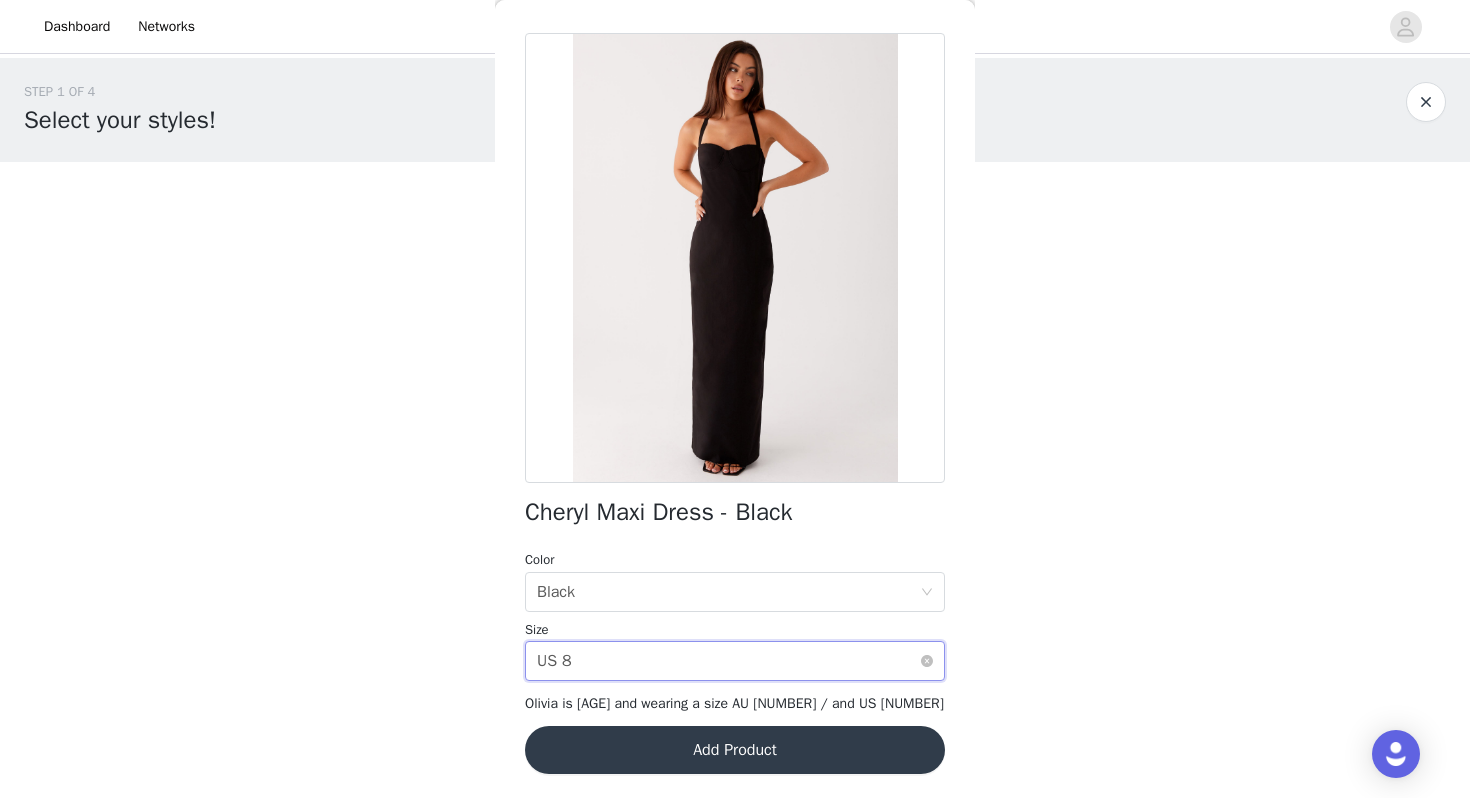 click on "Select size US 8" at bounding box center (728, 661) 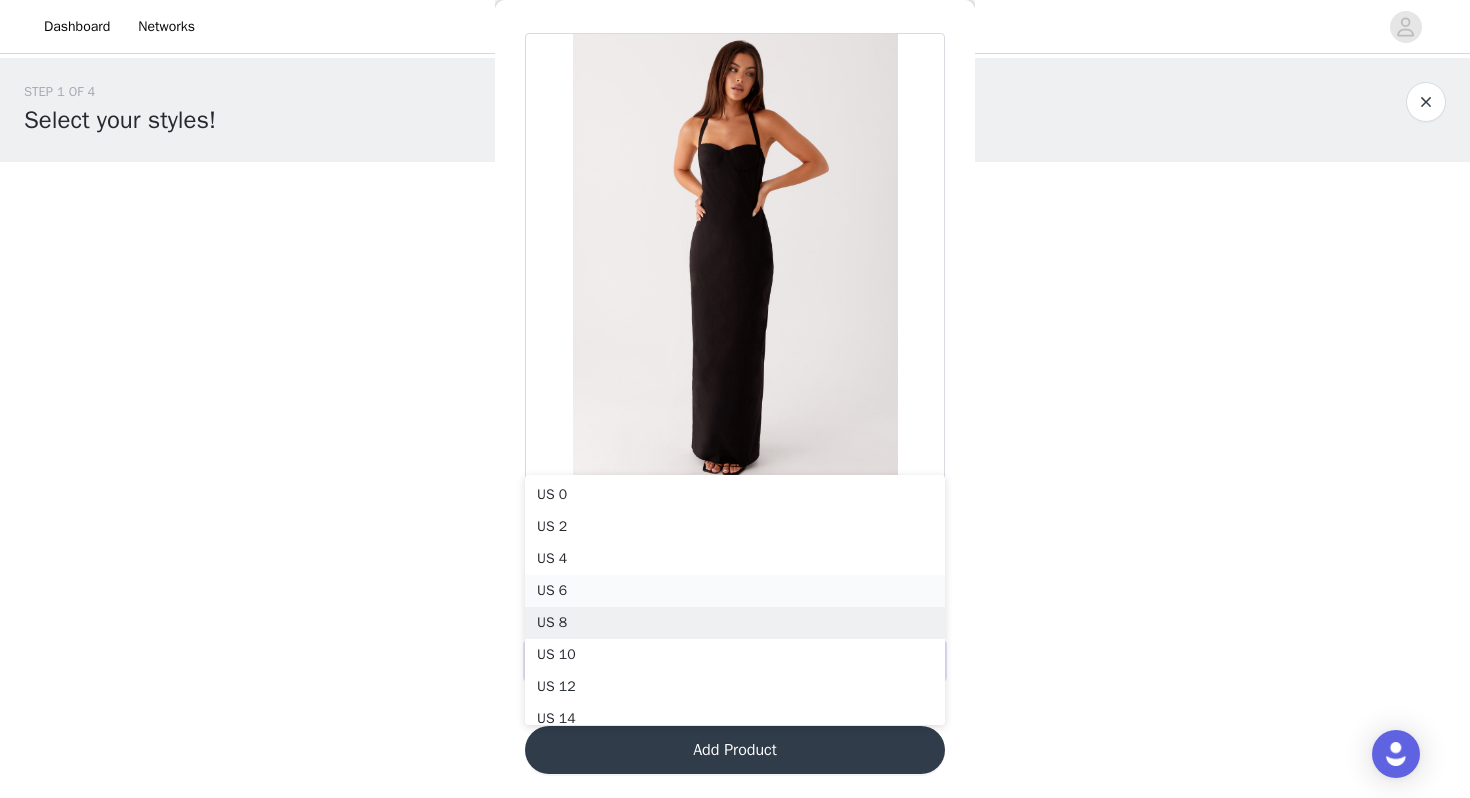click on "US 6" at bounding box center (735, 591) 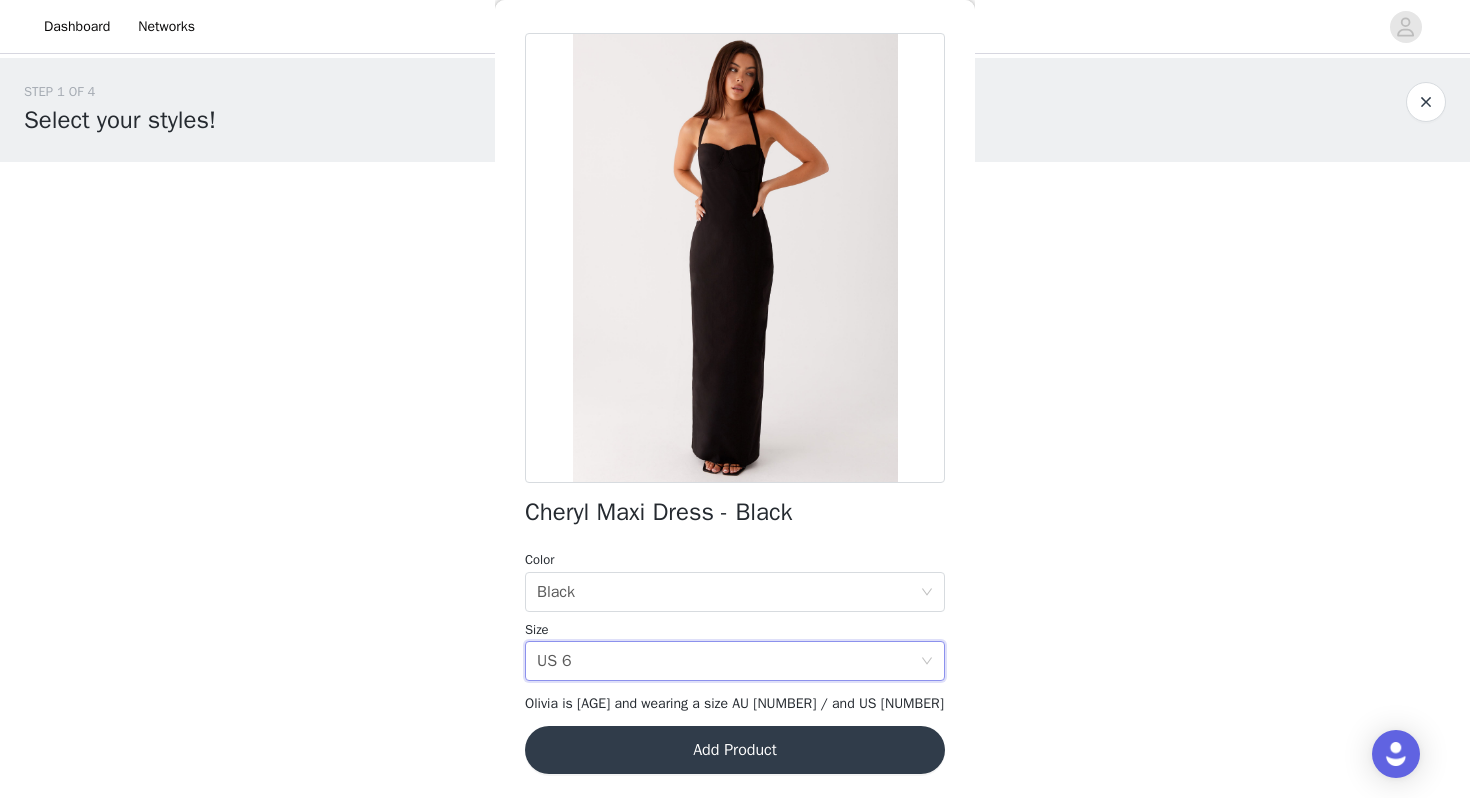 click on "Add Product" at bounding box center (735, 750) 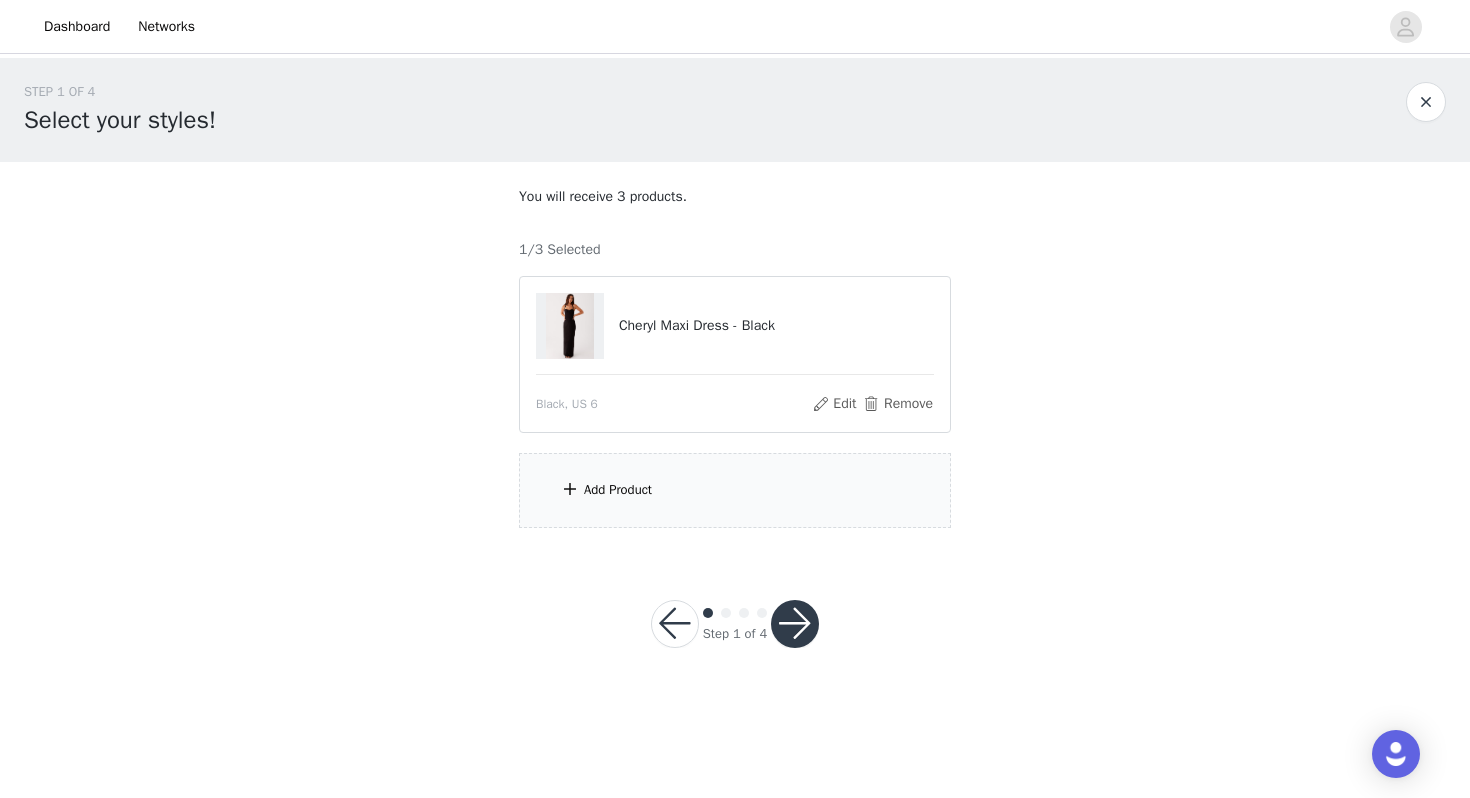 click on "Add Product" at bounding box center (735, 490) 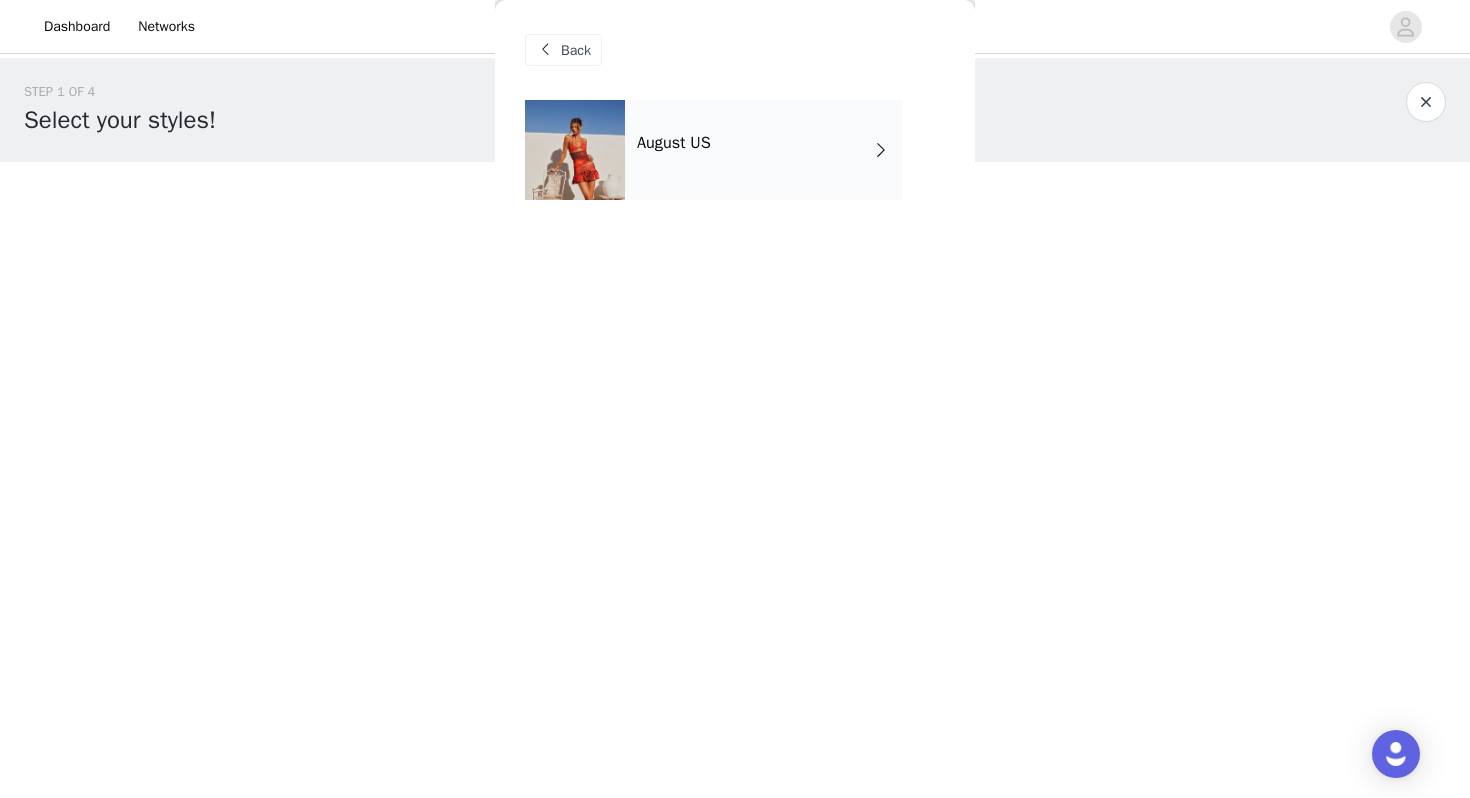 click on "August US" at bounding box center (764, 150) 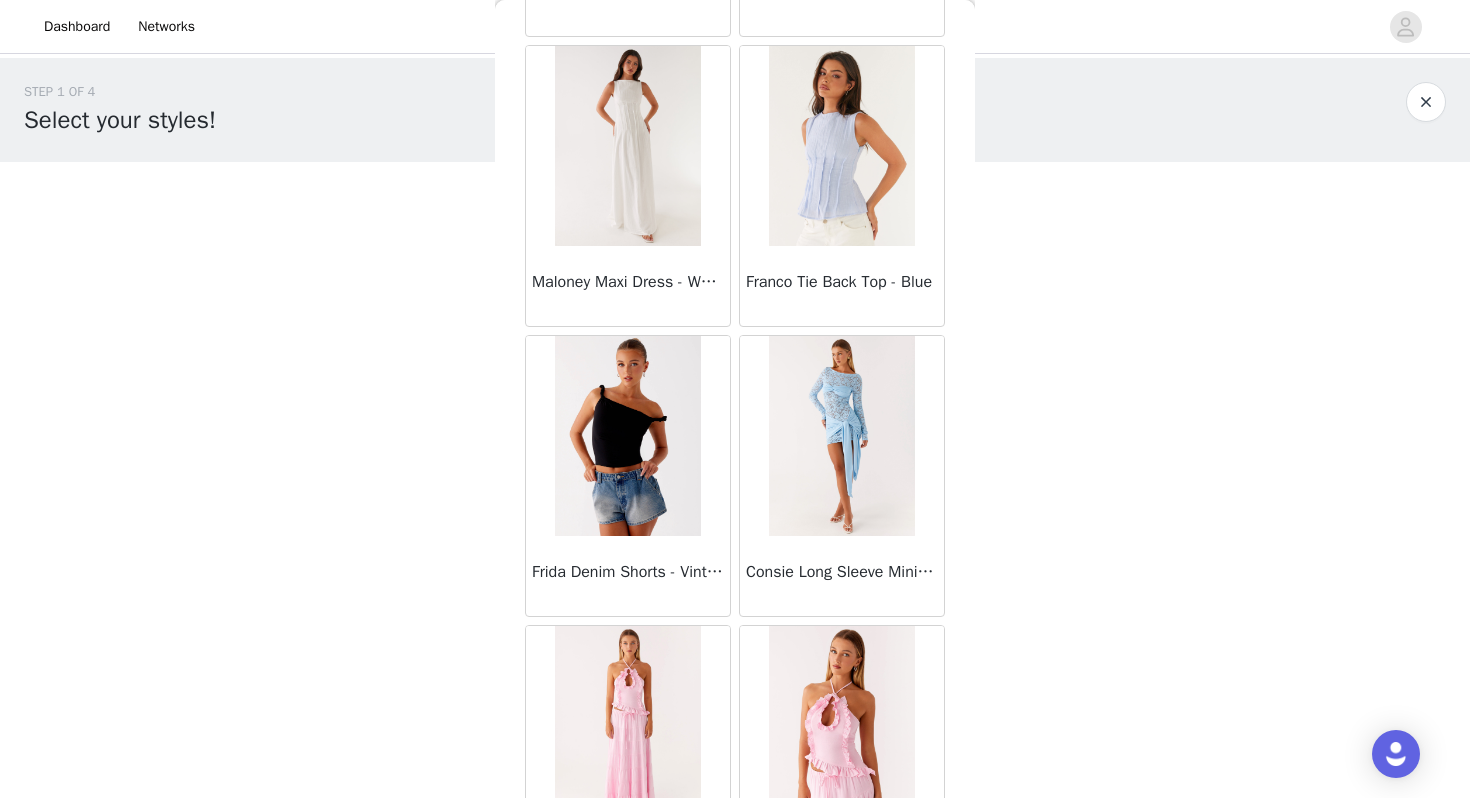 scroll, scrollTop: 2262, scrollLeft: 0, axis: vertical 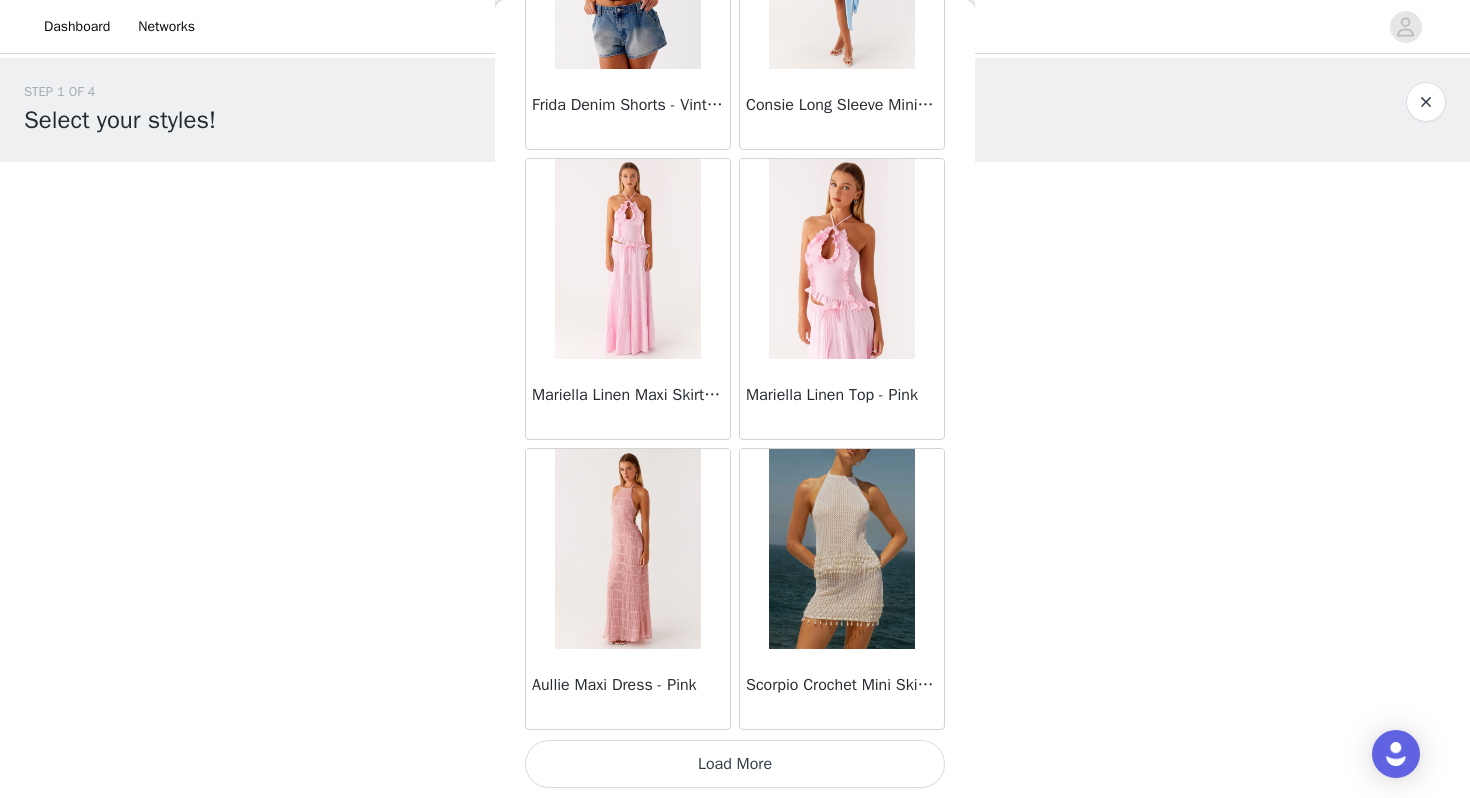 click on "Load More" at bounding box center (735, 764) 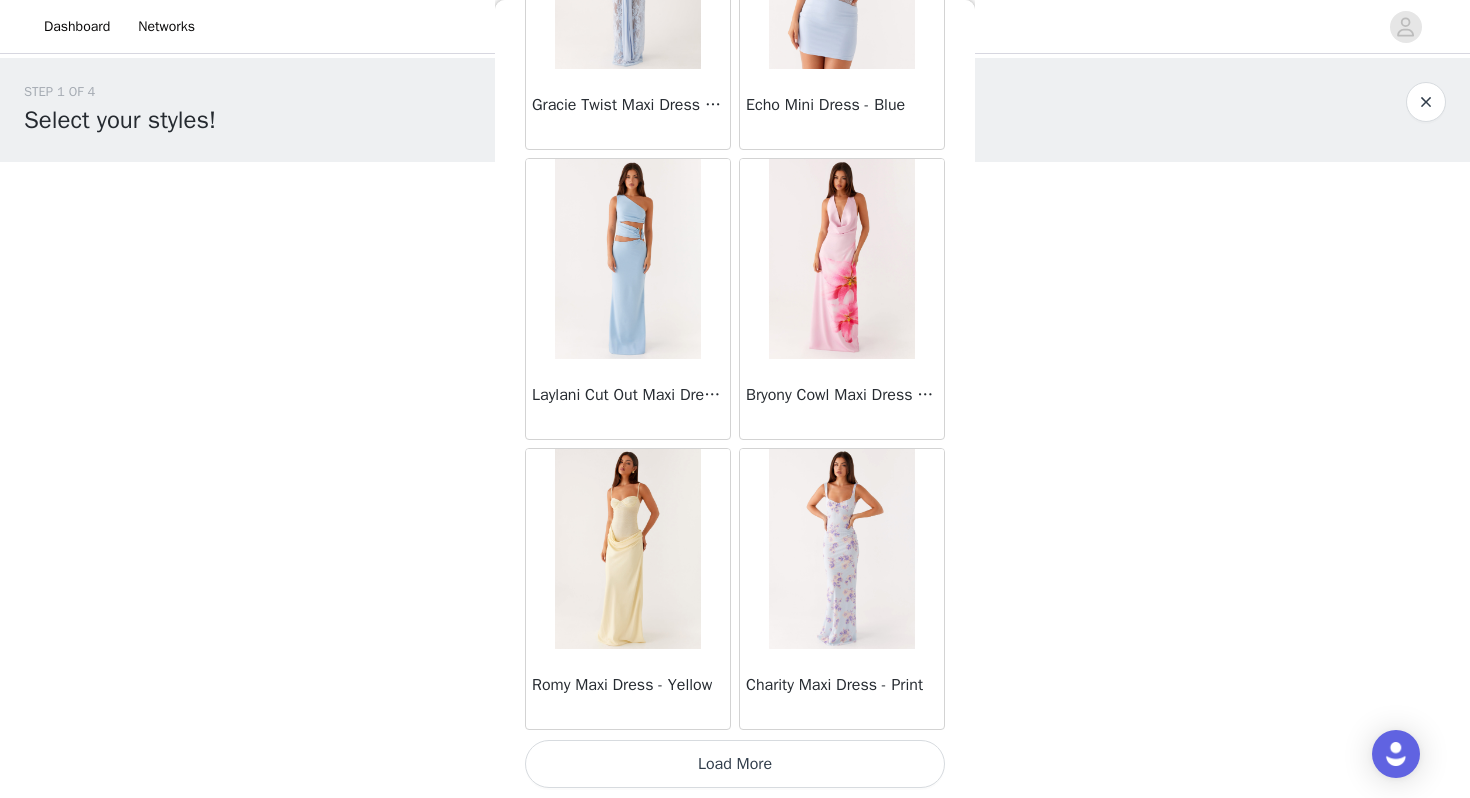 click on "Load More" at bounding box center (735, 764) 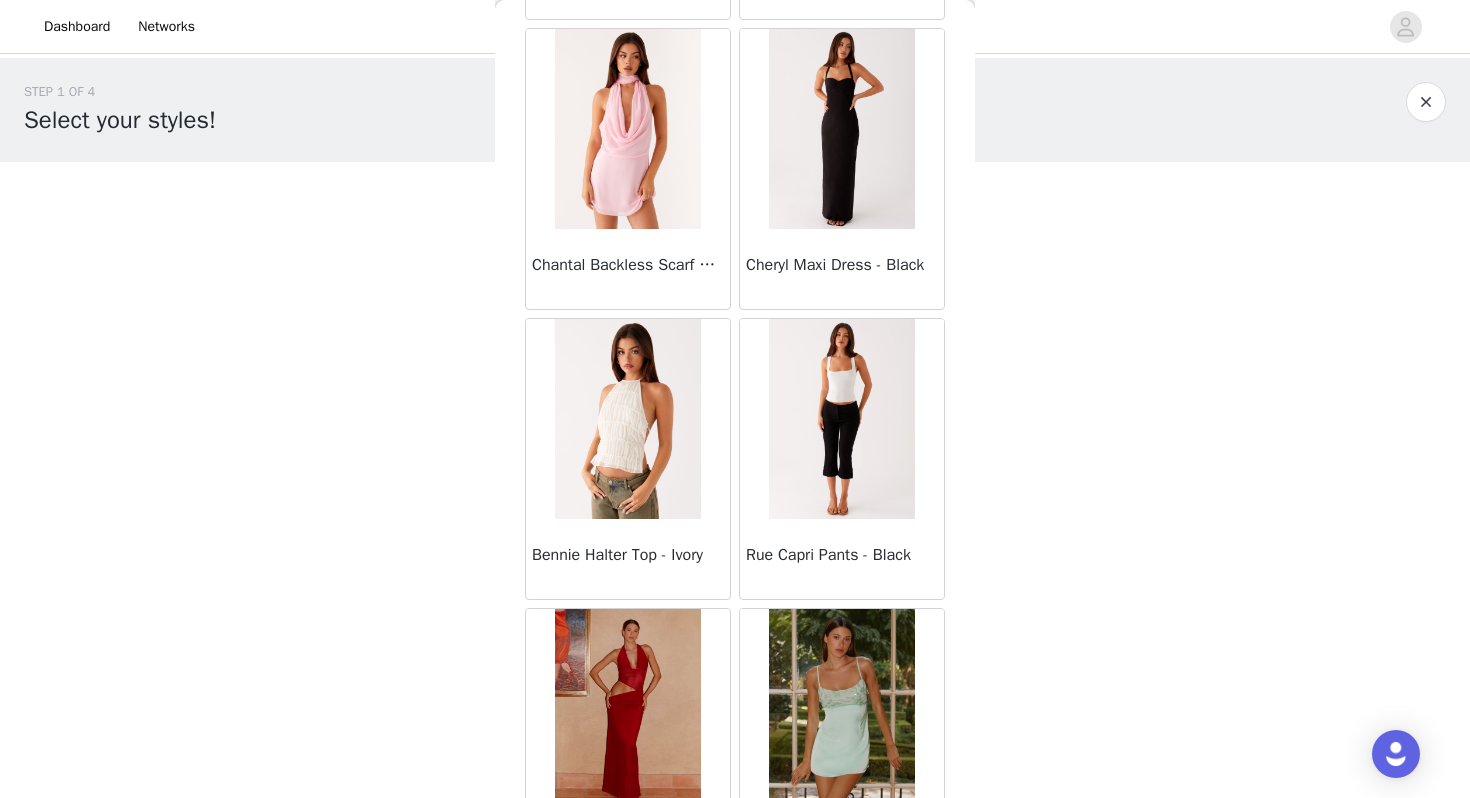 scroll, scrollTop: 8062, scrollLeft: 0, axis: vertical 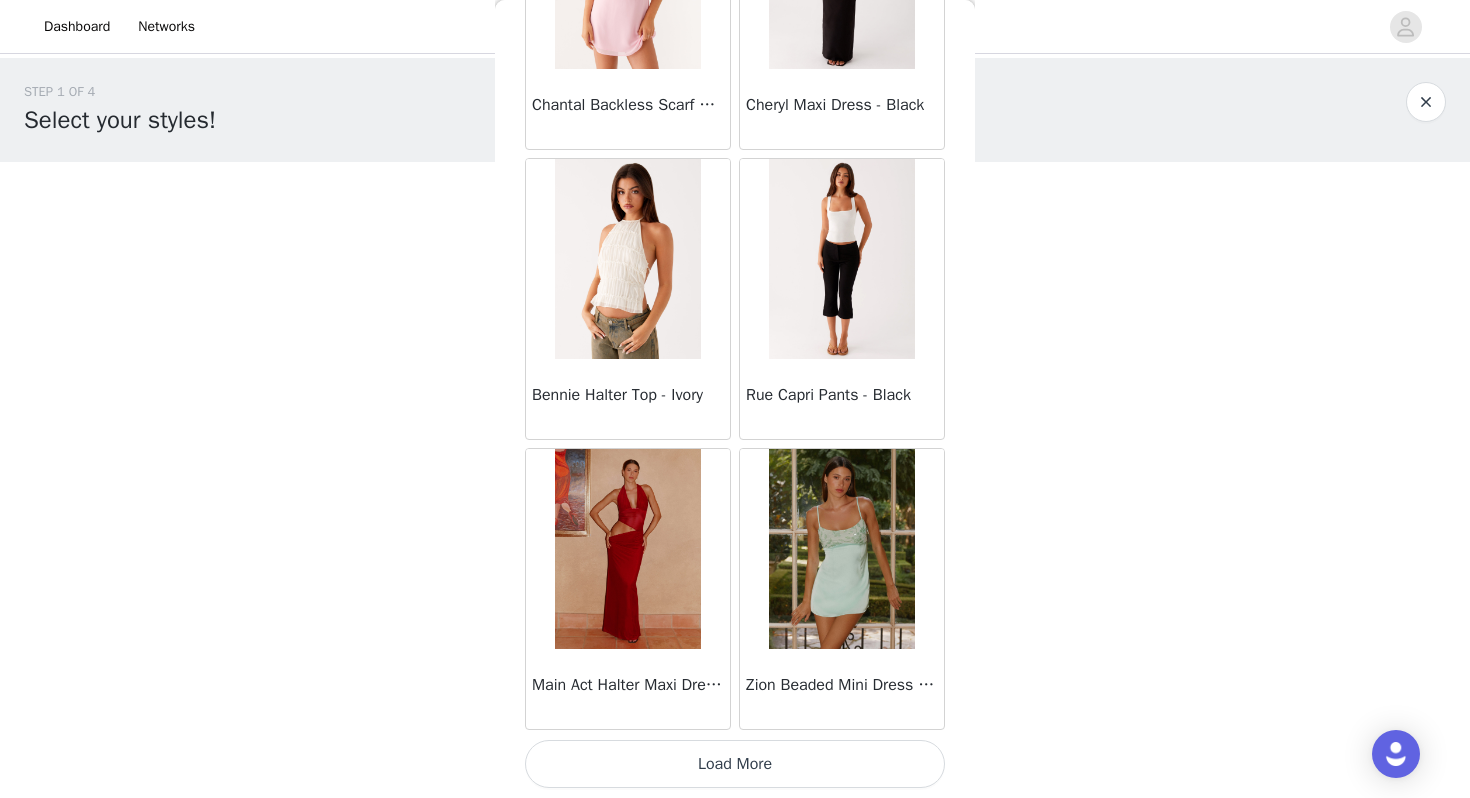 click on "Load More" at bounding box center [735, 764] 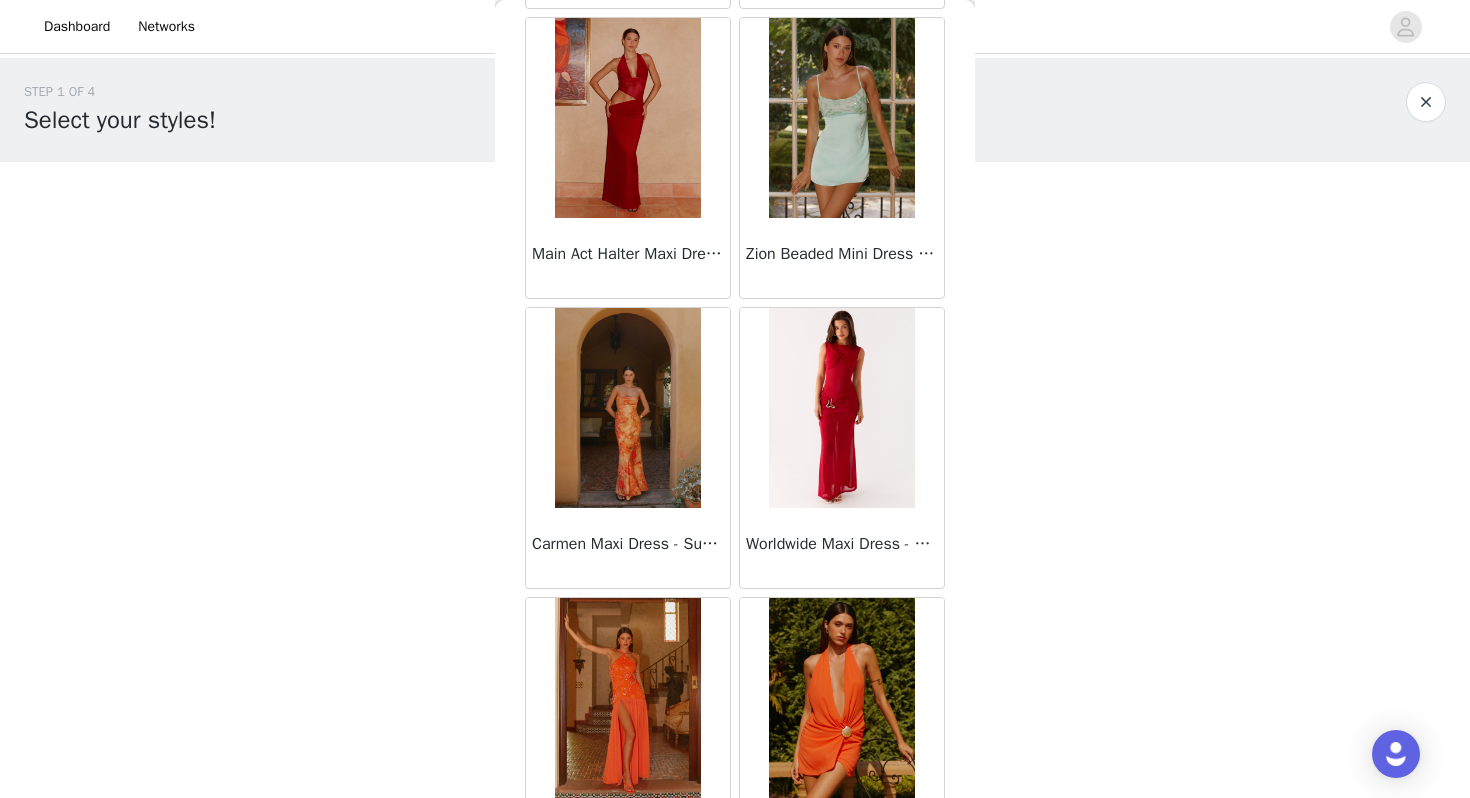 scroll, scrollTop: 8496, scrollLeft: 0, axis: vertical 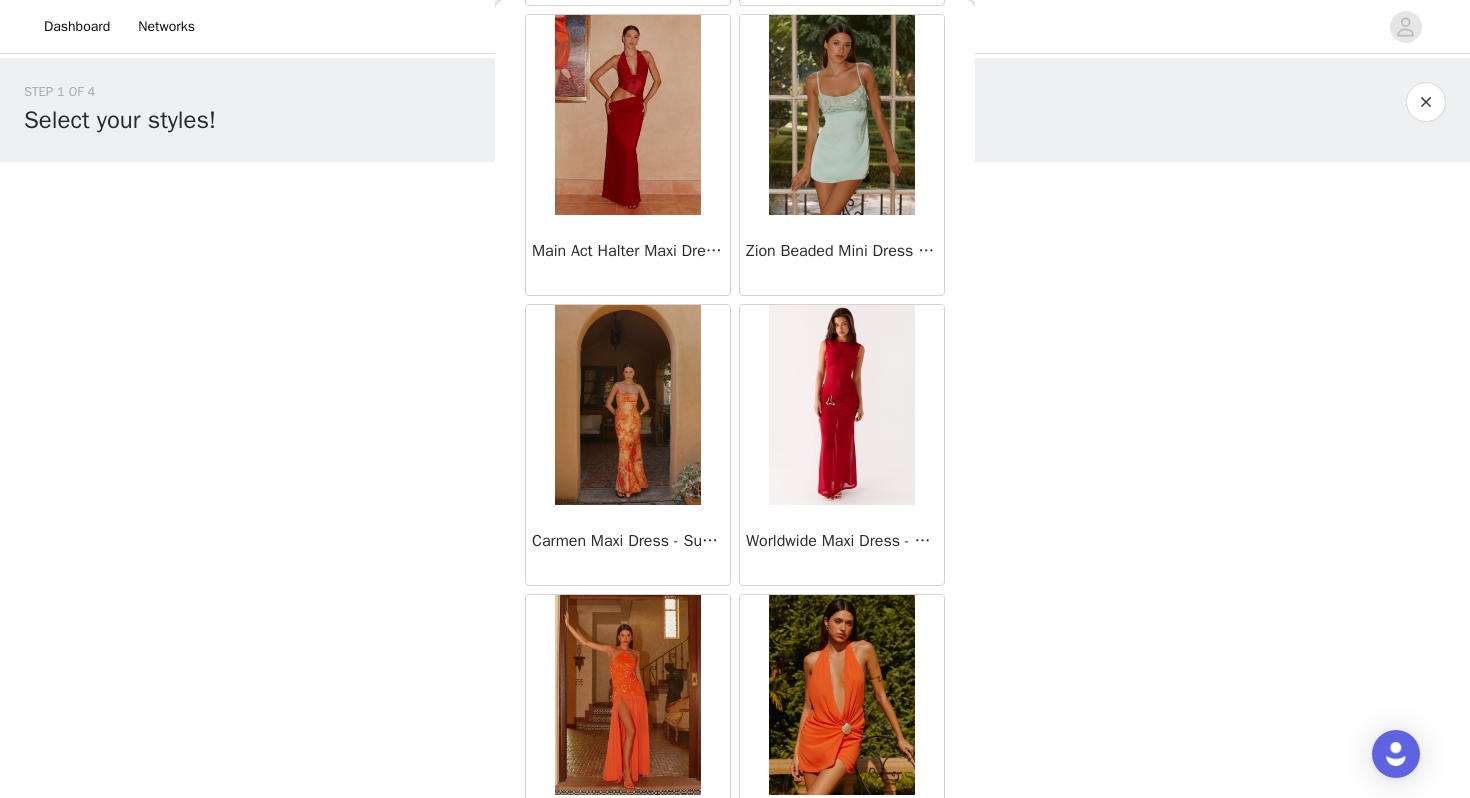 click at bounding box center [841, 405] 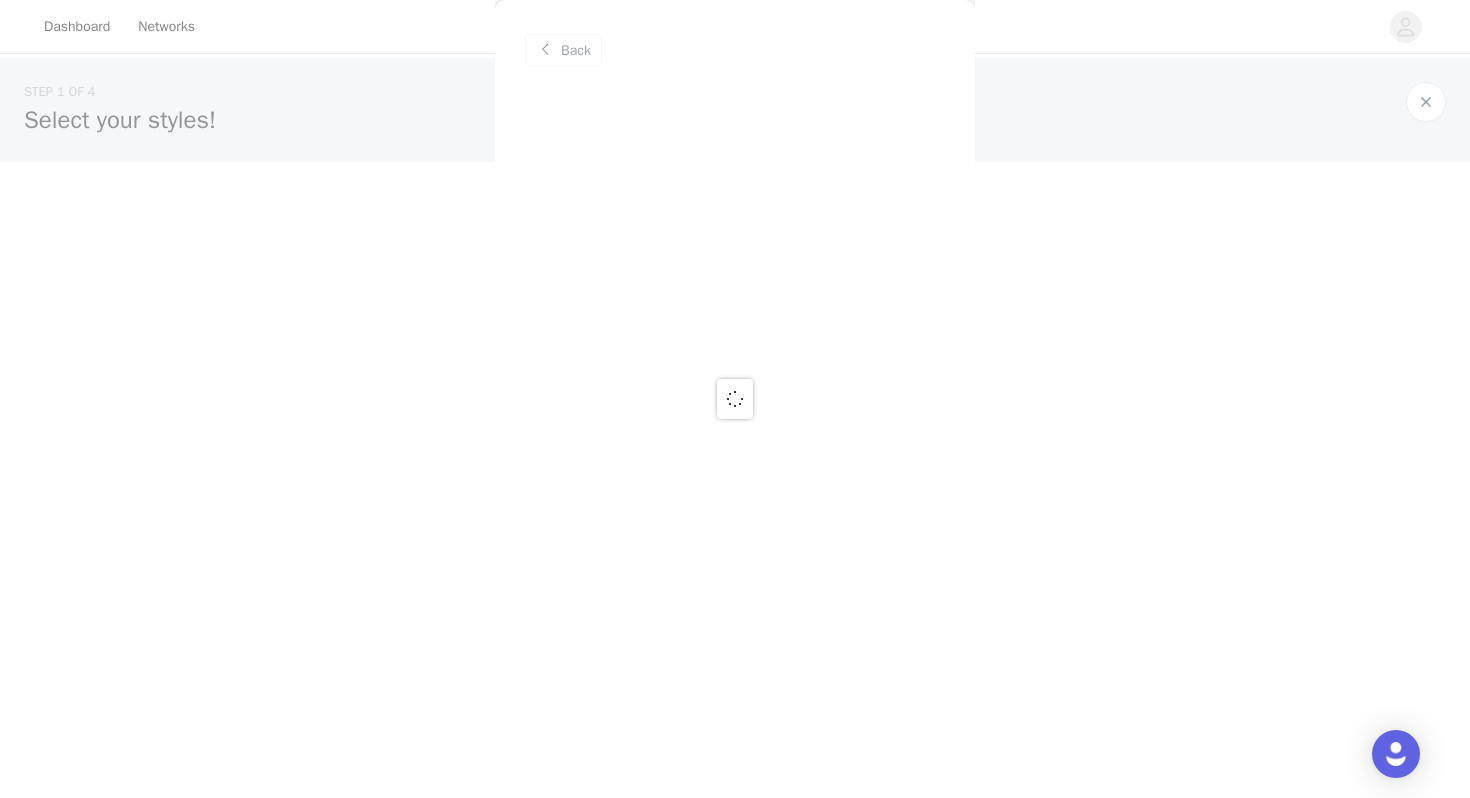 scroll, scrollTop: 0, scrollLeft: 0, axis: both 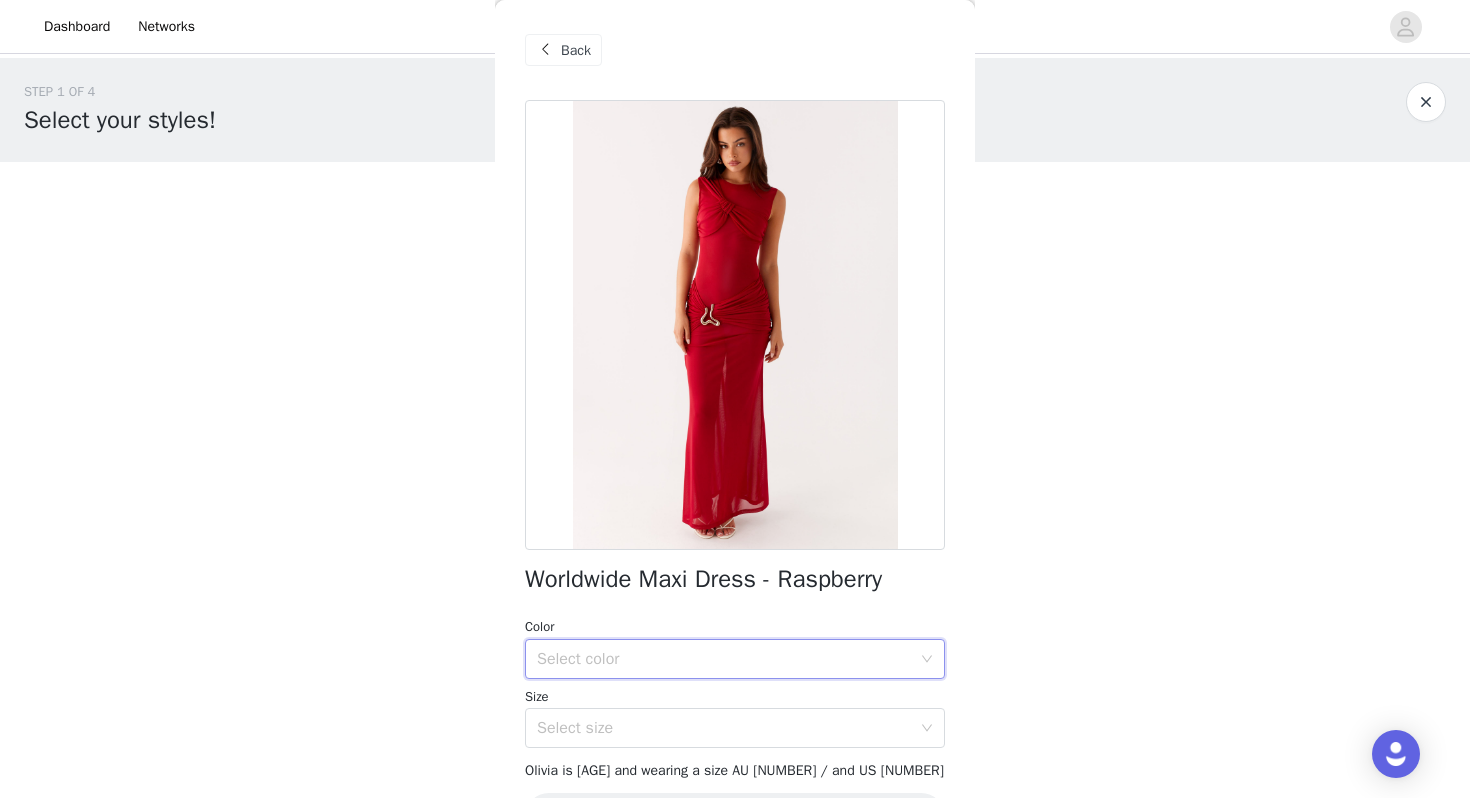 click on "Select color" at bounding box center [728, 659] 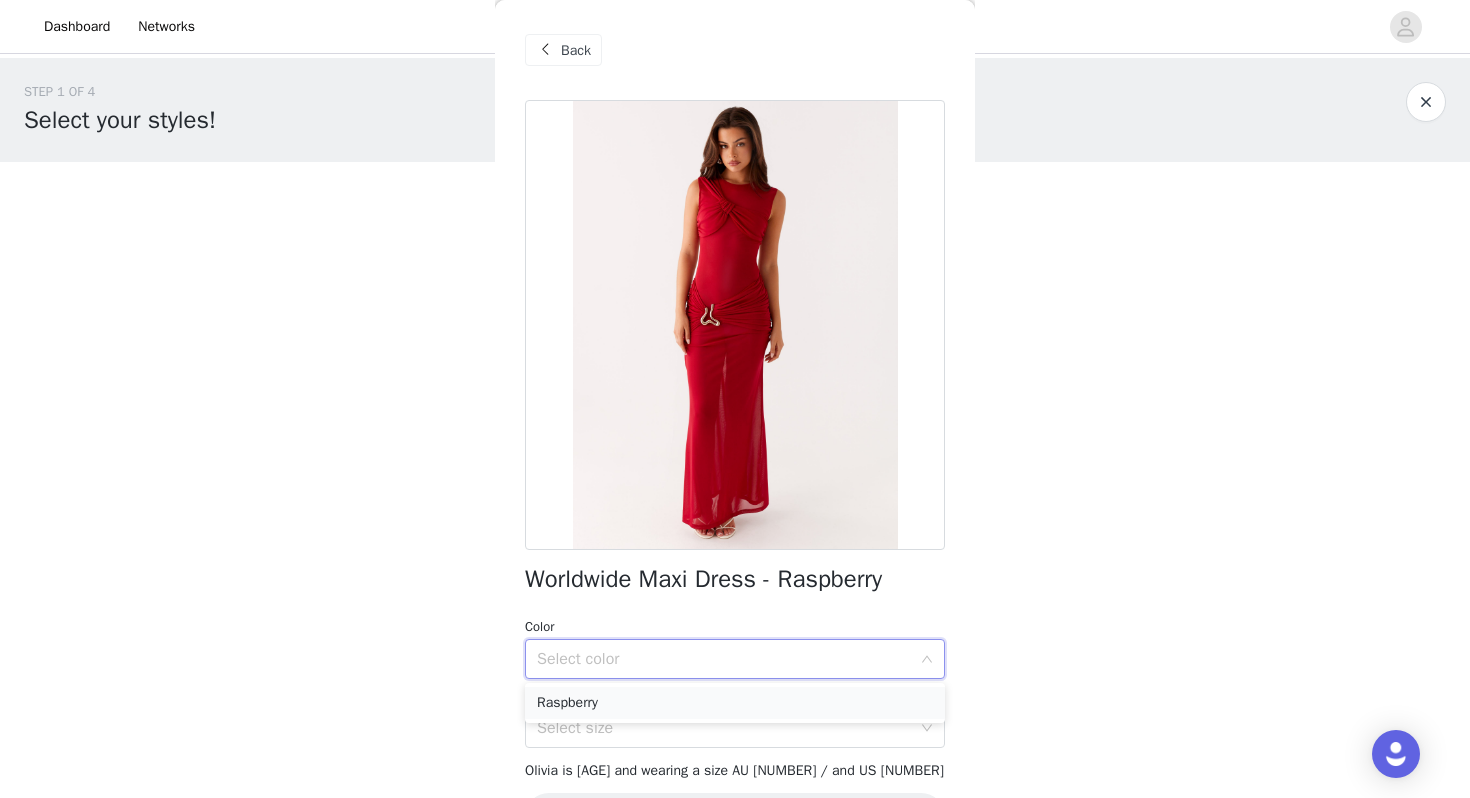 click on "Raspberry" at bounding box center (735, 703) 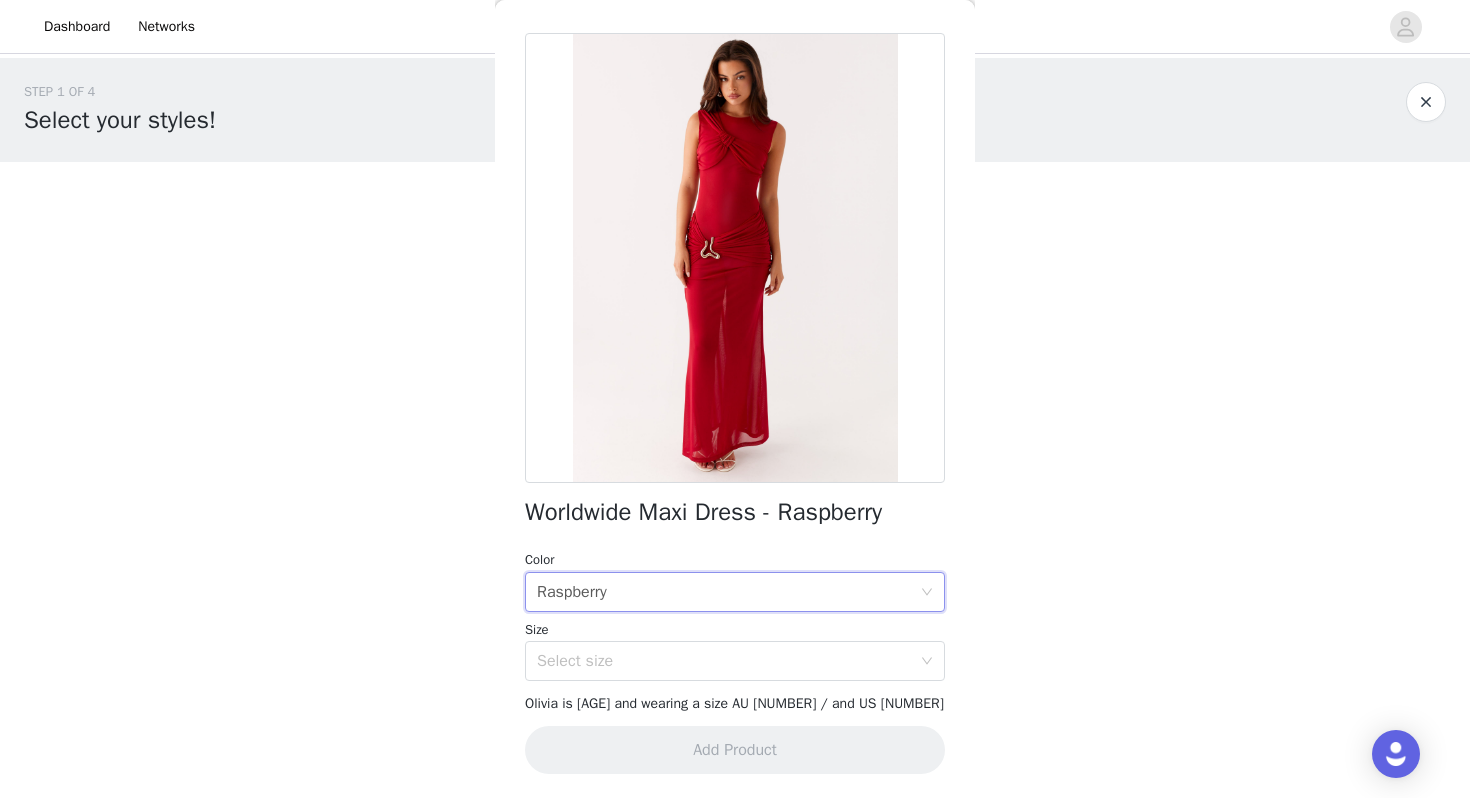scroll, scrollTop: 179, scrollLeft: 0, axis: vertical 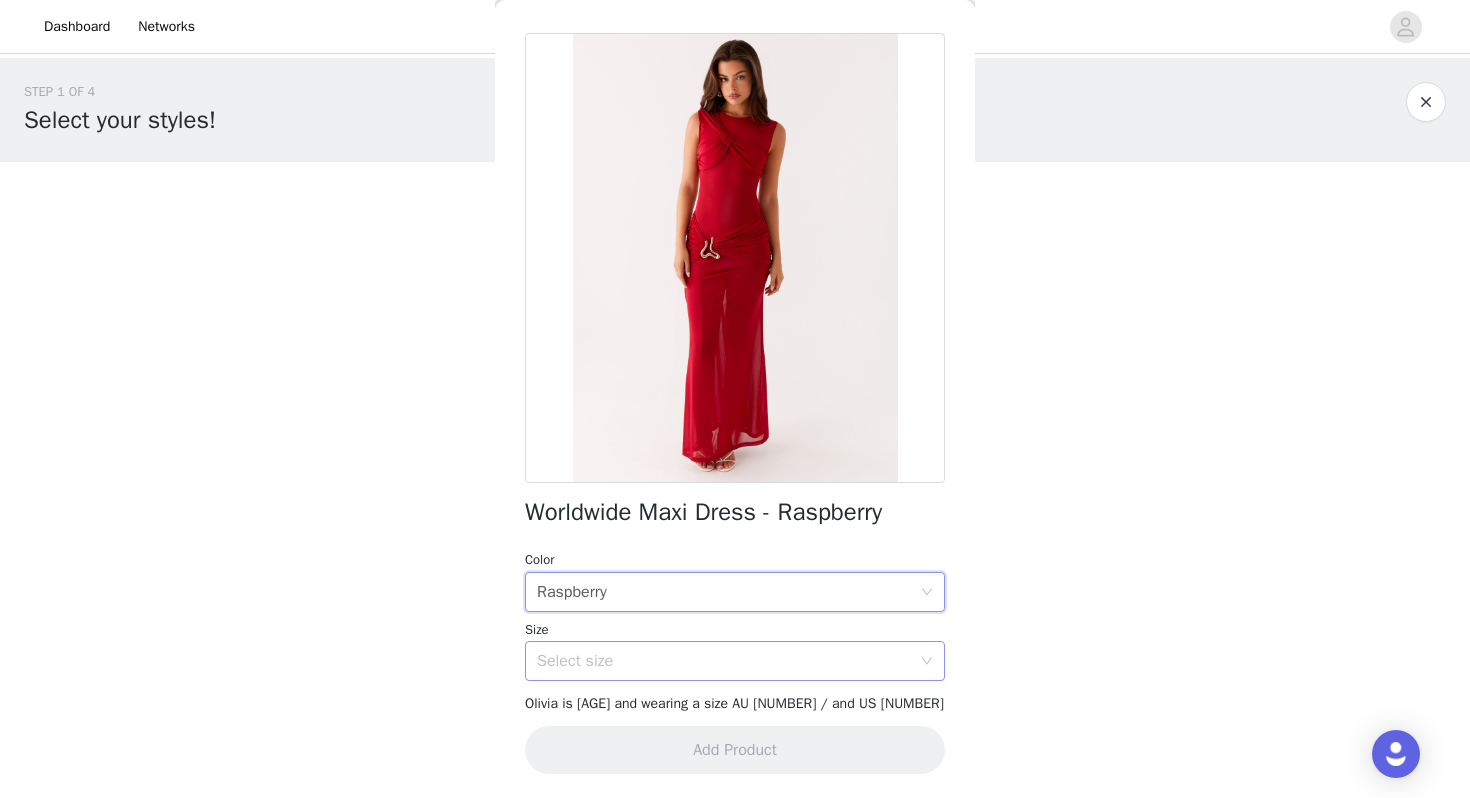click on "Select size" at bounding box center (724, 661) 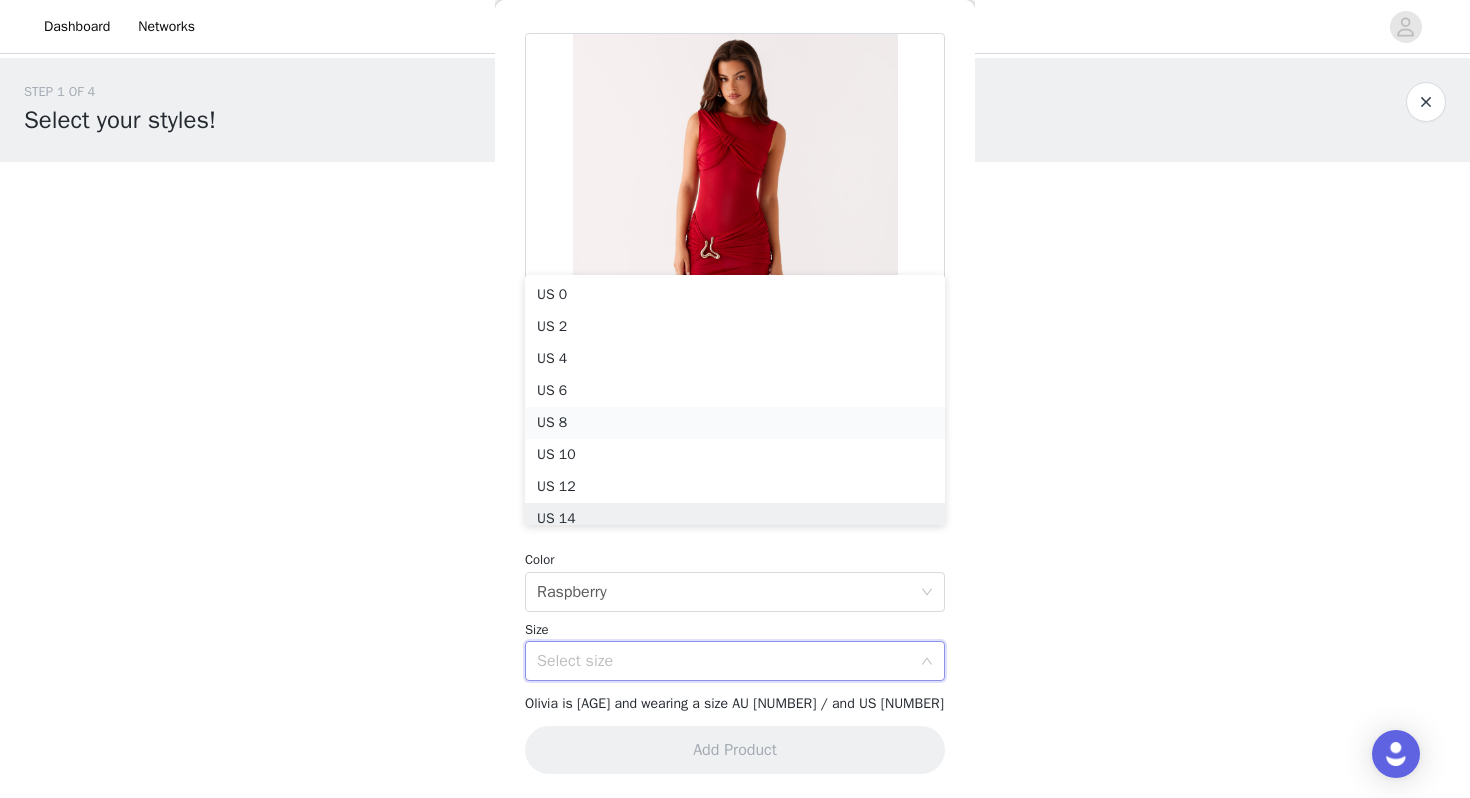 scroll, scrollTop: 10, scrollLeft: 0, axis: vertical 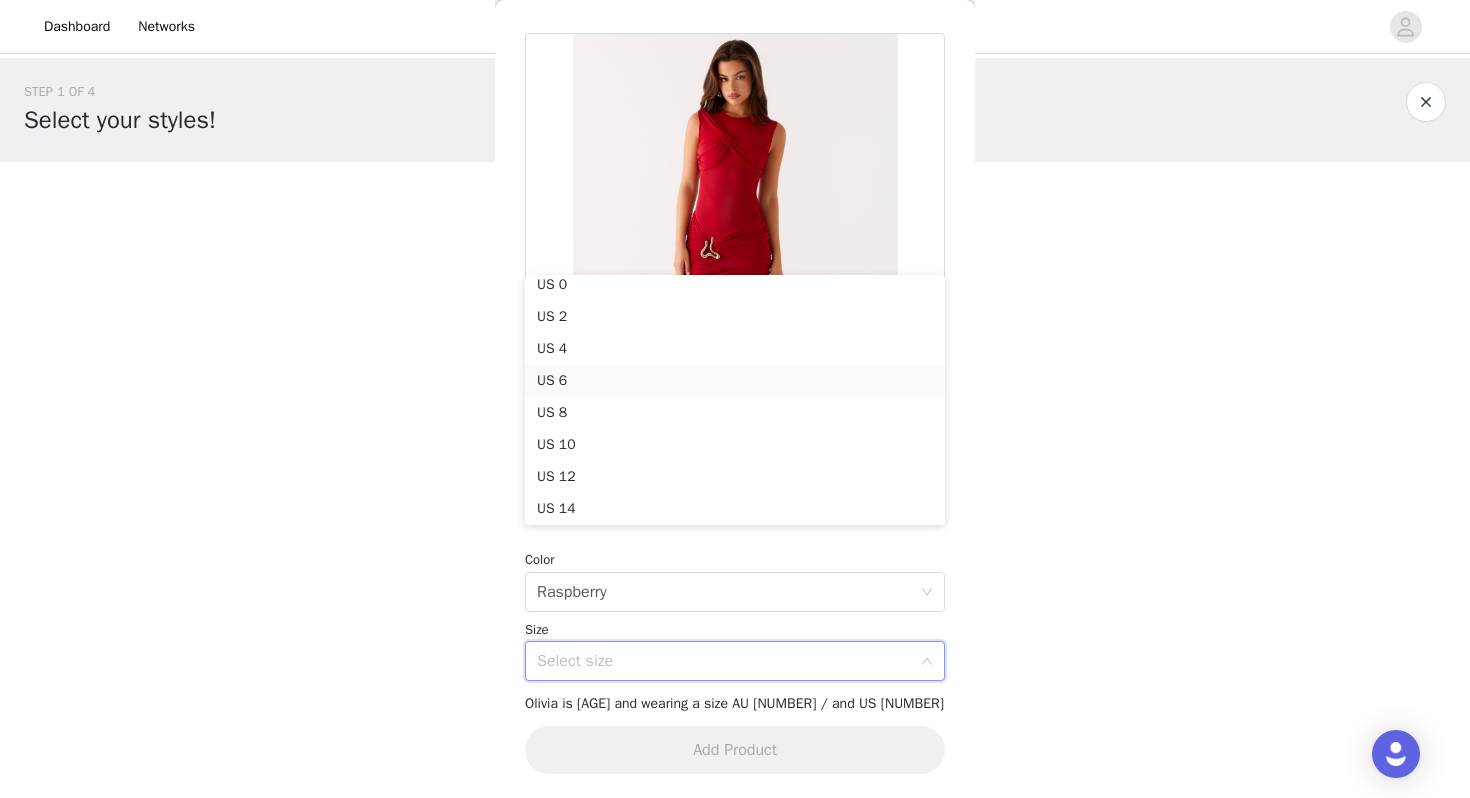 click on "US 6" at bounding box center (735, 381) 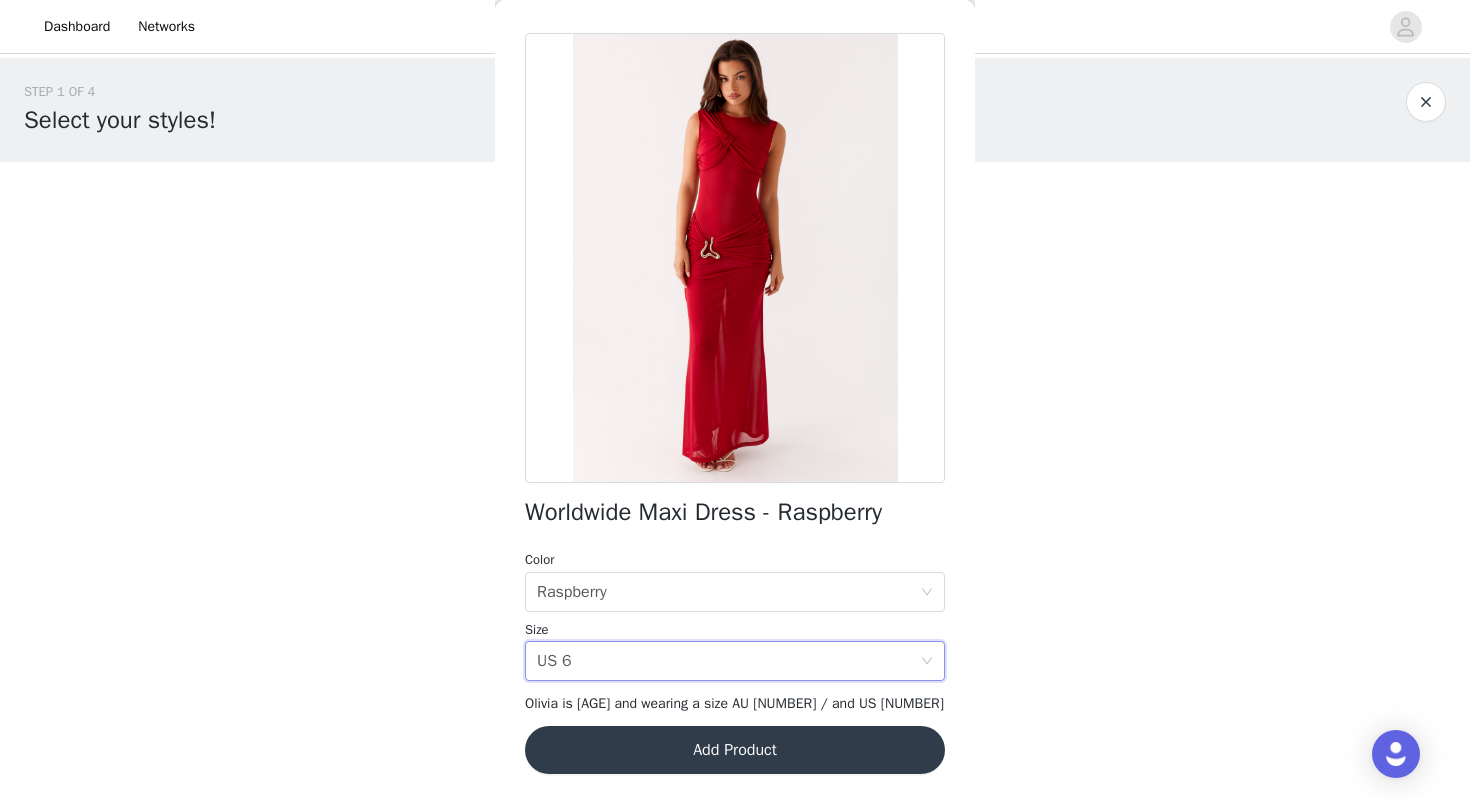 scroll, scrollTop: 277, scrollLeft: 0, axis: vertical 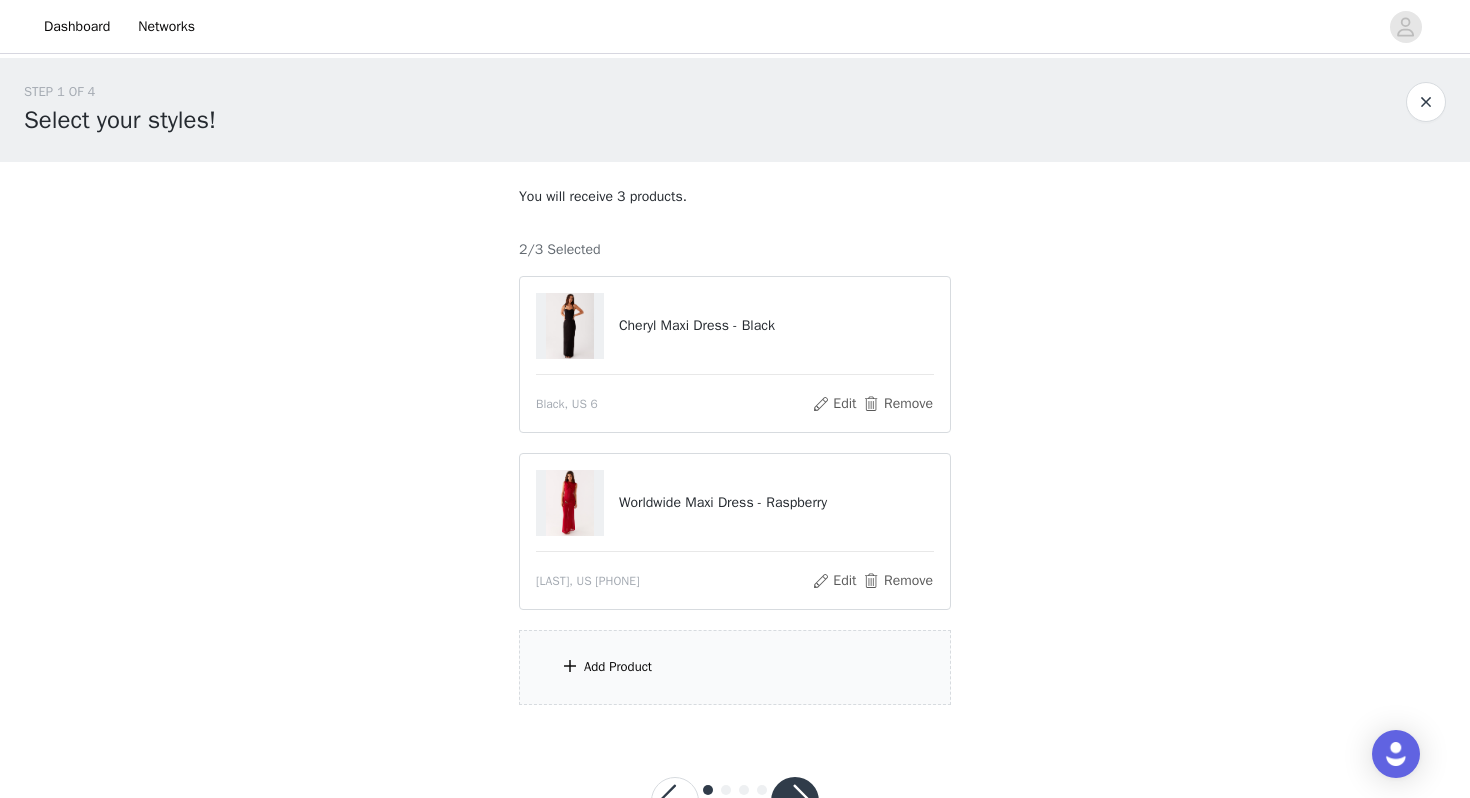 click on "Add Product" at bounding box center (735, 667) 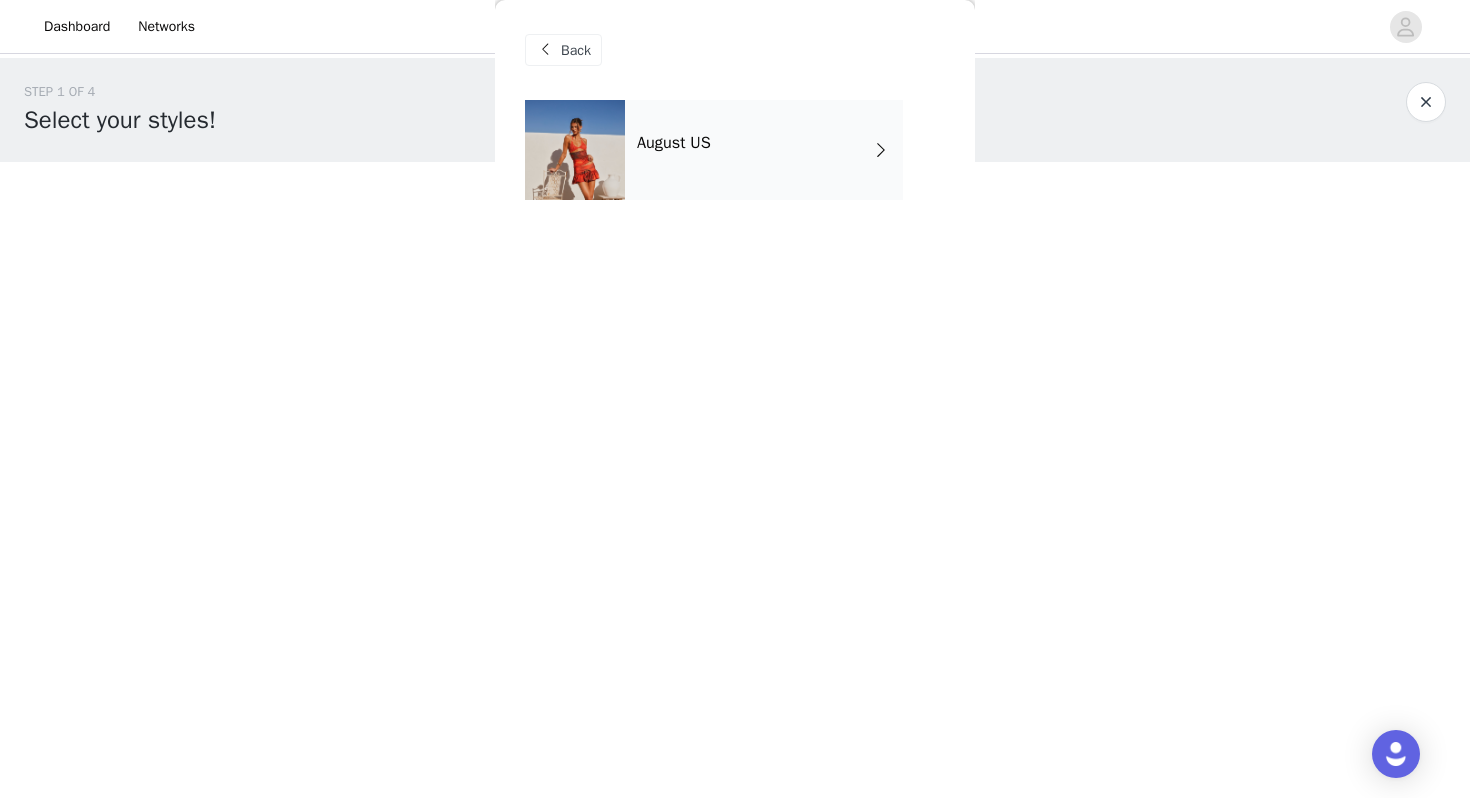 click on "August US" at bounding box center (764, 150) 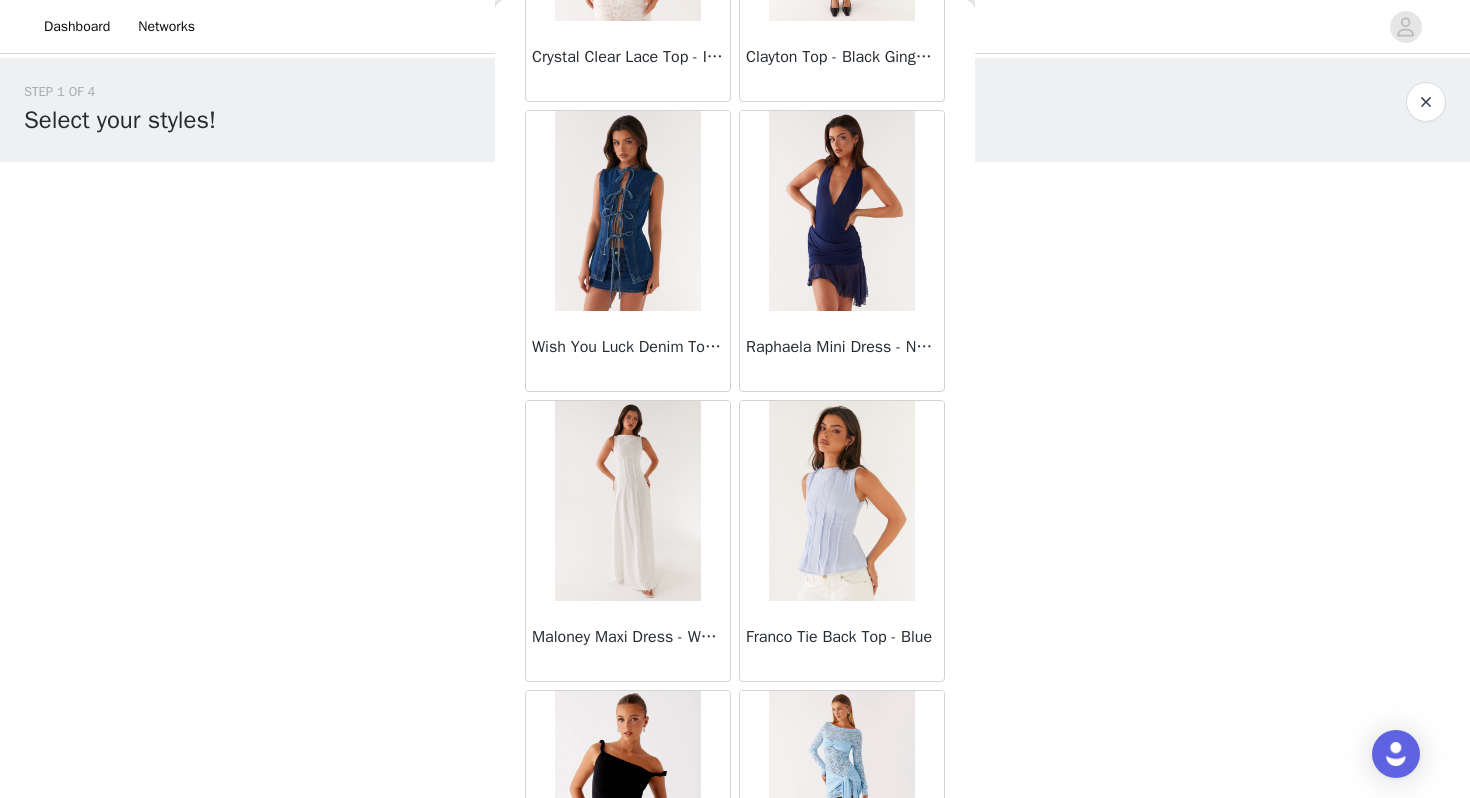 scroll, scrollTop: 2262, scrollLeft: 0, axis: vertical 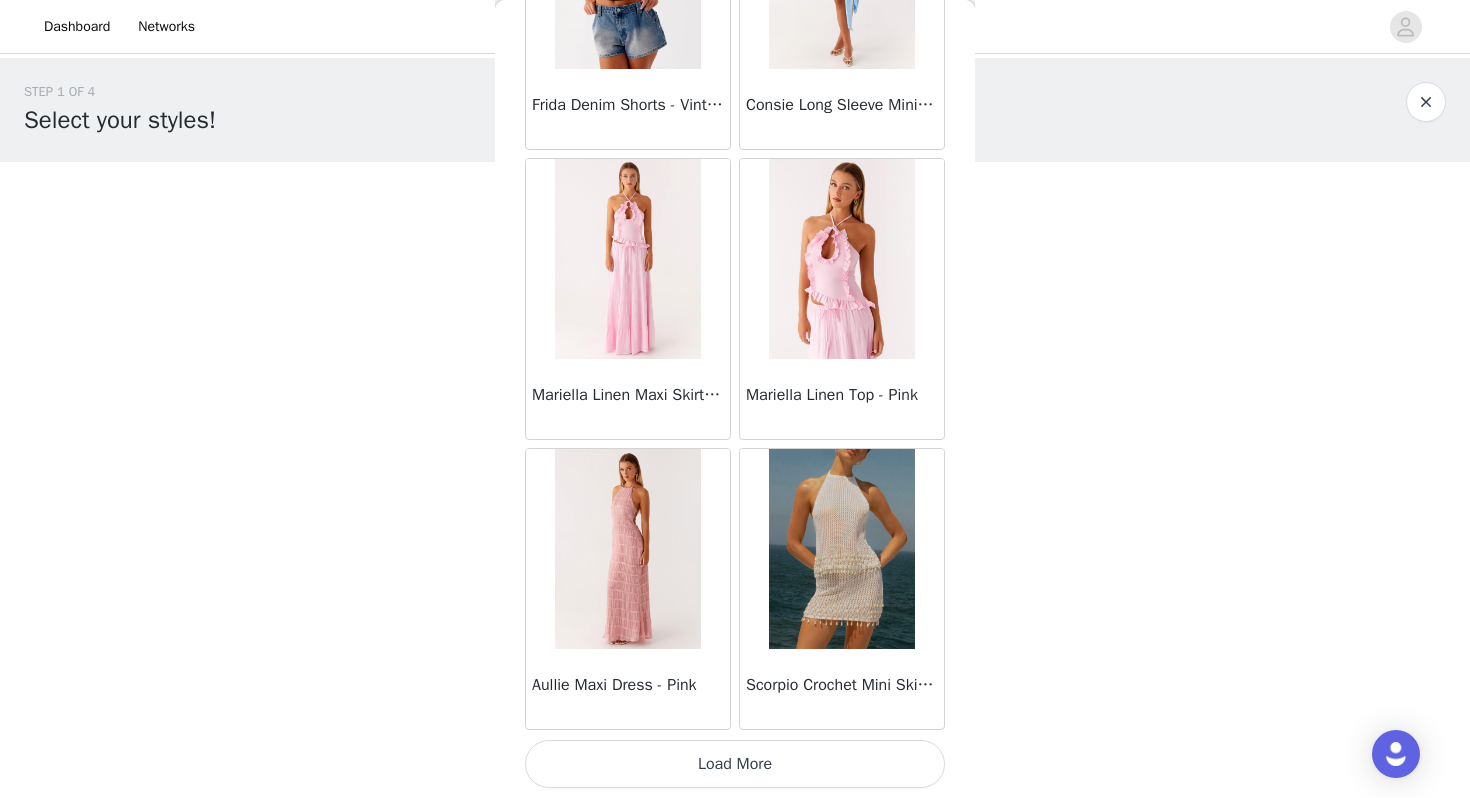 click on "Load More" at bounding box center (735, 764) 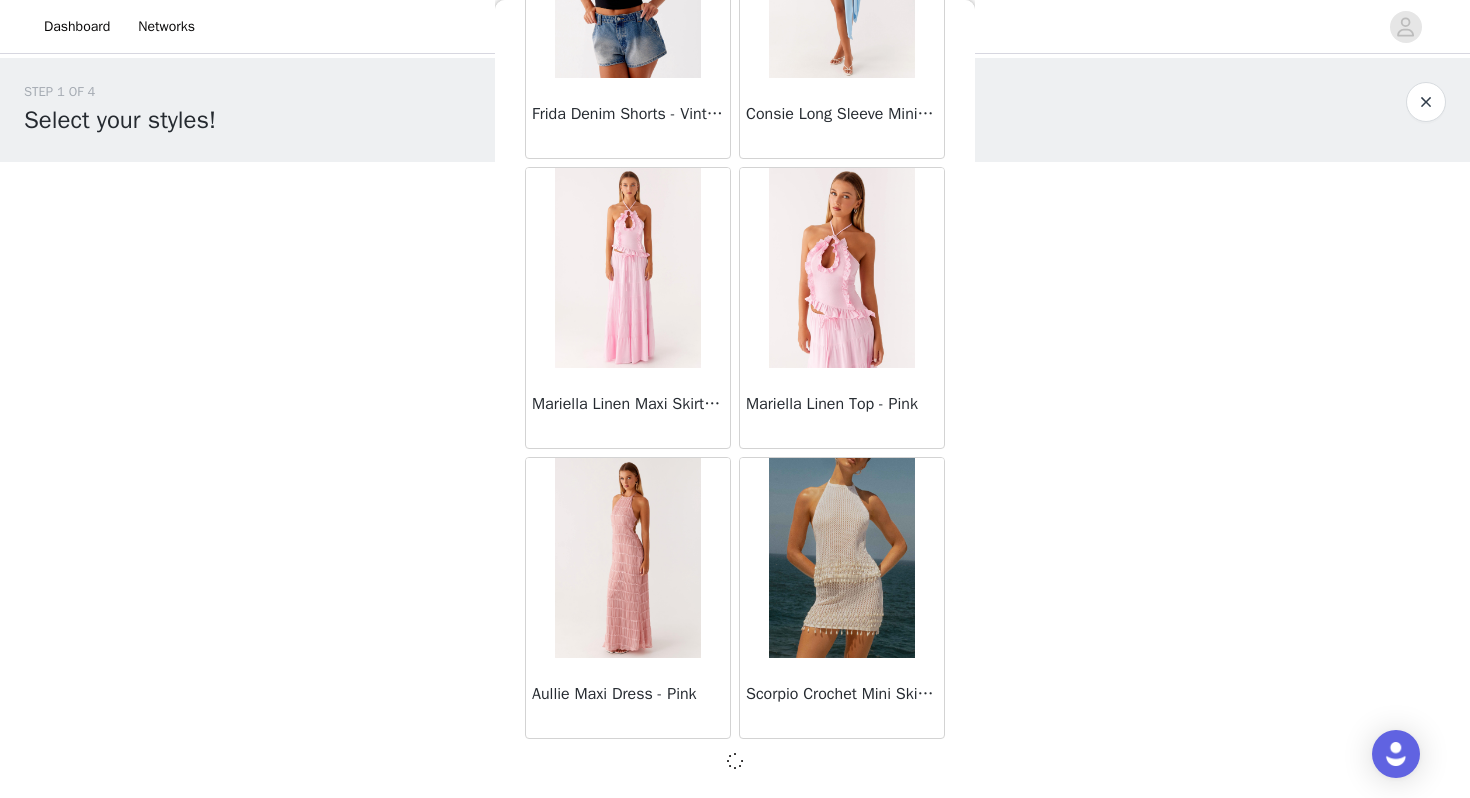 scroll, scrollTop: 74, scrollLeft: 0, axis: vertical 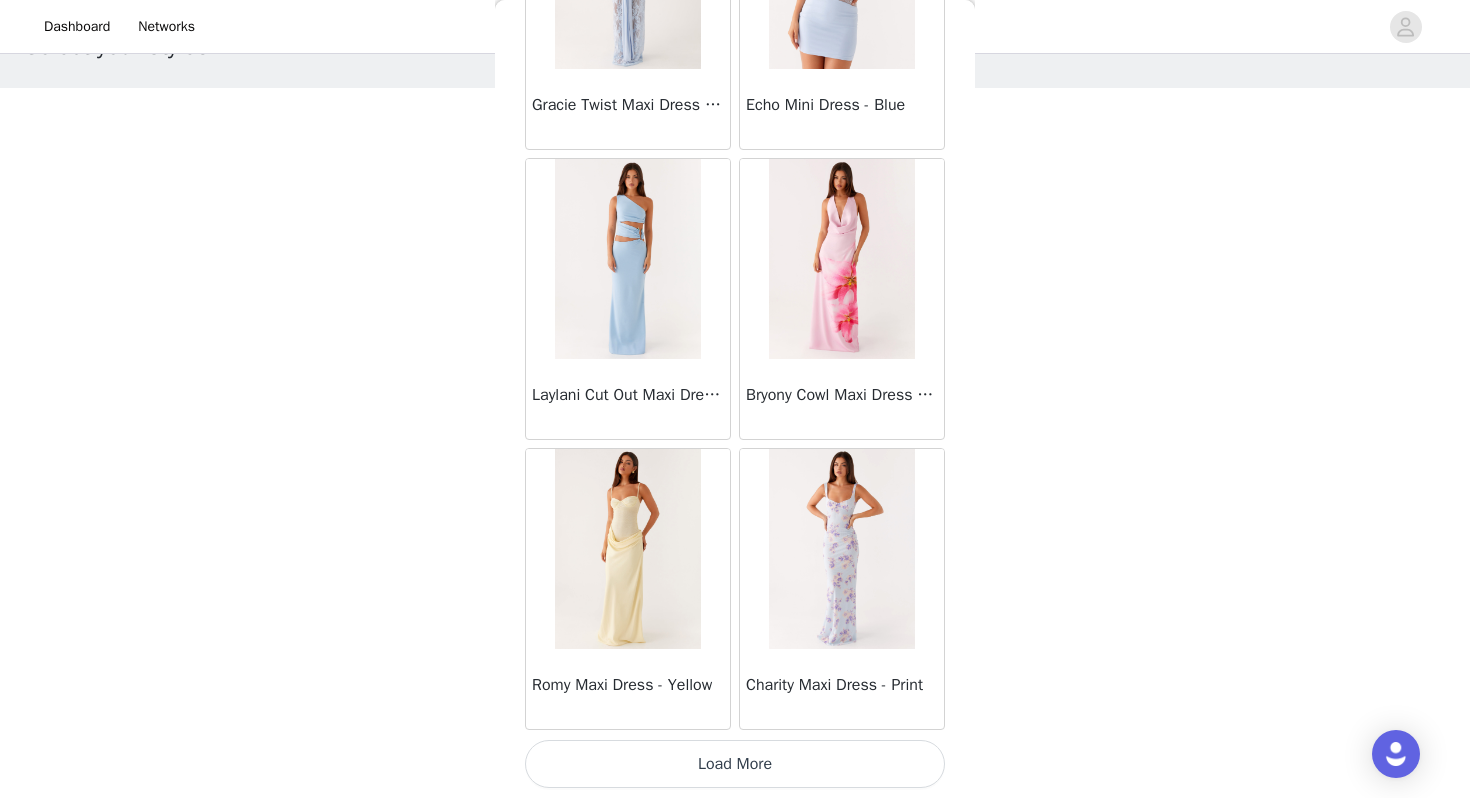 click on "Load More" at bounding box center (735, 764) 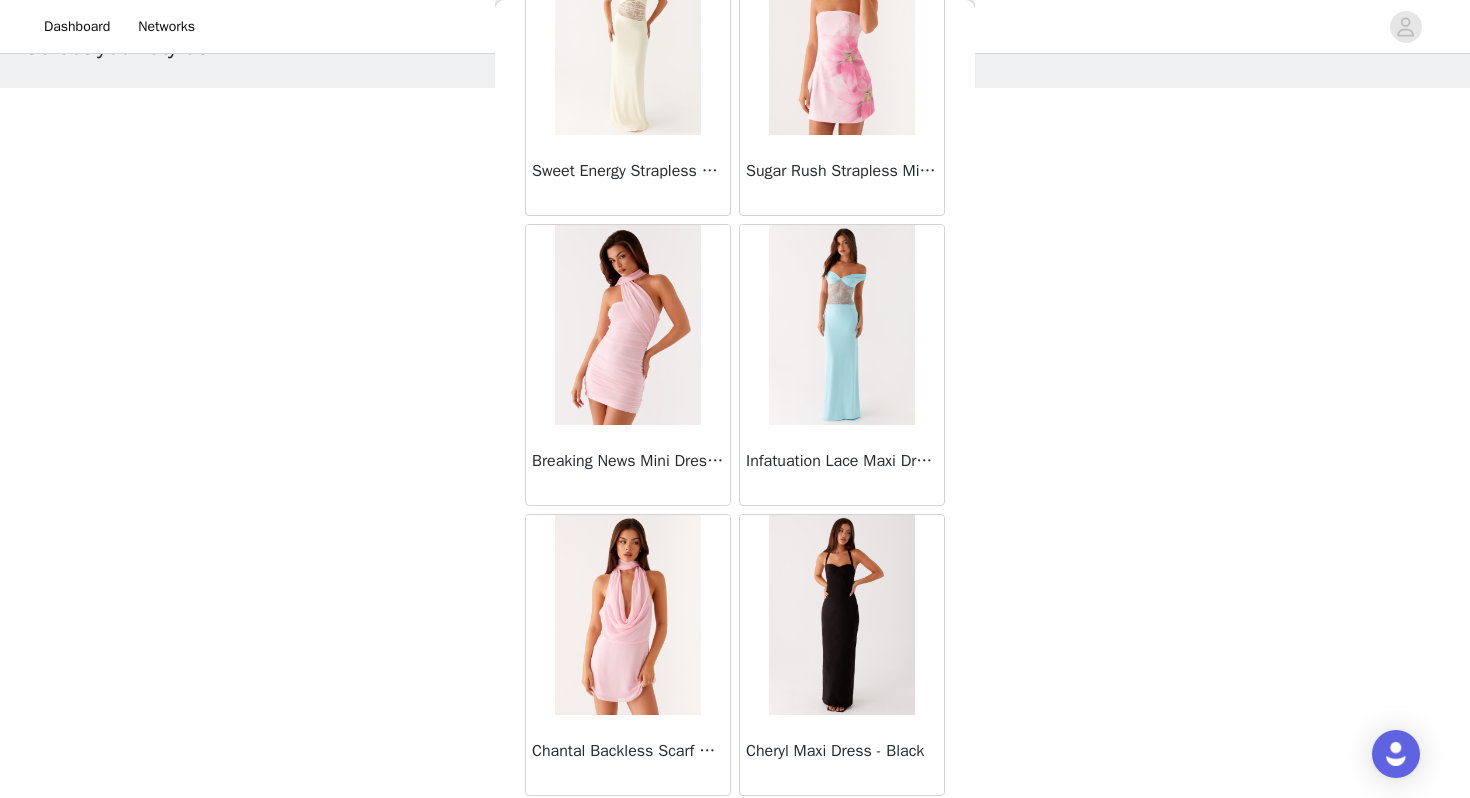 scroll, scrollTop: 8062, scrollLeft: 0, axis: vertical 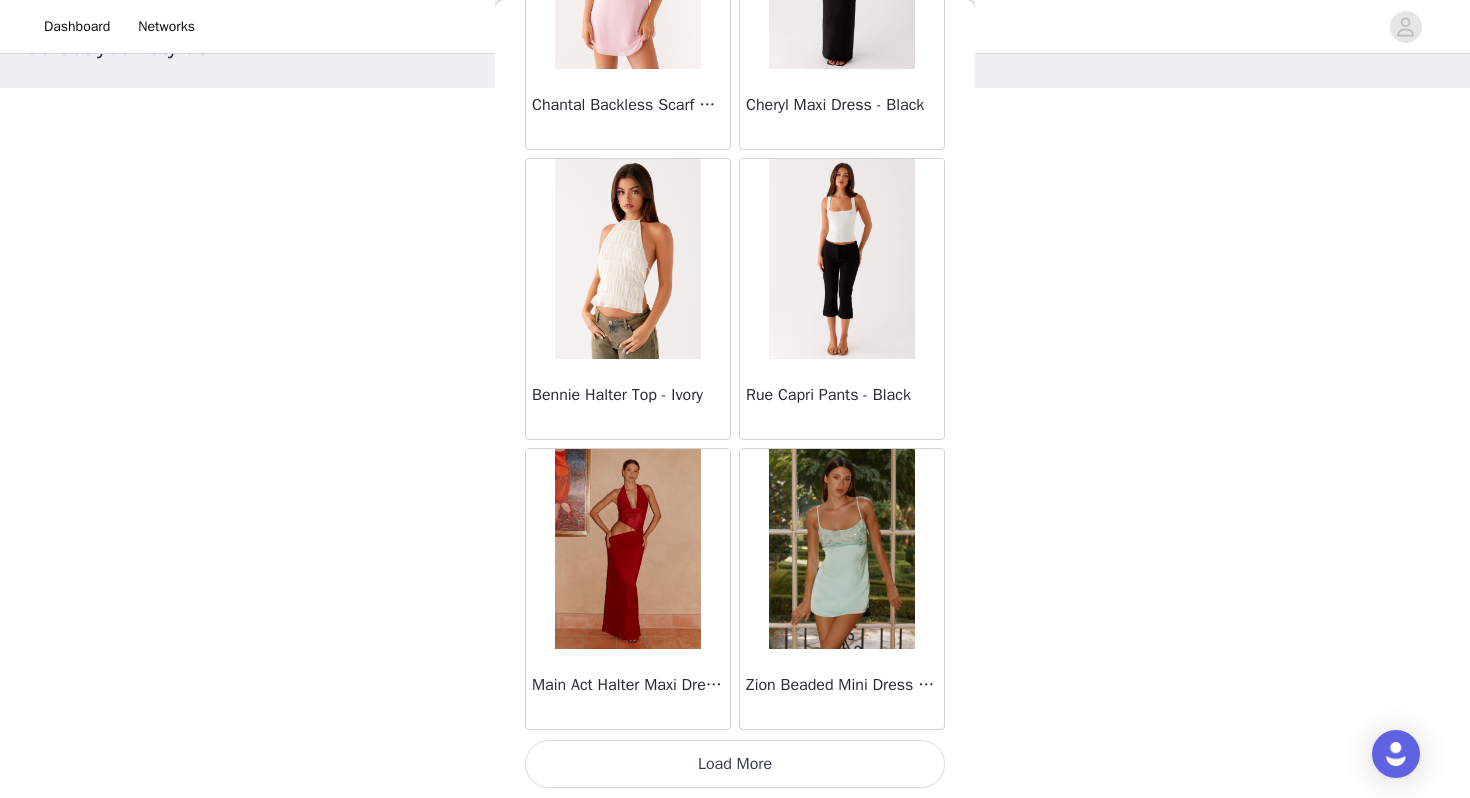 click on "Load More" at bounding box center [735, 764] 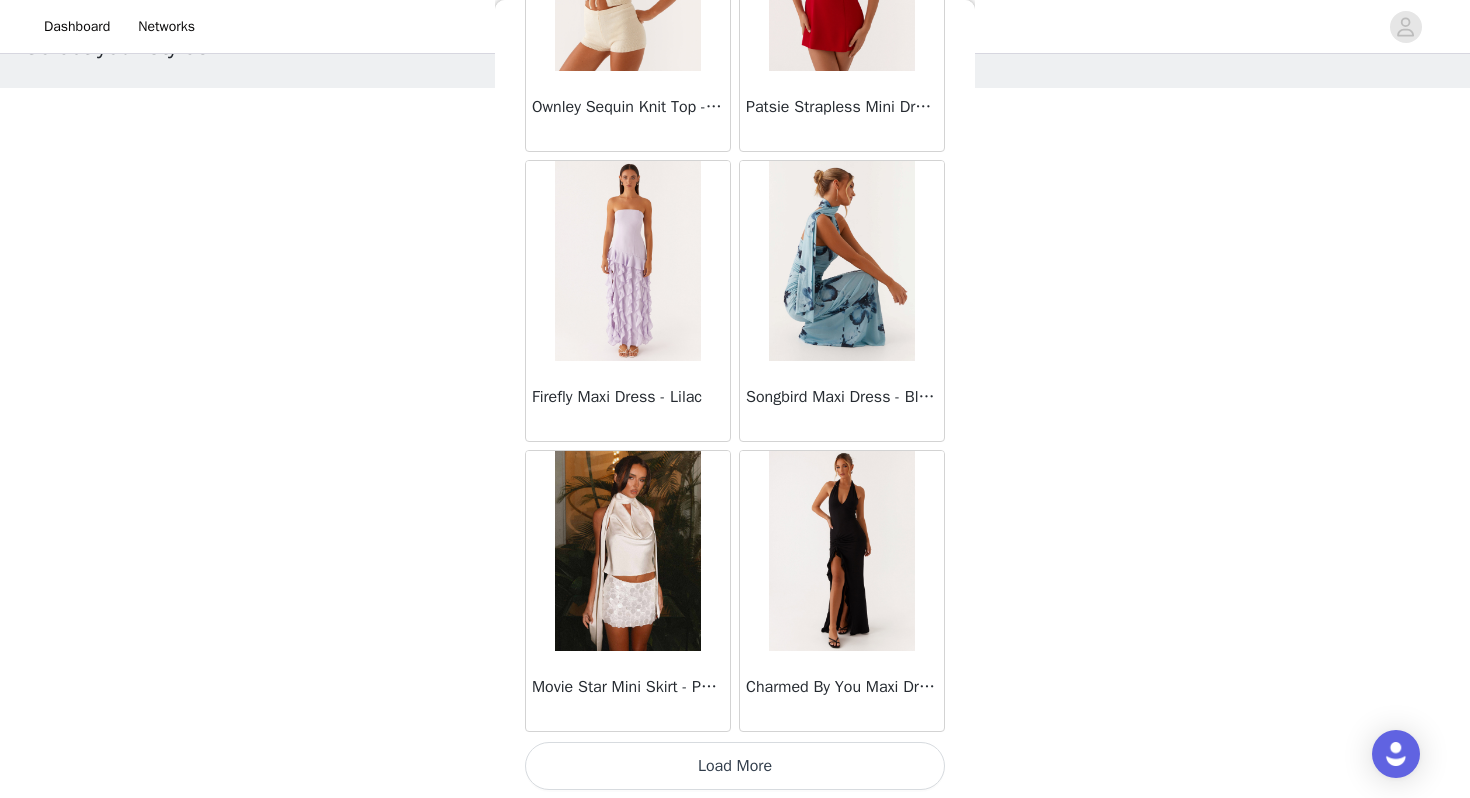 scroll, scrollTop: 10962, scrollLeft: 0, axis: vertical 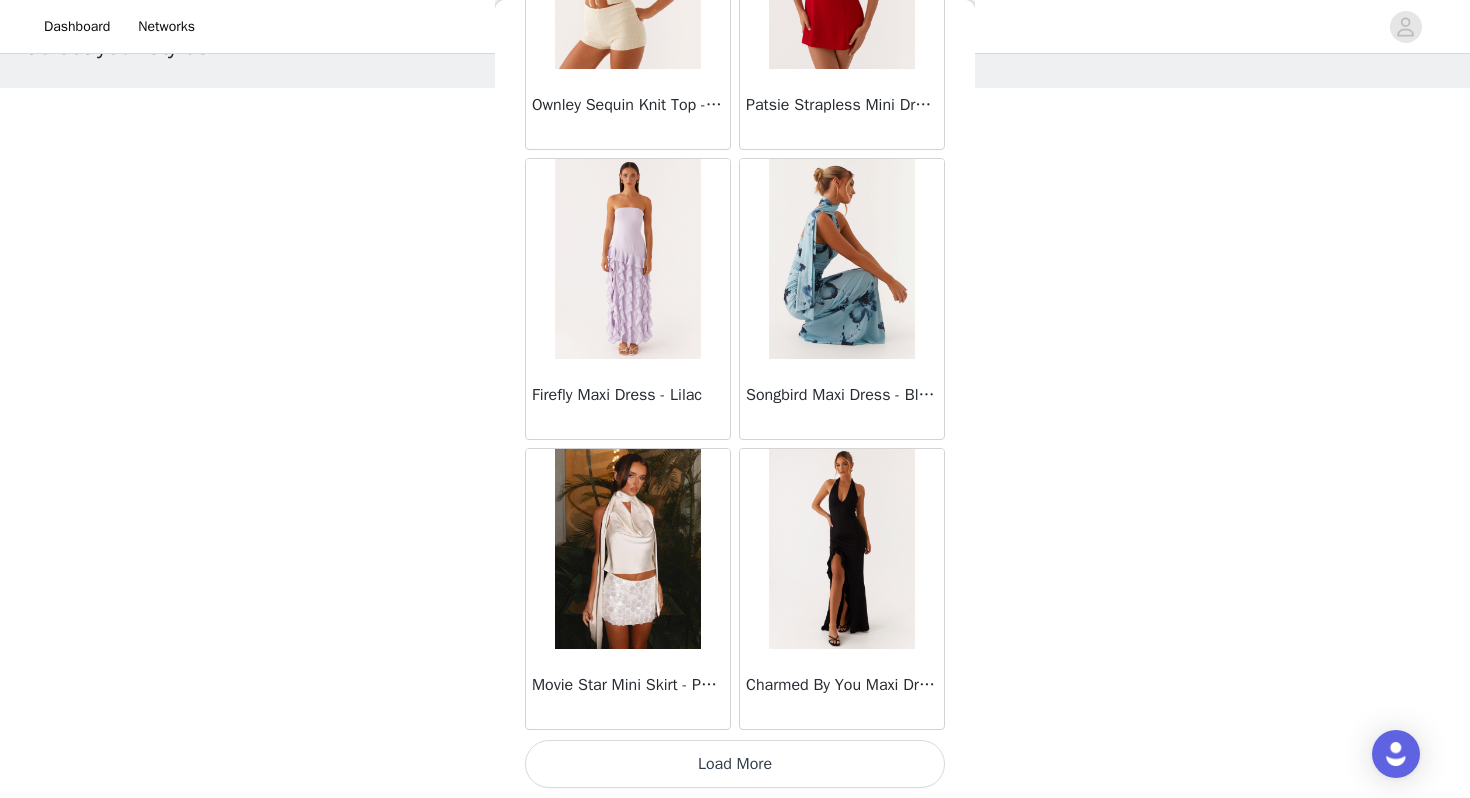 click on "Load More" at bounding box center (735, 764) 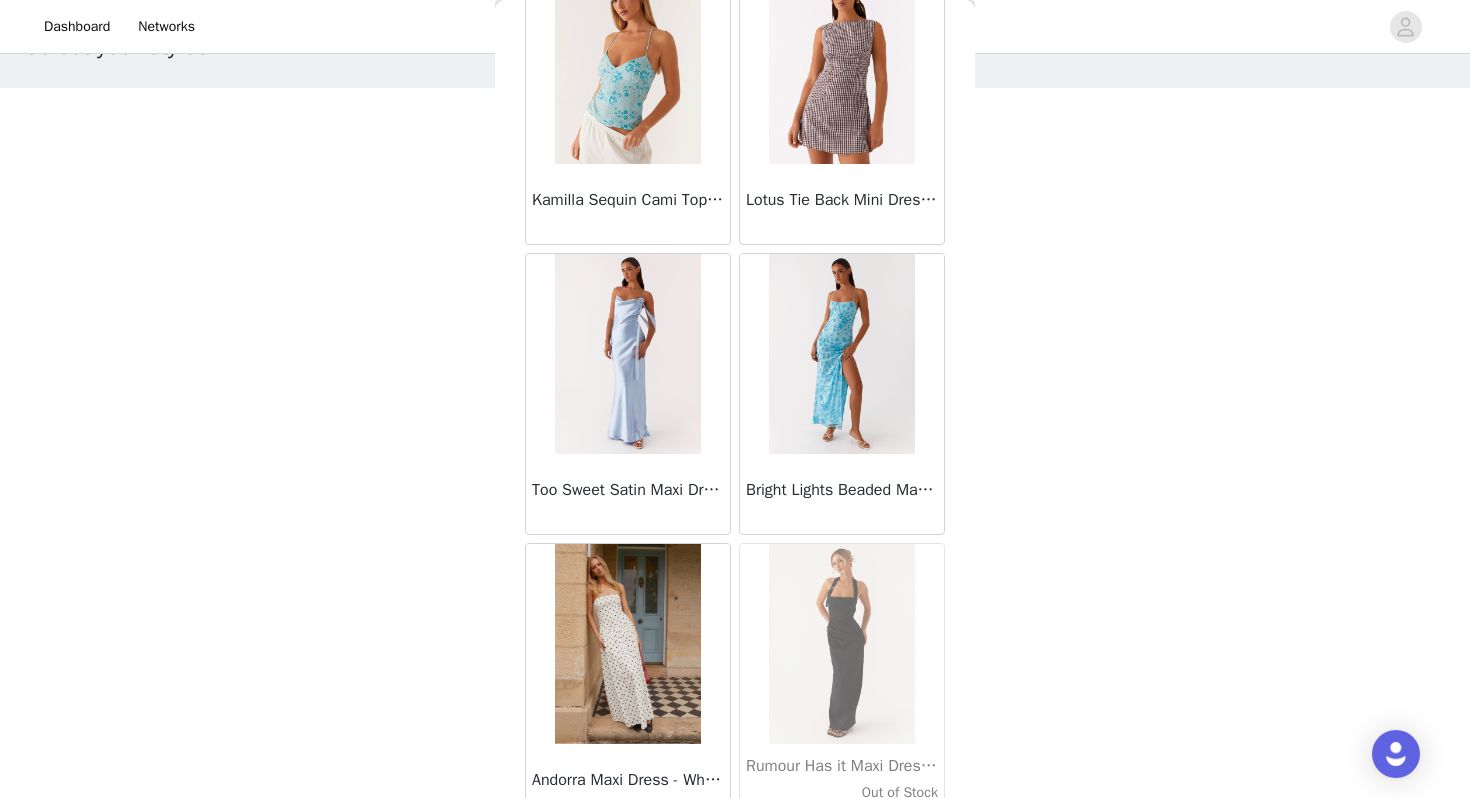 scroll, scrollTop: 13862, scrollLeft: 0, axis: vertical 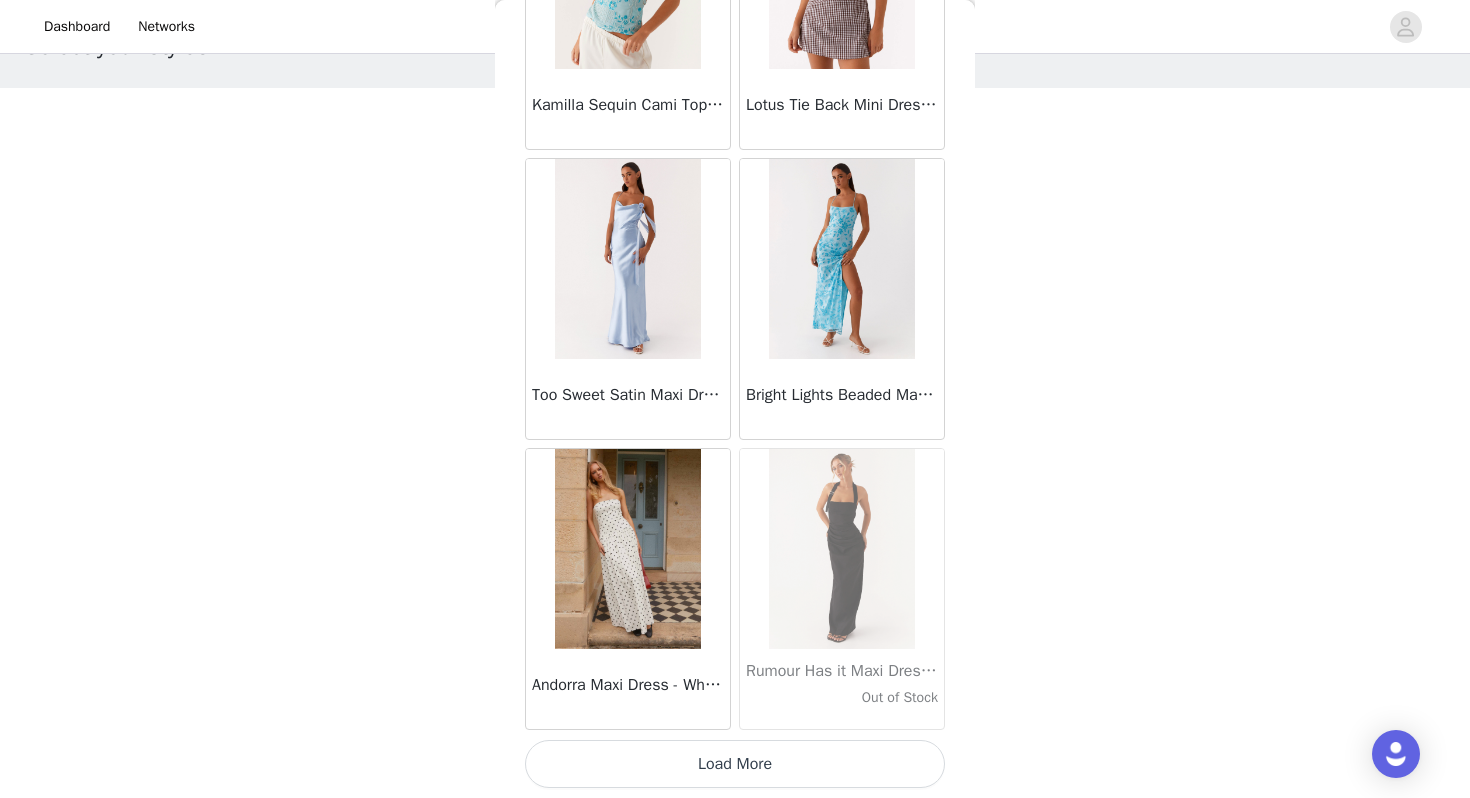 click on "Load More" at bounding box center (735, 764) 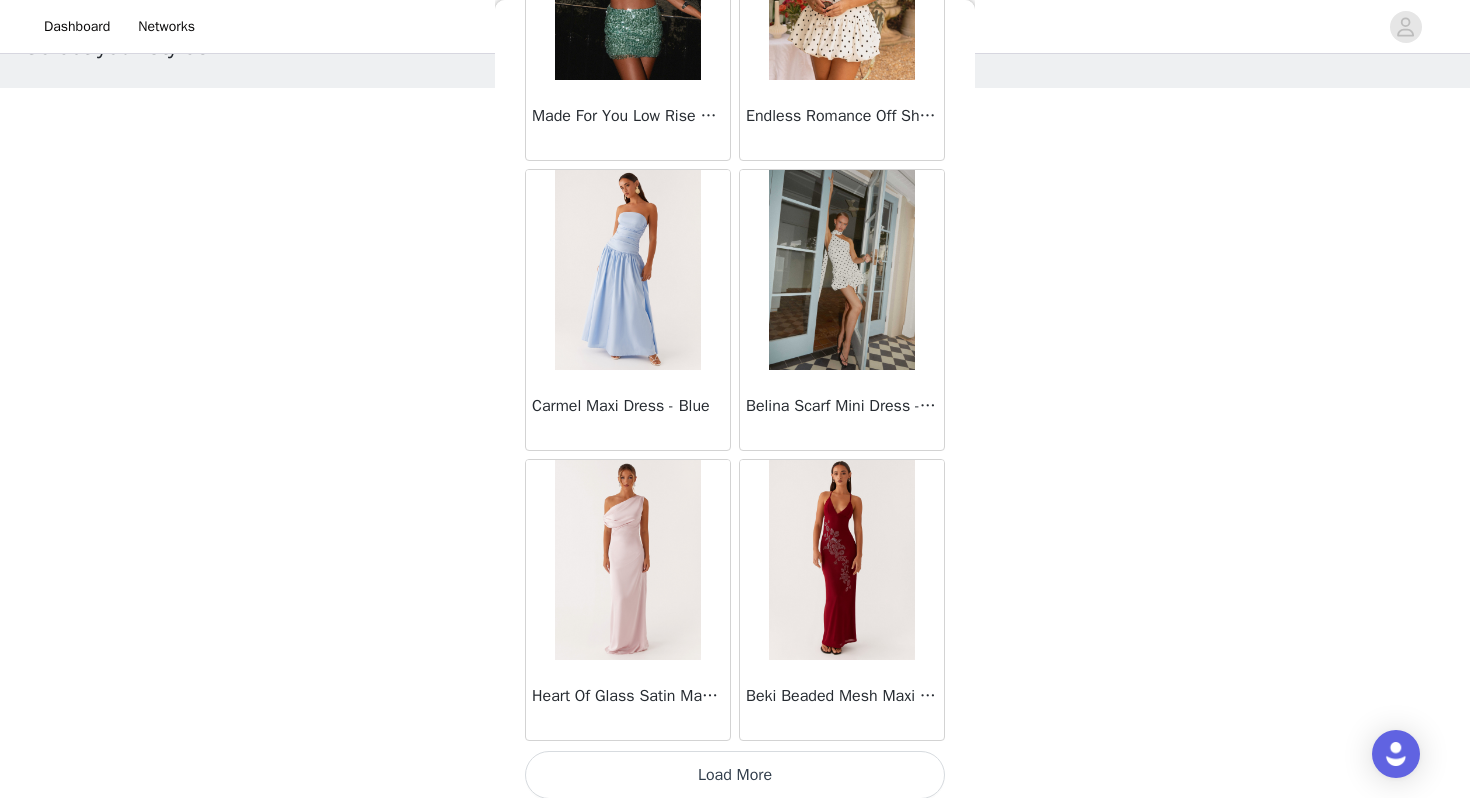 scroll, scrollTop: 16762, scrollLeft: 0, axis: vertical 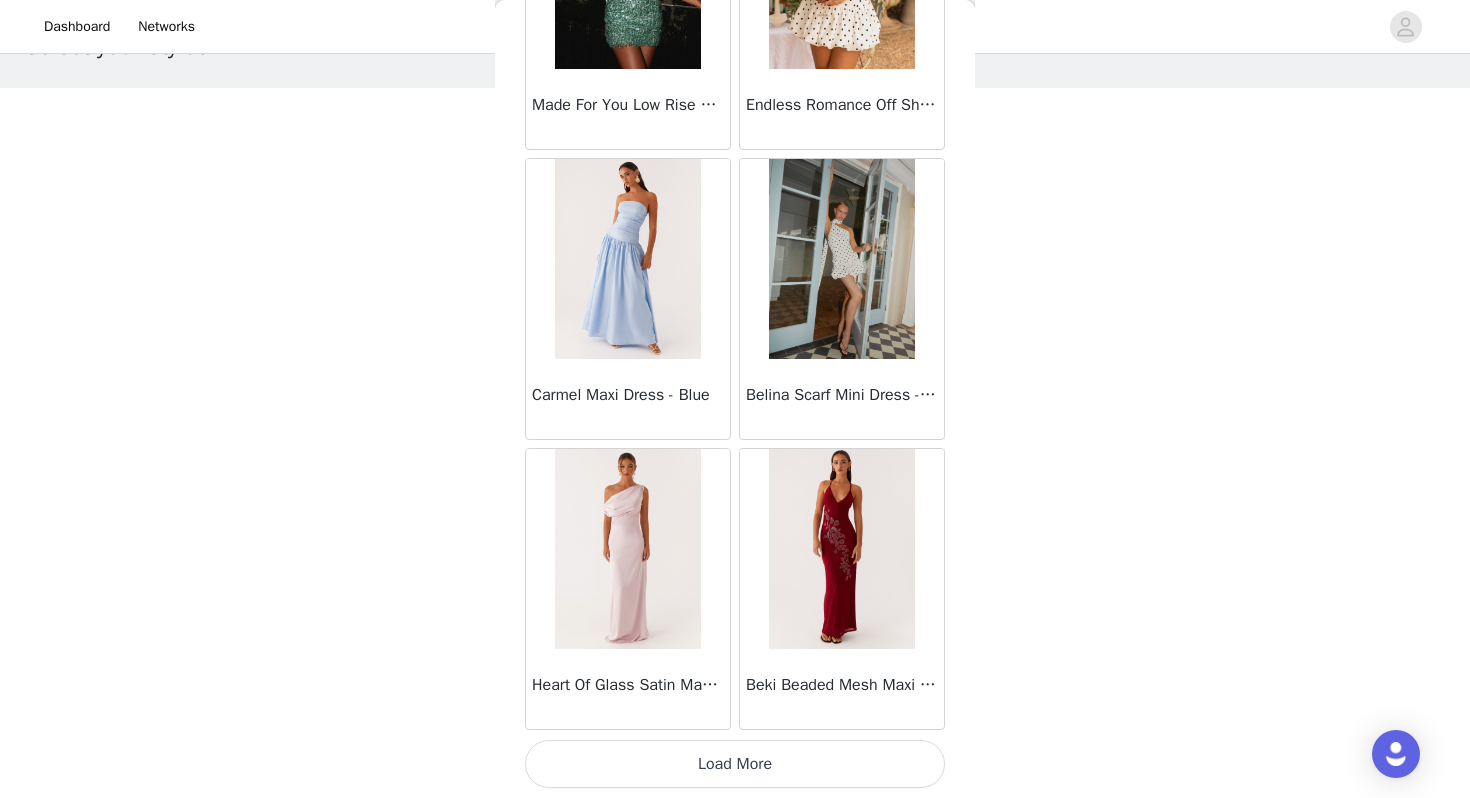 click on "Load More" at bounding box center (735, 764) 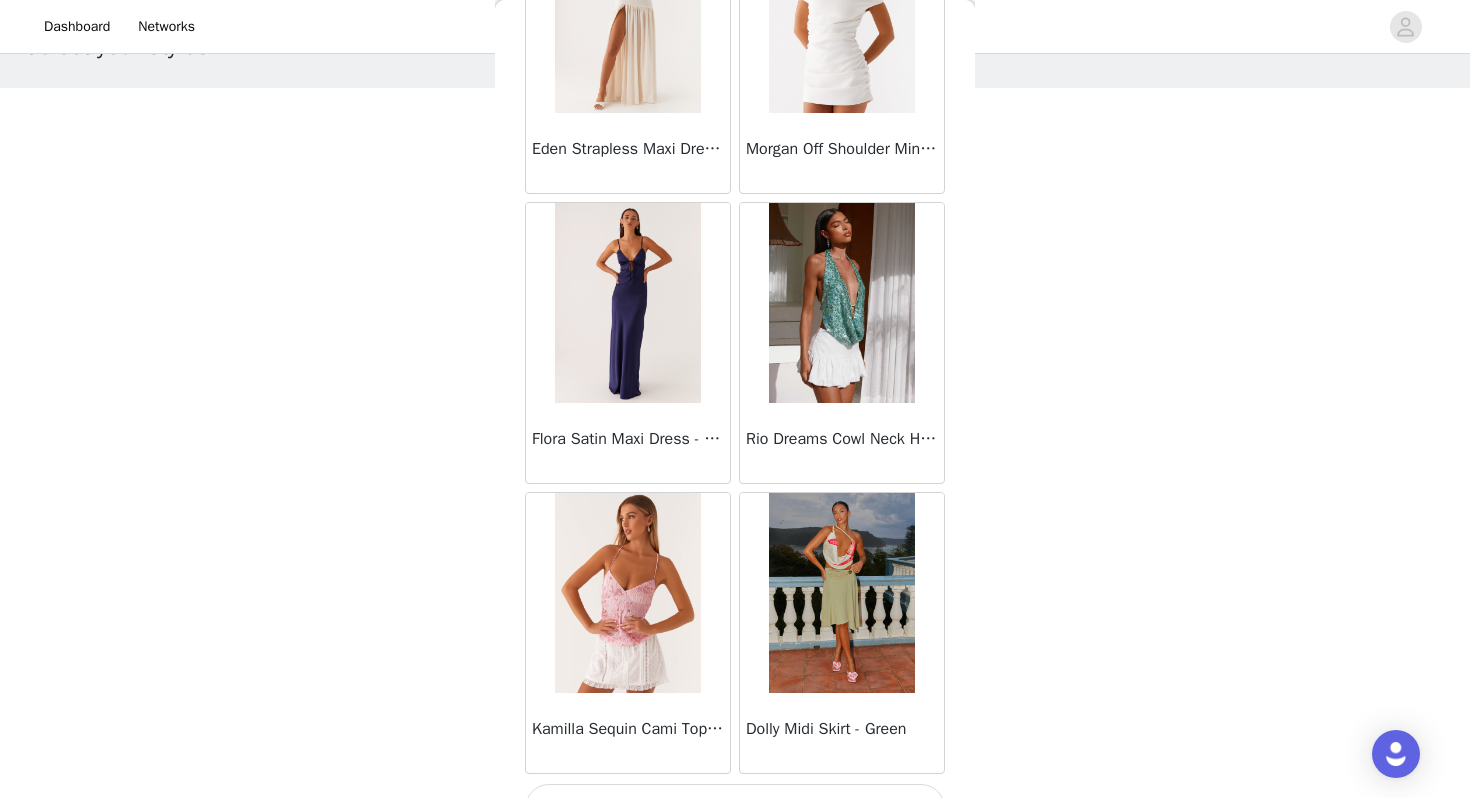 scroll, scrollTop: 19662, scrollLeft: 0, axis: vertical 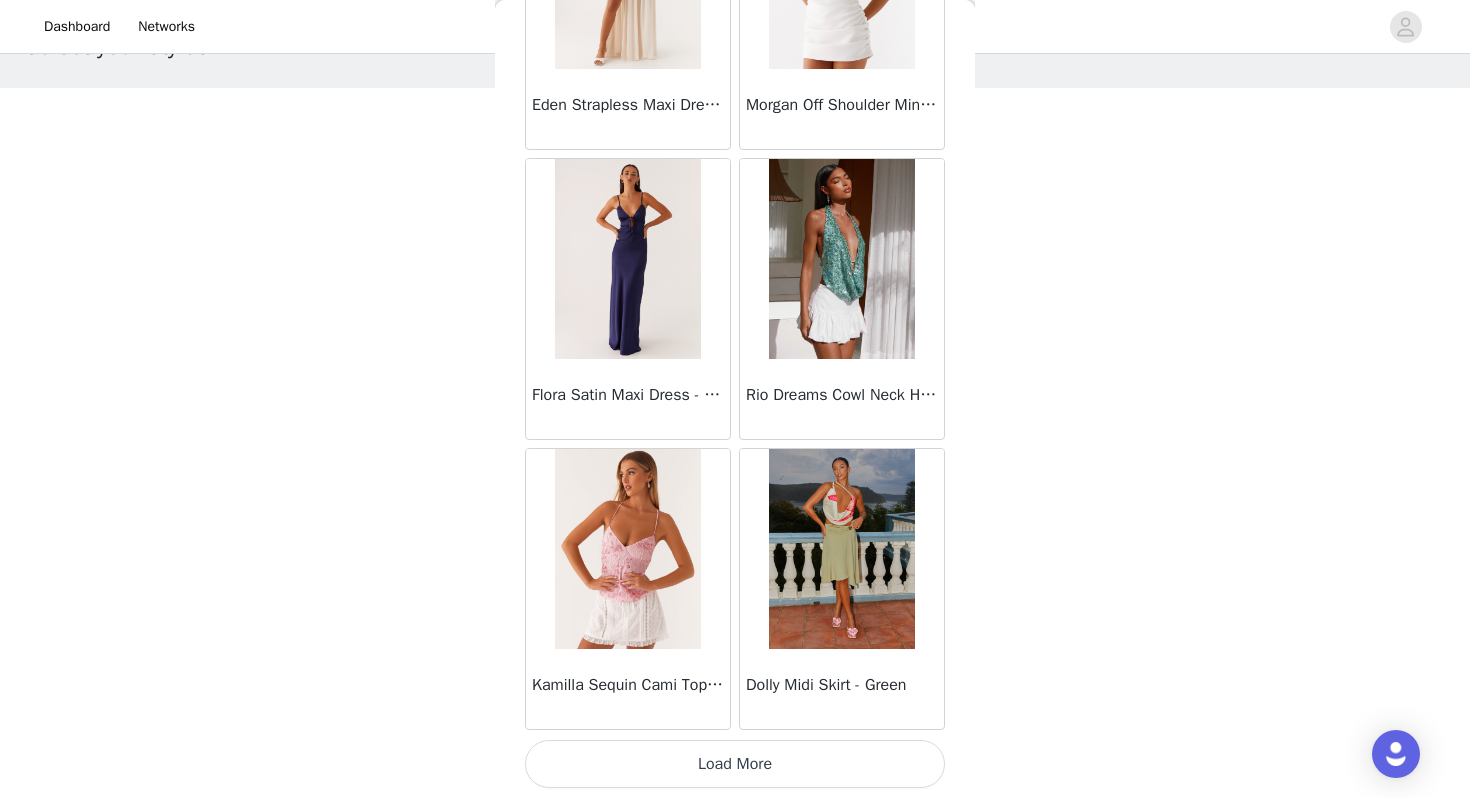 click on "Load More" at bounding box center [735, 764] 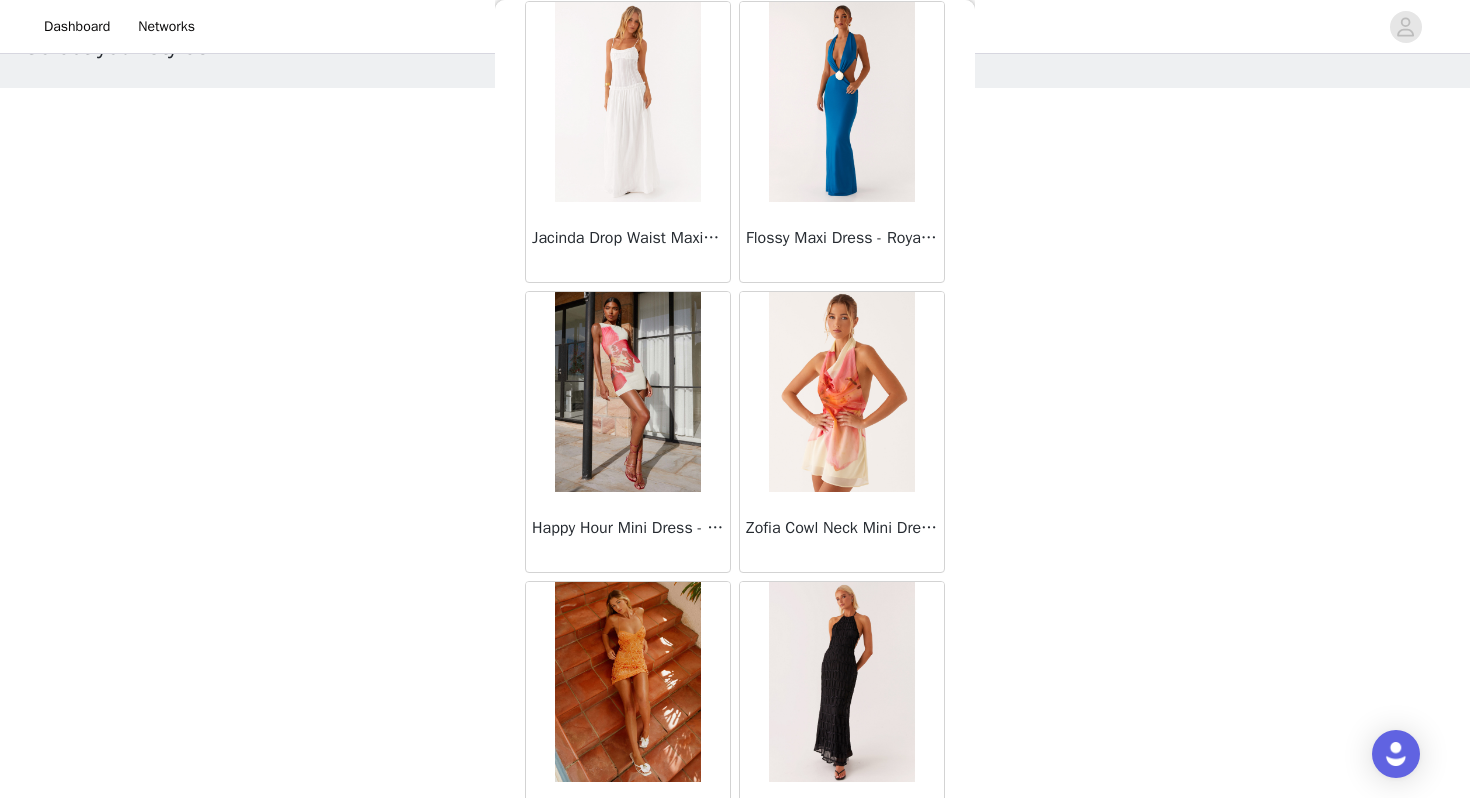 scroll, scrollTop: 22562, scrollLeft: 0, axis: vertical 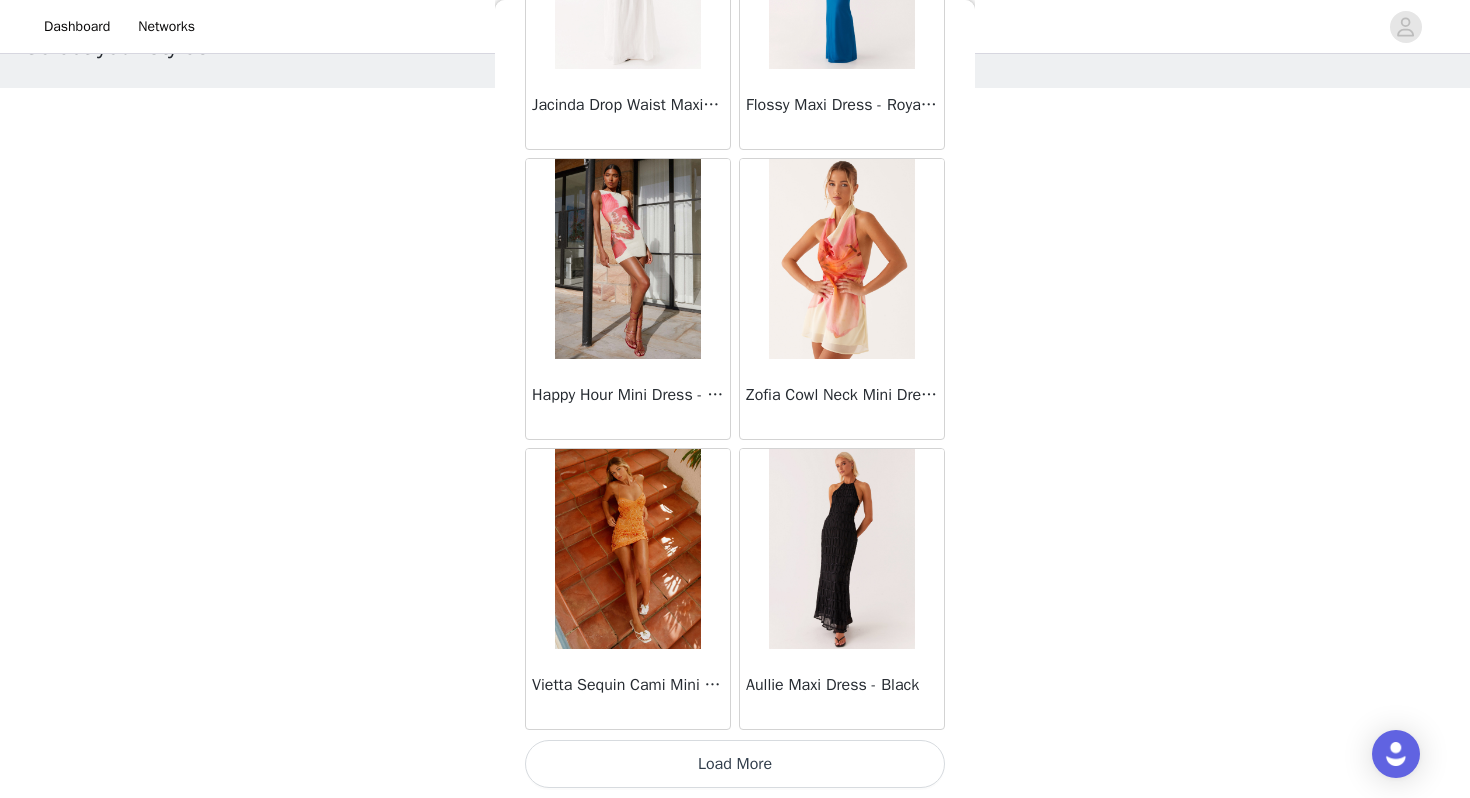 click on "Load More" at bounding box center (735, 764) 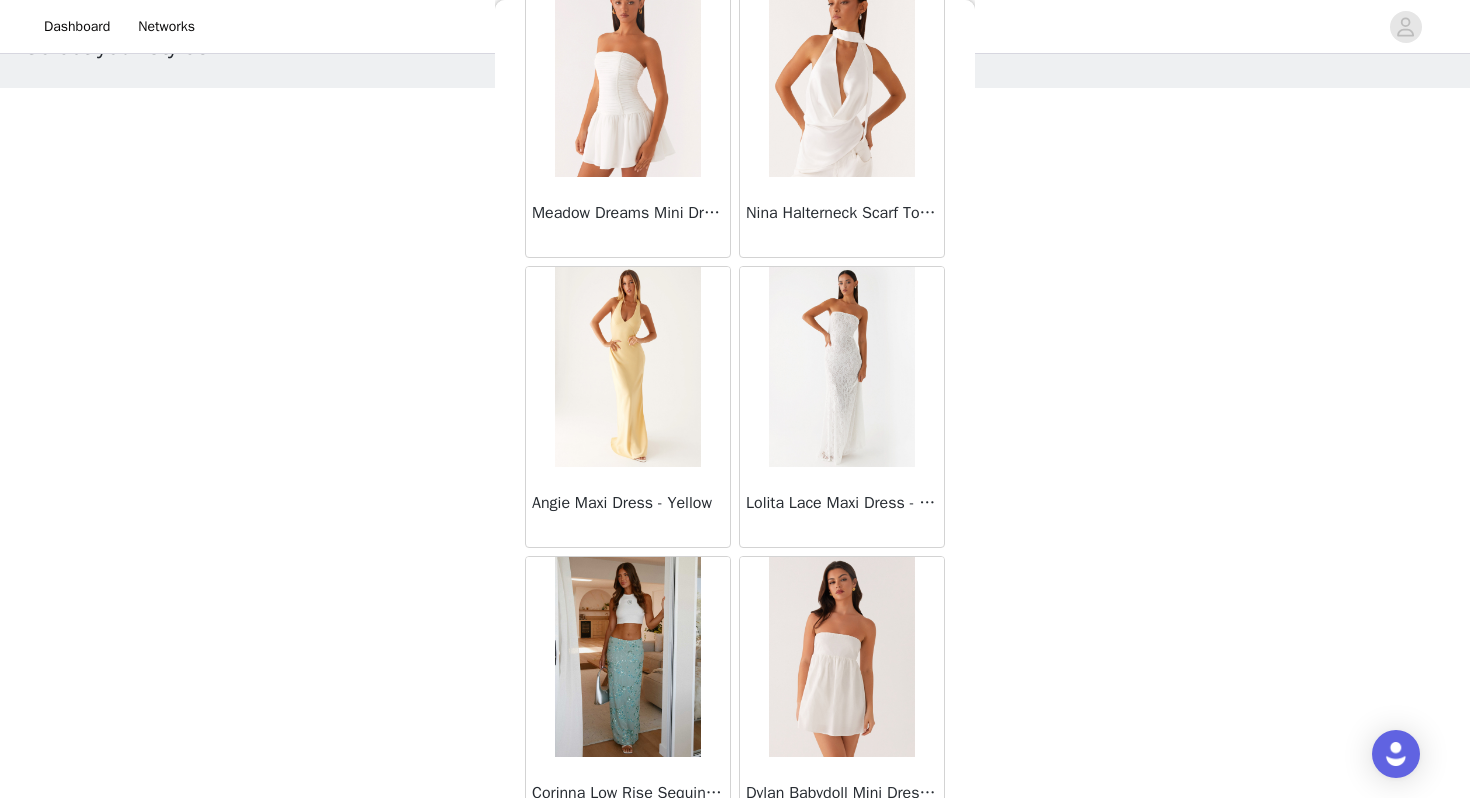 scroll, scrollTop: 25462, scrollLeft: 0, axis: vertical 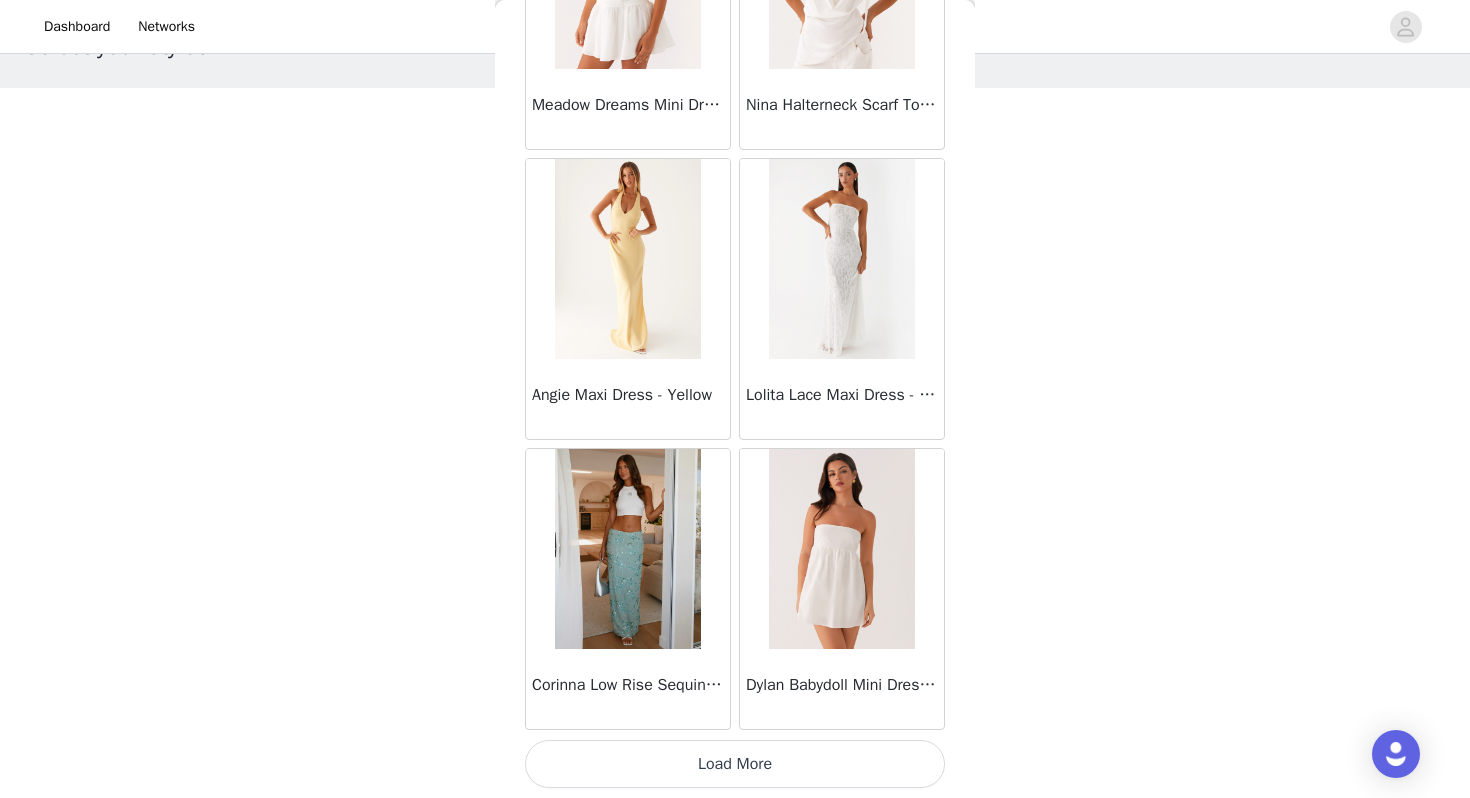 click on "Load More" at bounding box center (735, 764) 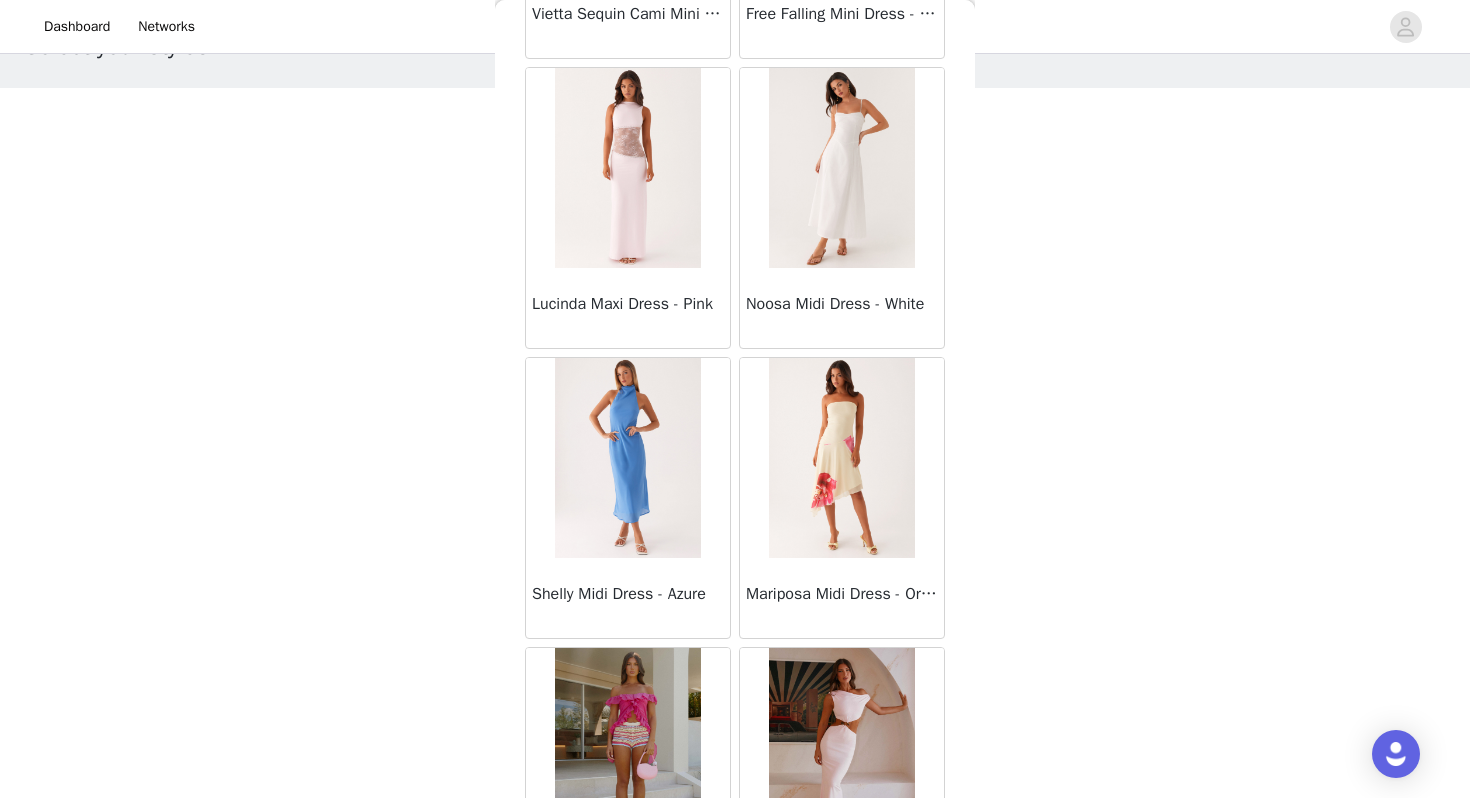 scroll, scrollTop: 28187, scrollLeft: 0, axis: vertical 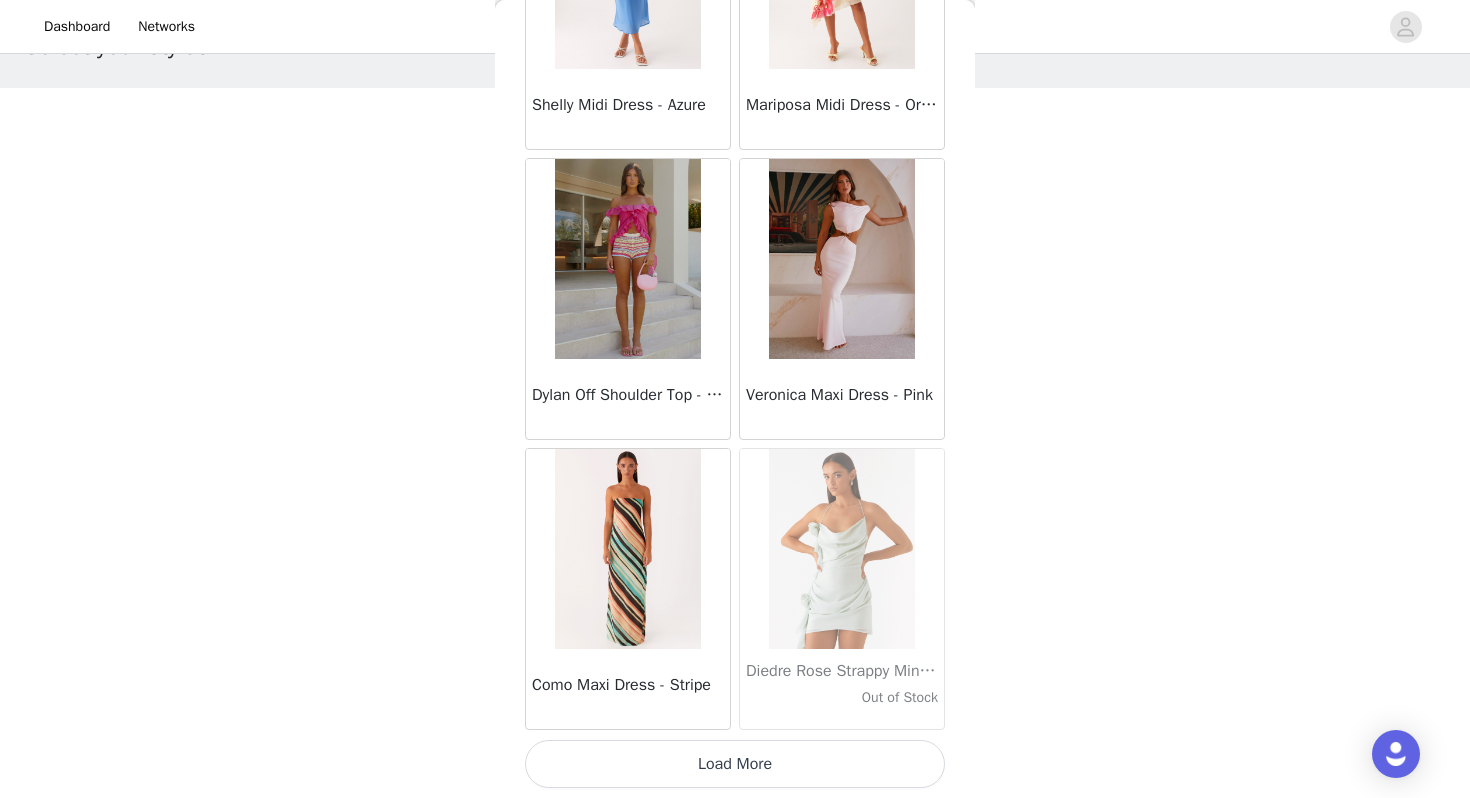 click on "Load More" at bounding box center [735, 764] 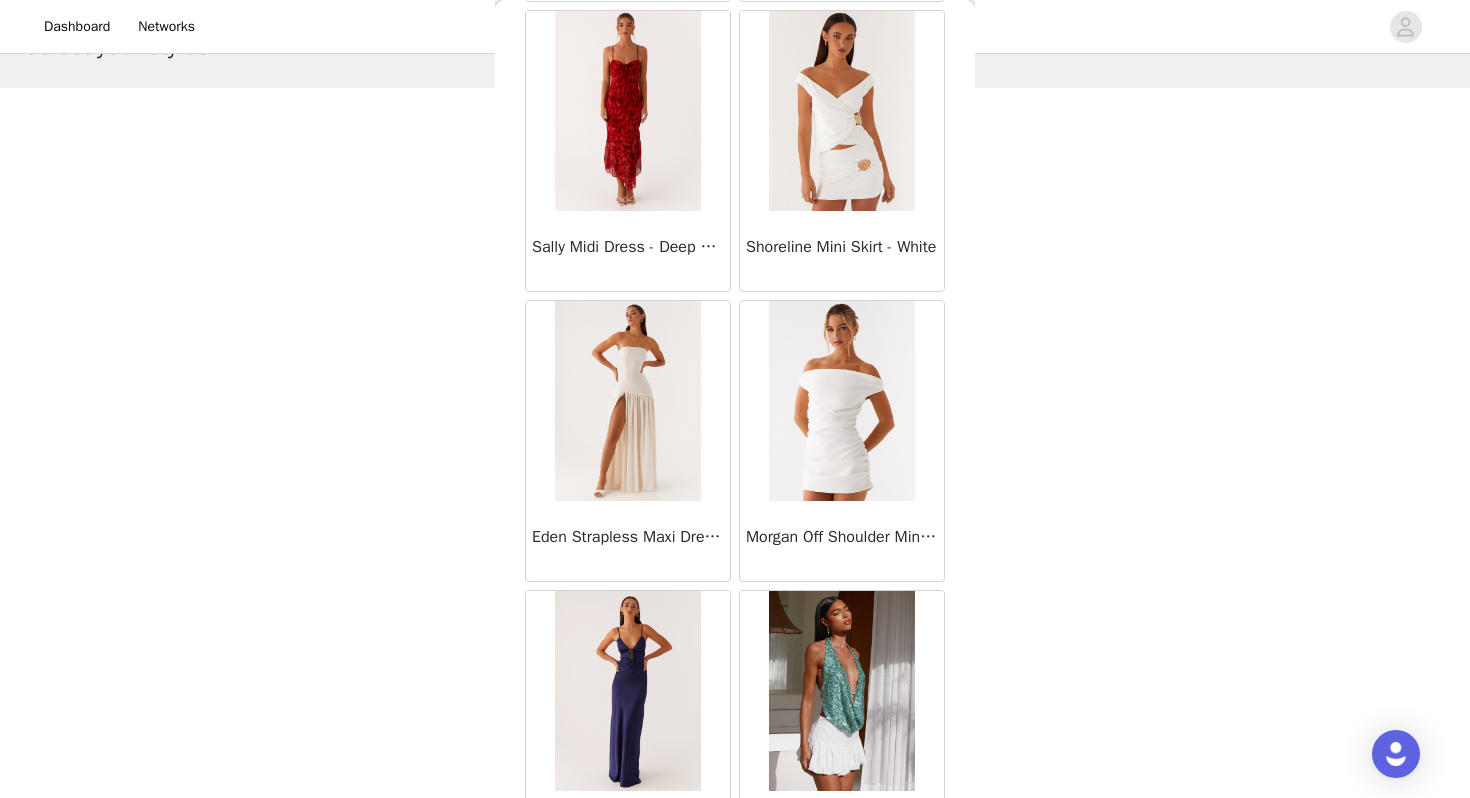 scroll, scrollTop: 19228, scrollLeft: 0, axis: vertical 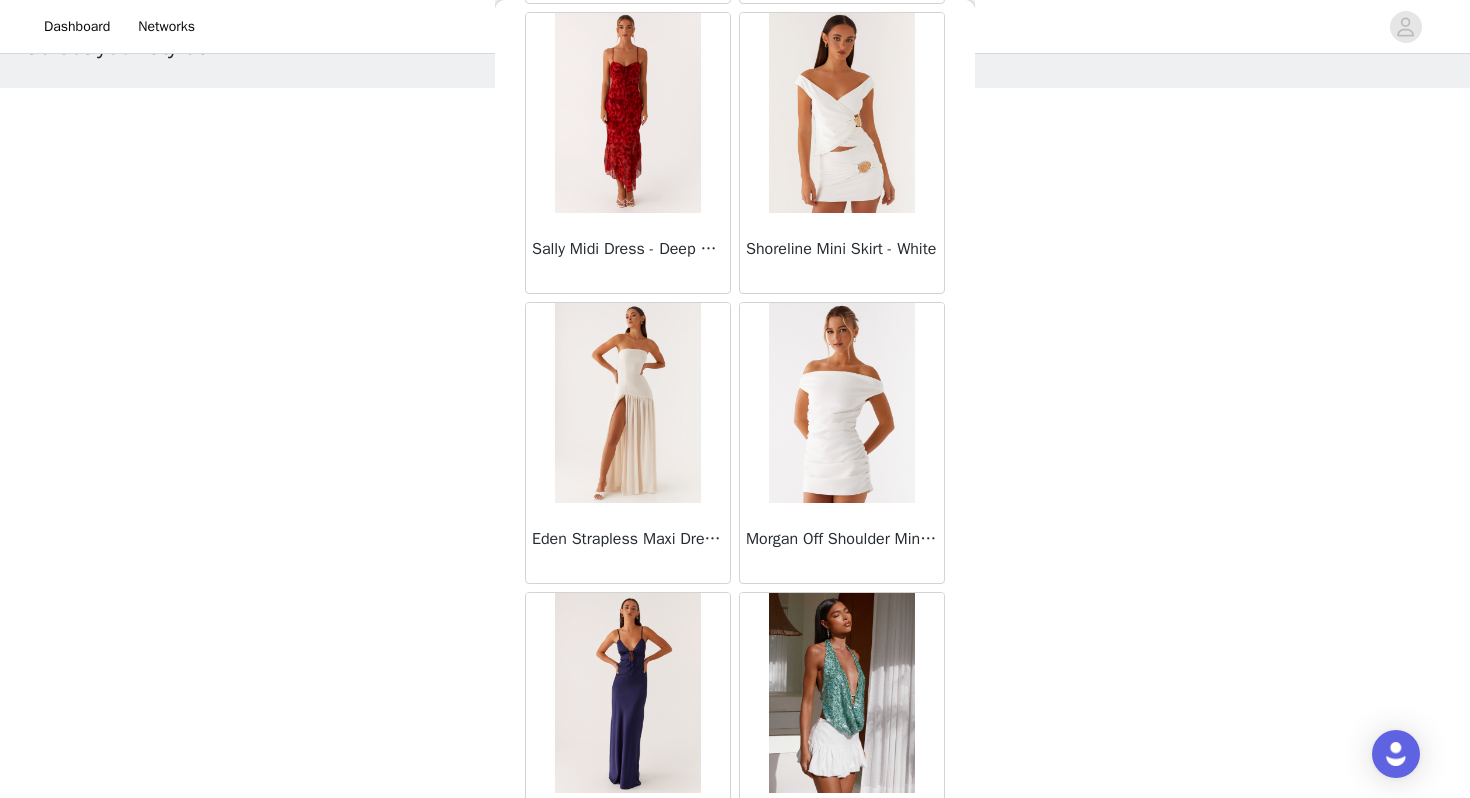 click at bounding box center [627, 403] 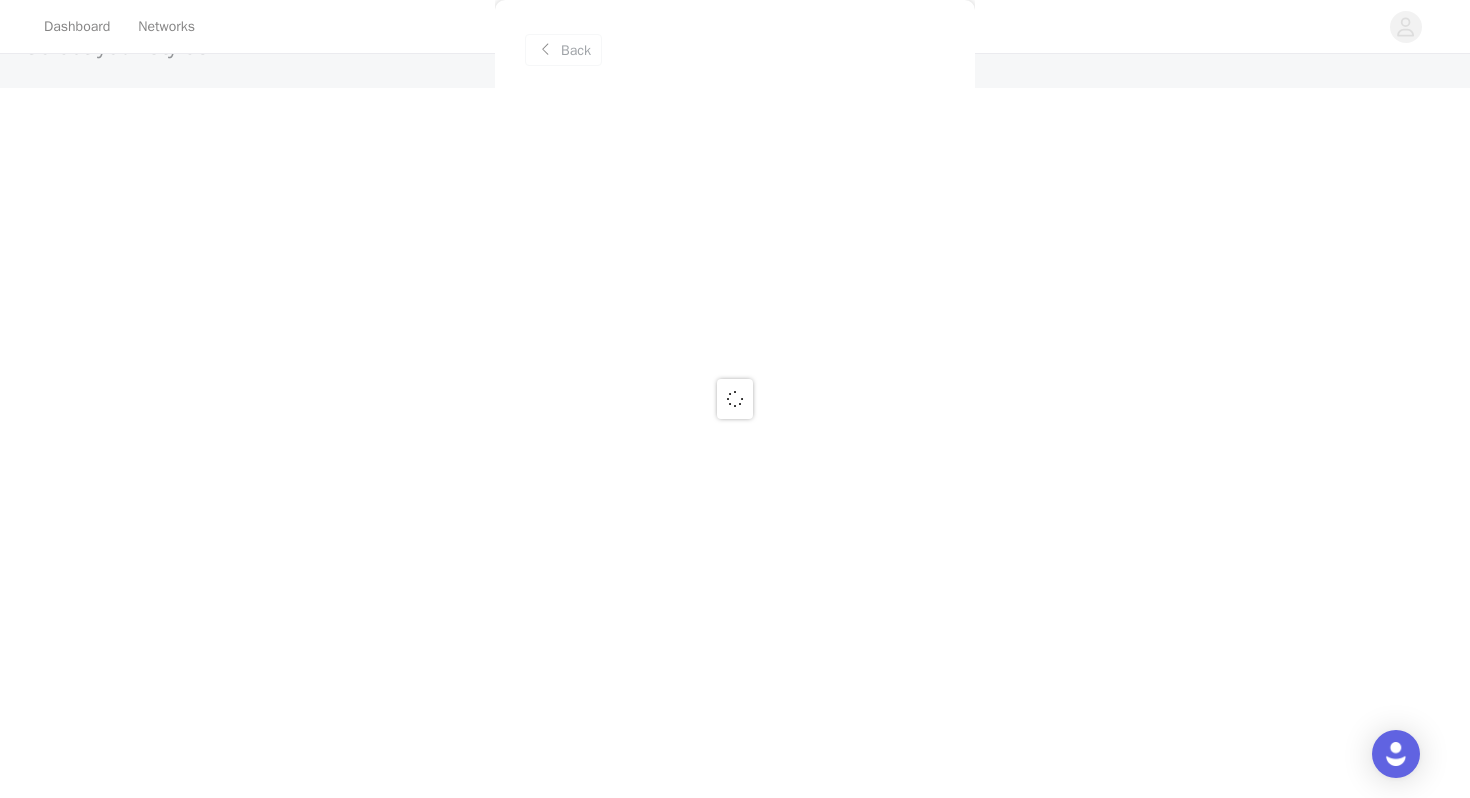 scroll, scrollTop: 0, scrollLeft: 0, axis: both 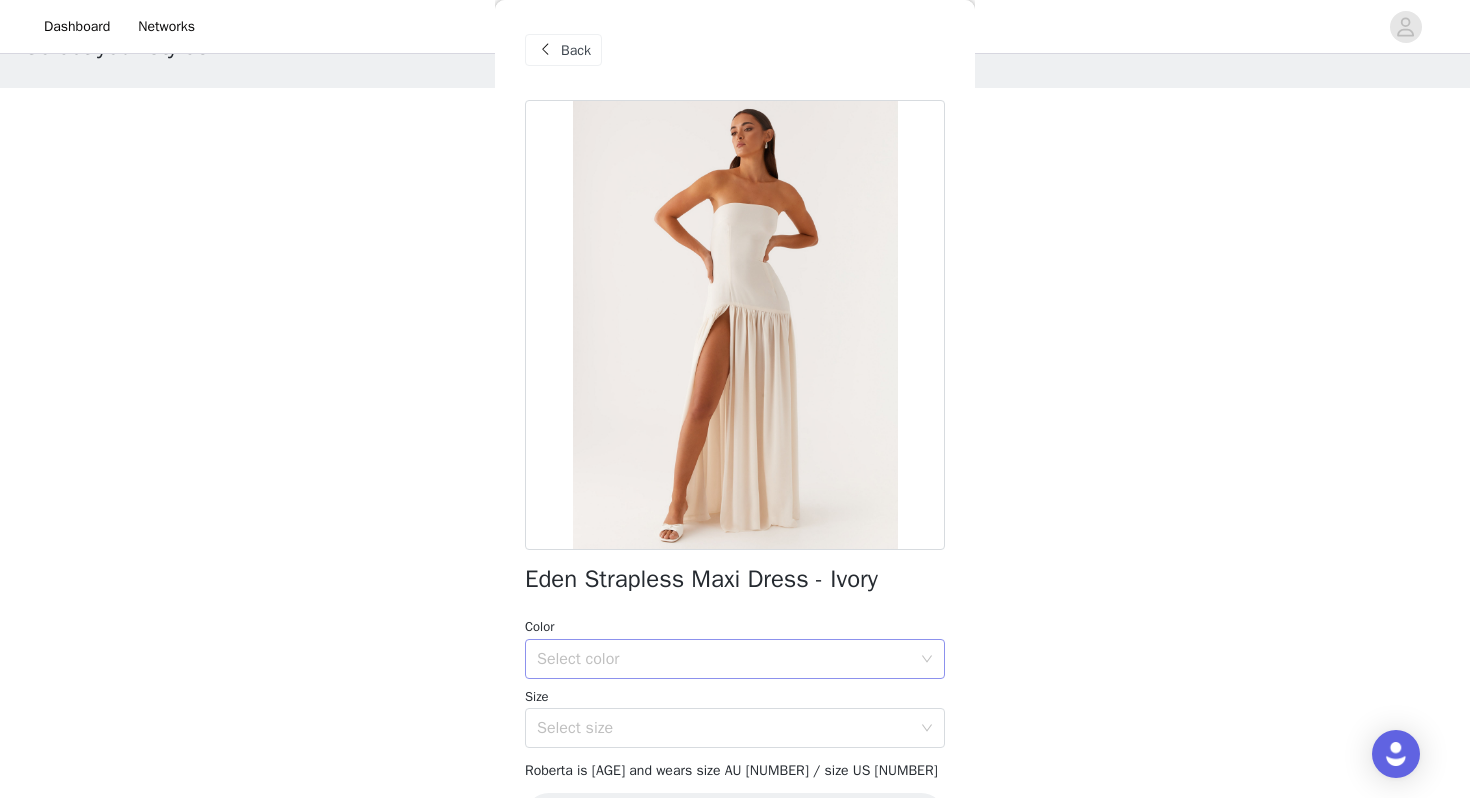 click on "Select color" at bounding box center (724, 659) 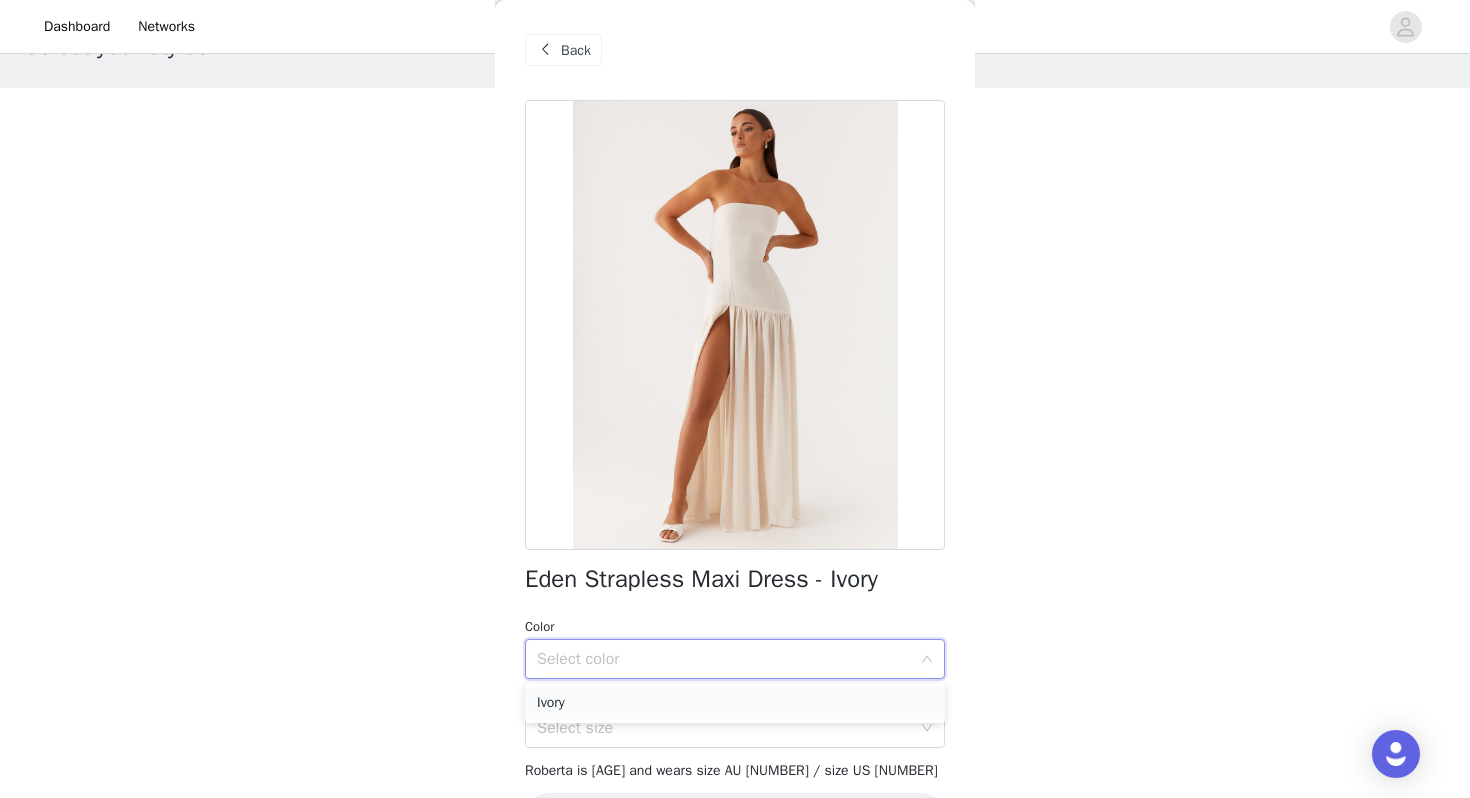 click on "Ivory" at bounding box center [735, 703] 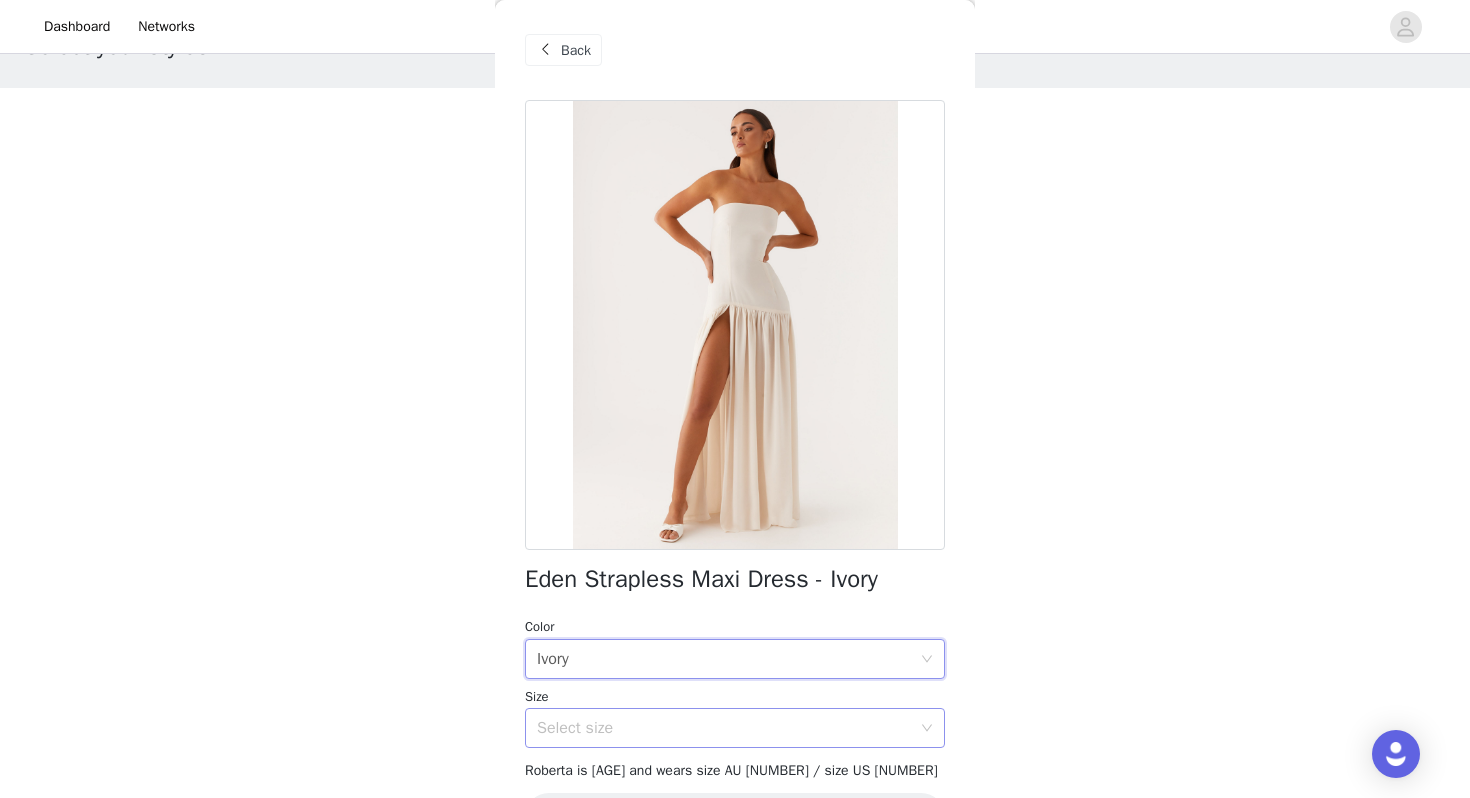 click on "Select size" at bounding box center (724, 728) 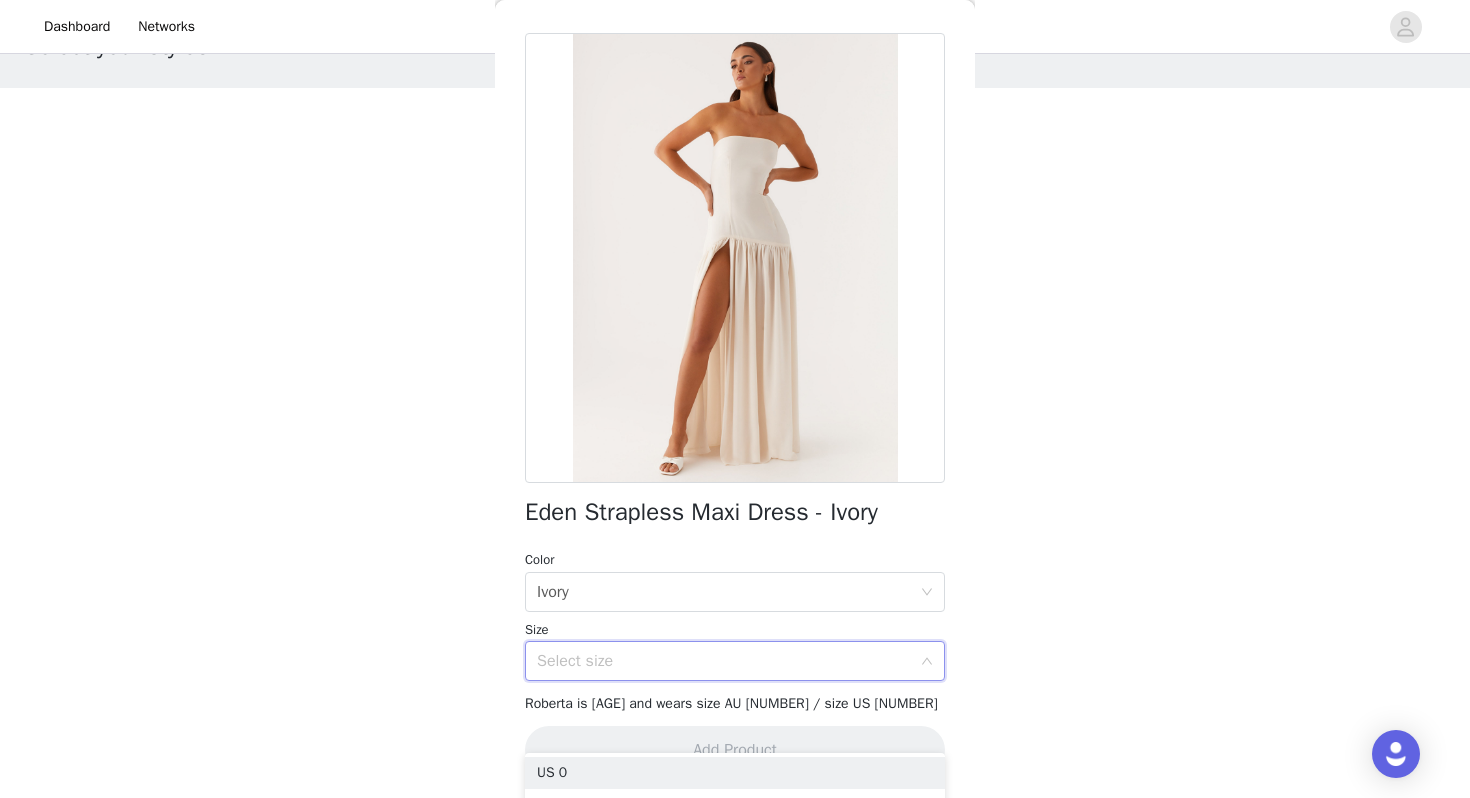 scroll, scrollTop: 250, scrollLeft: 0, axis: vertical 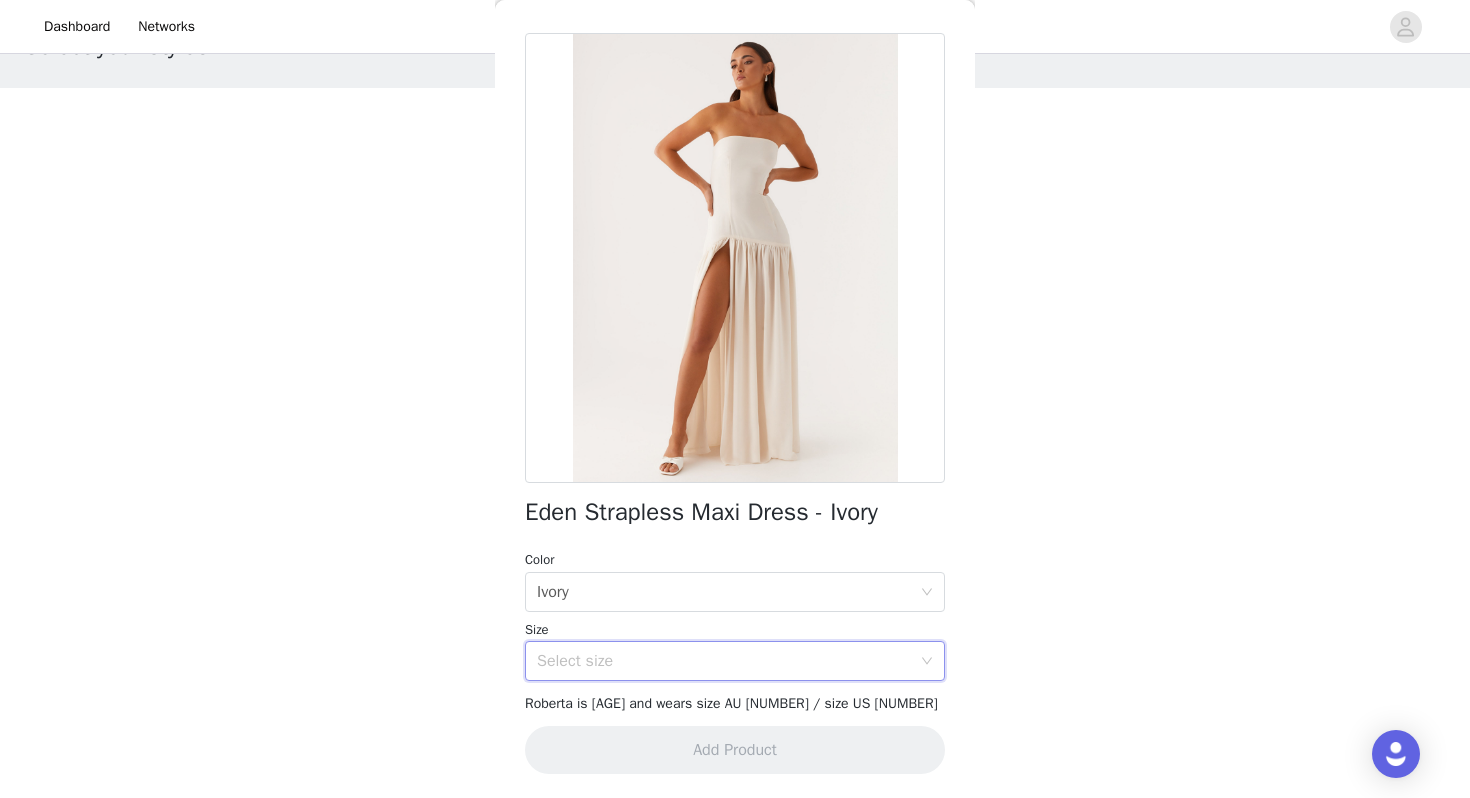 click on "Select size" at bounding box center (724, 661) 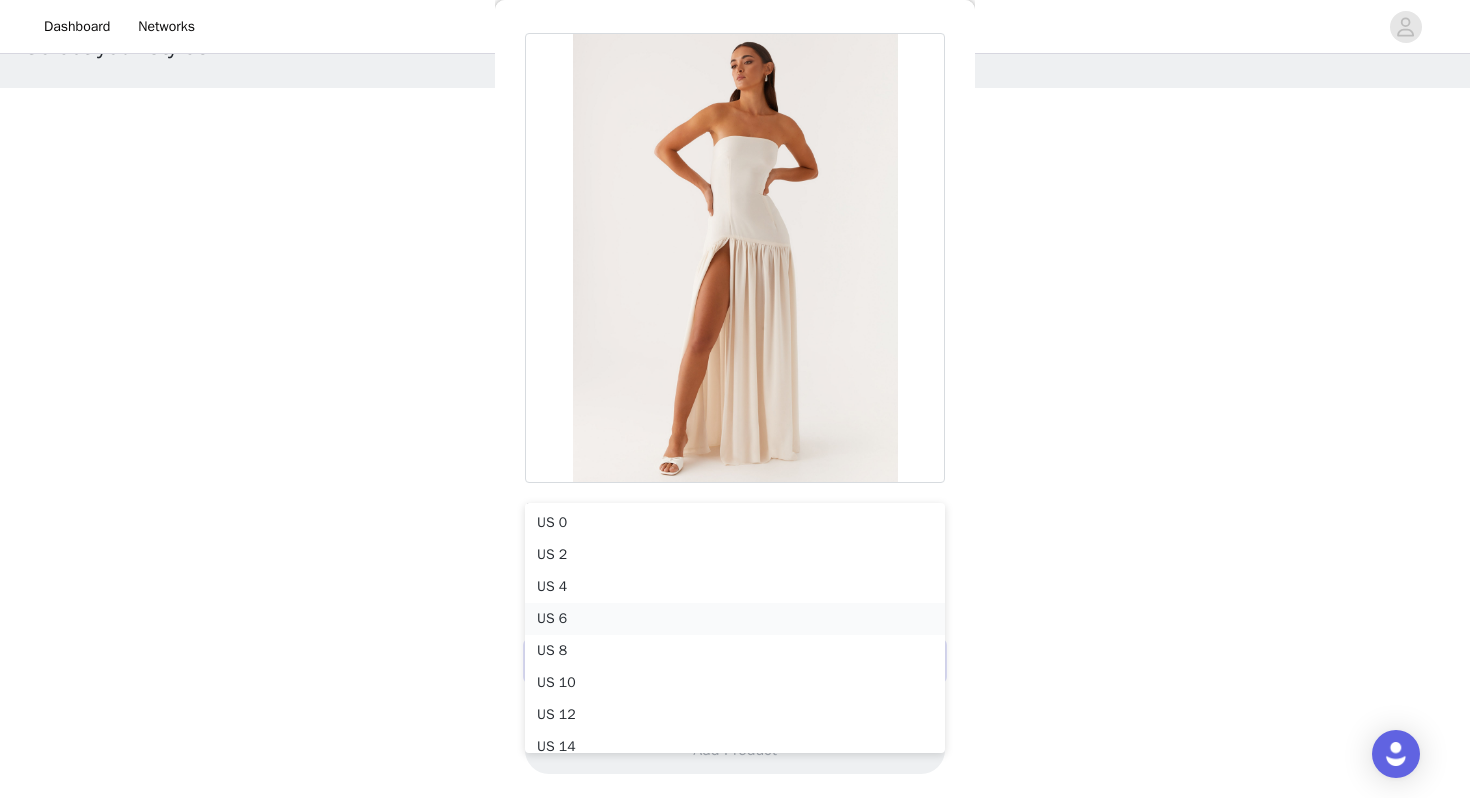 click on "US 6" at bounding box center [735, 619] 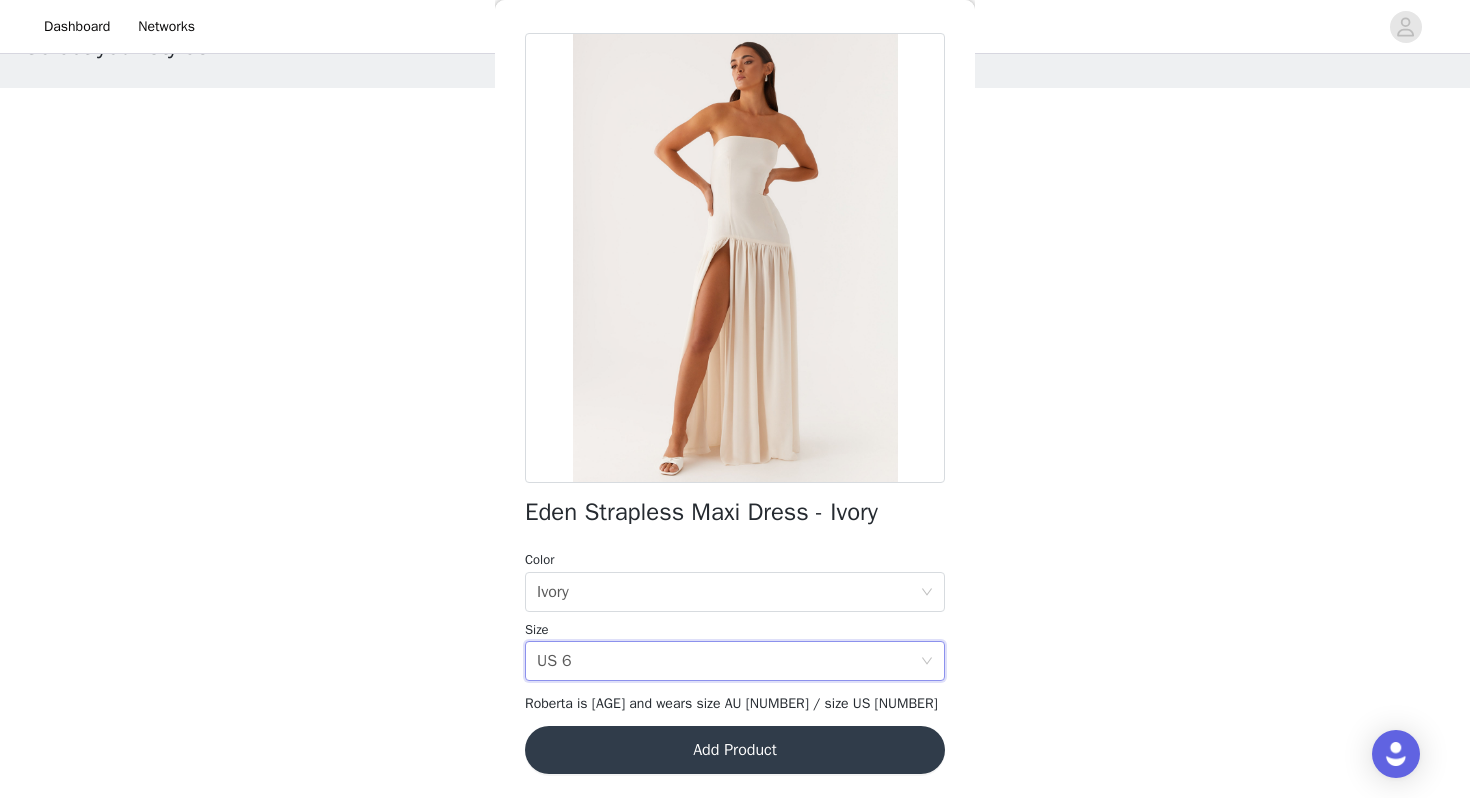 click on "Add Product" at bounding box center [735, 750] 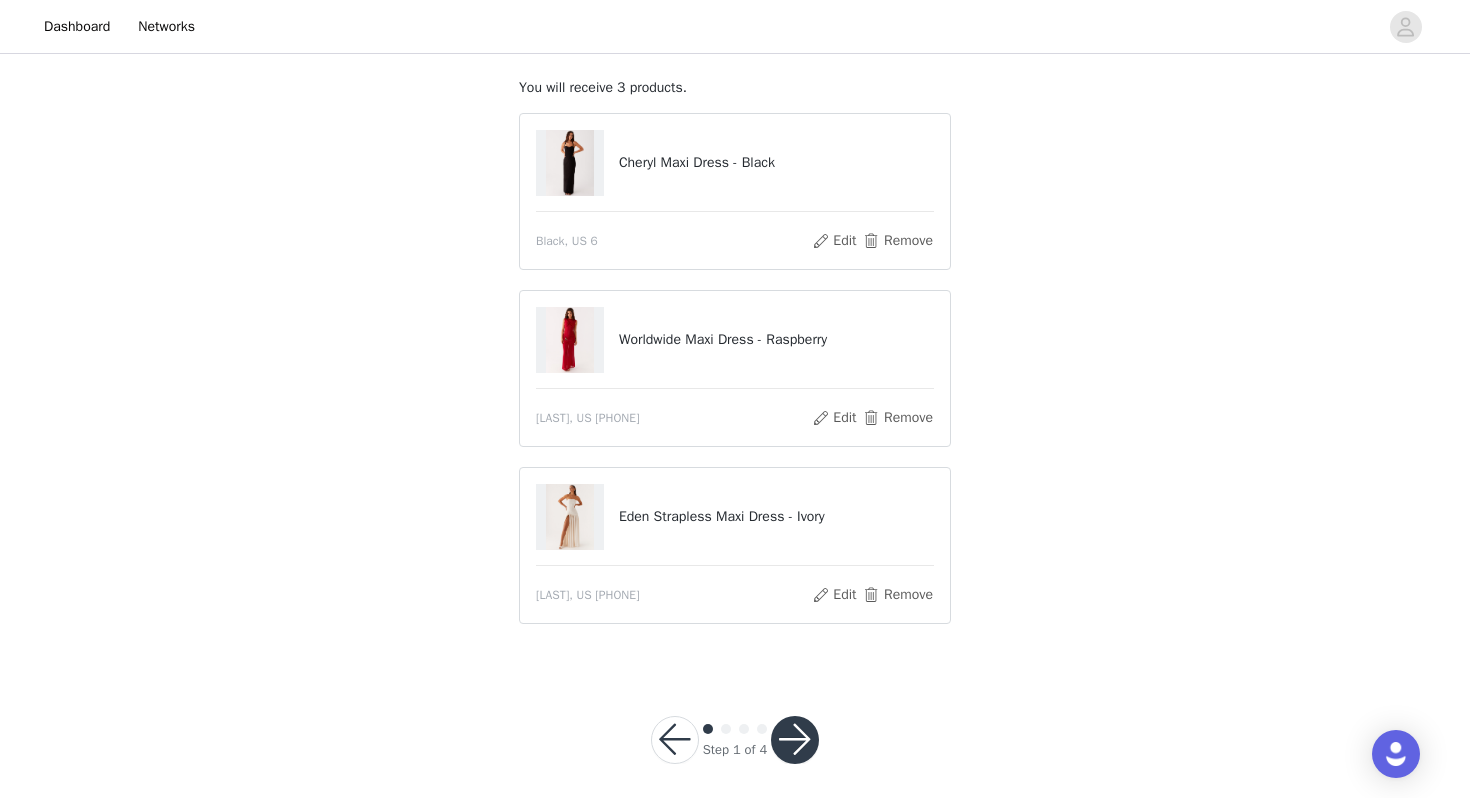 scroll, scrollTop: 107, scrollLeft: 0, axis: vertical 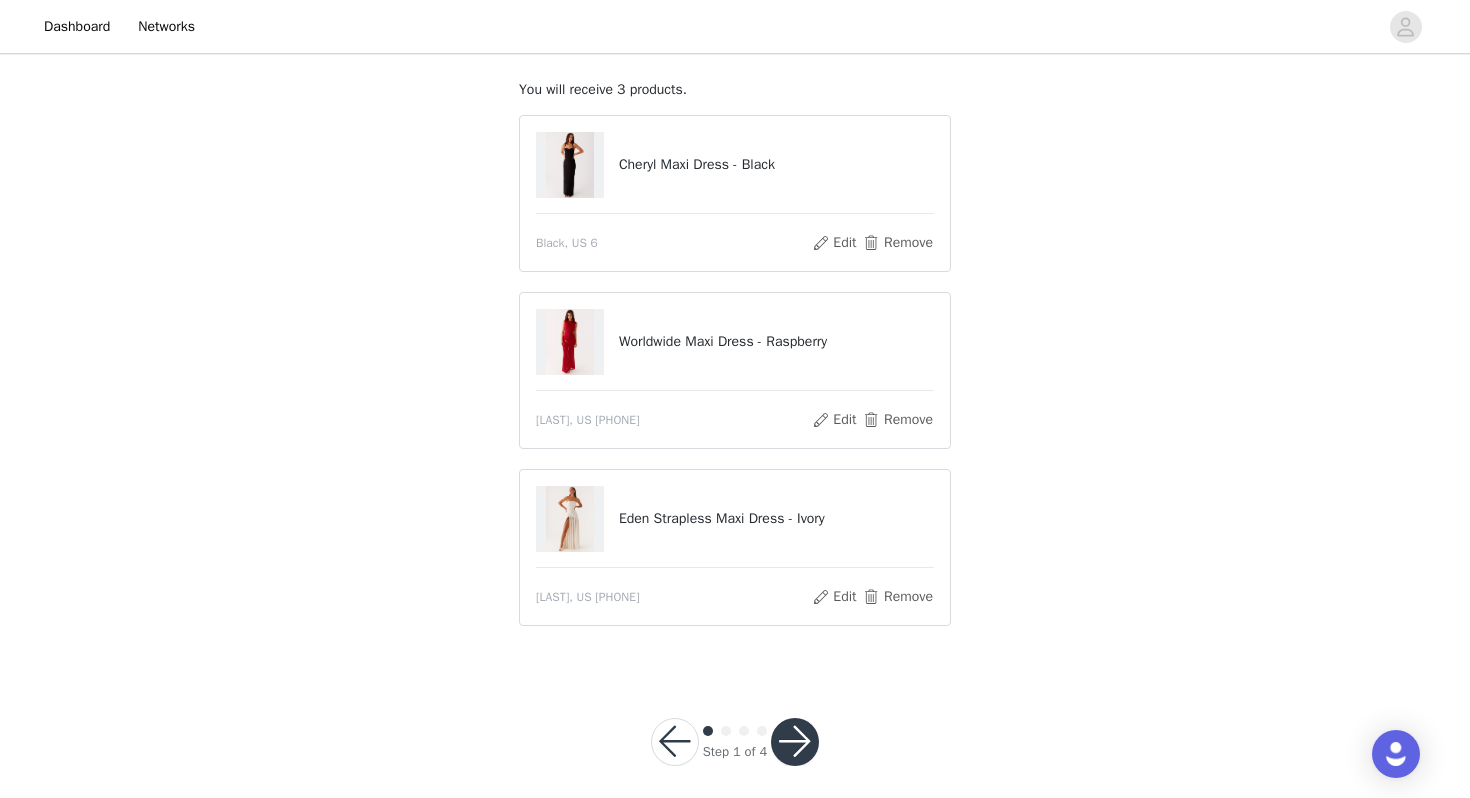 click at bounding box center [795, 742] 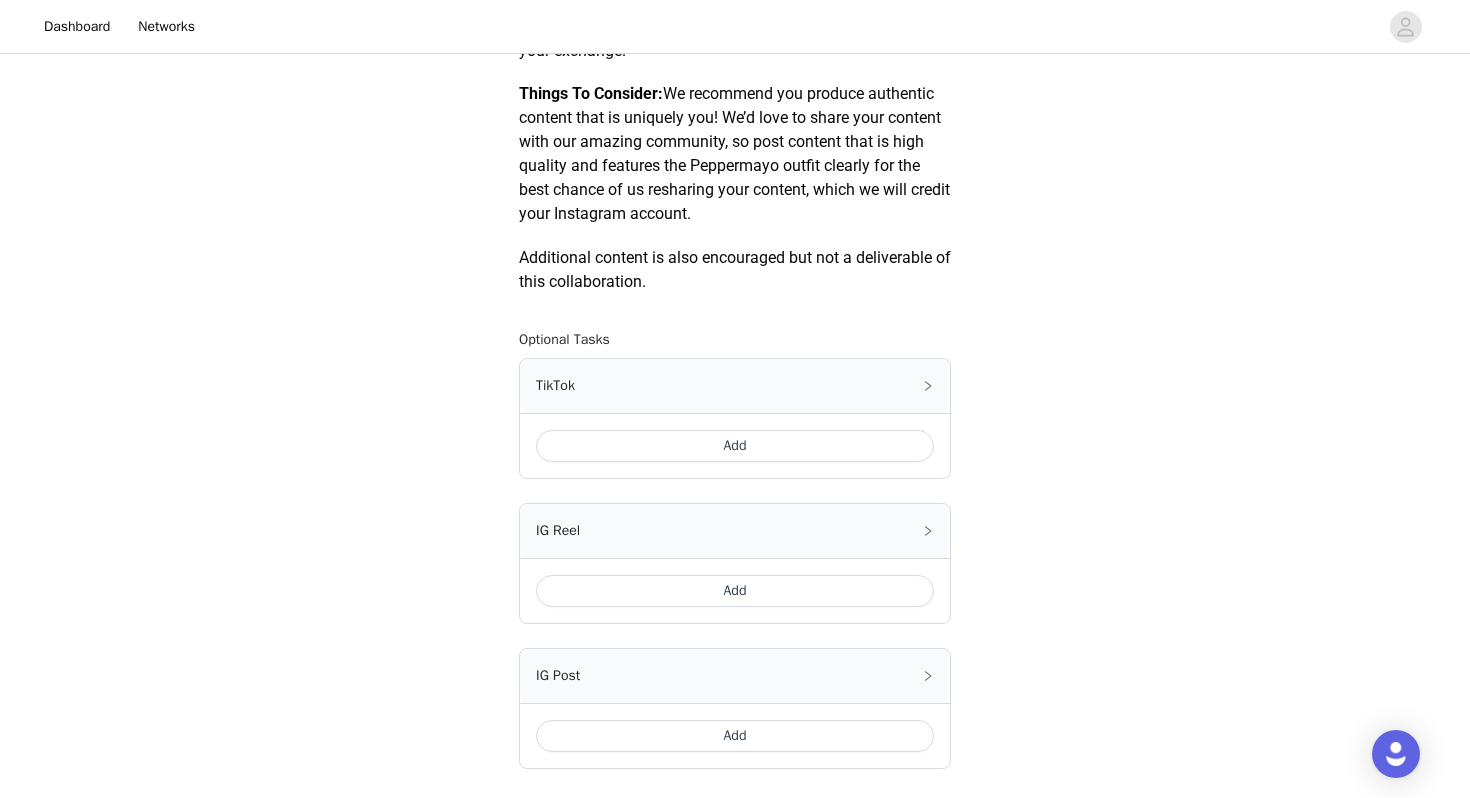 scroll, scrollTop: 997, scrollLeft: 0, axis: vertical 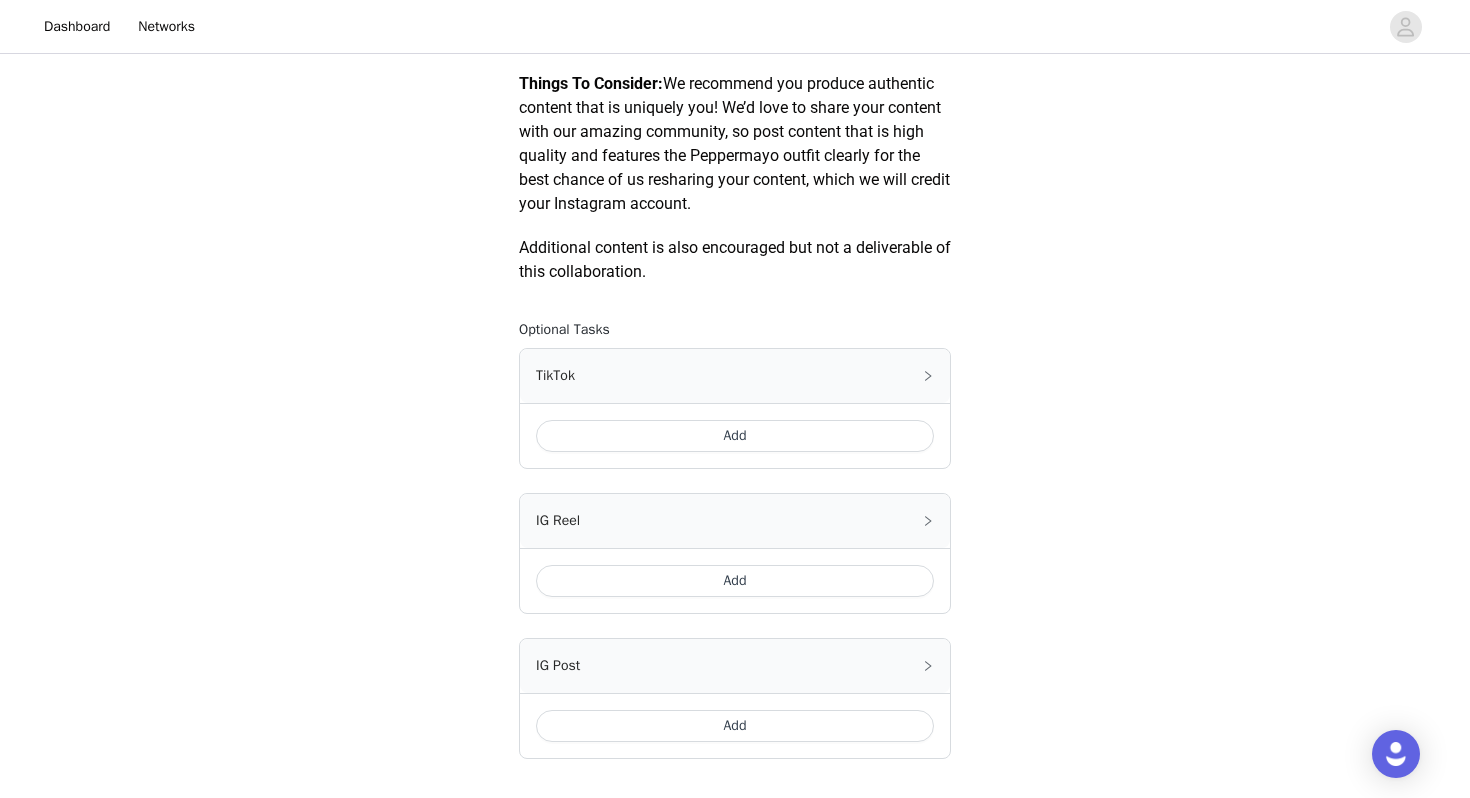 click on "Add" at bounding box center [735, 436] 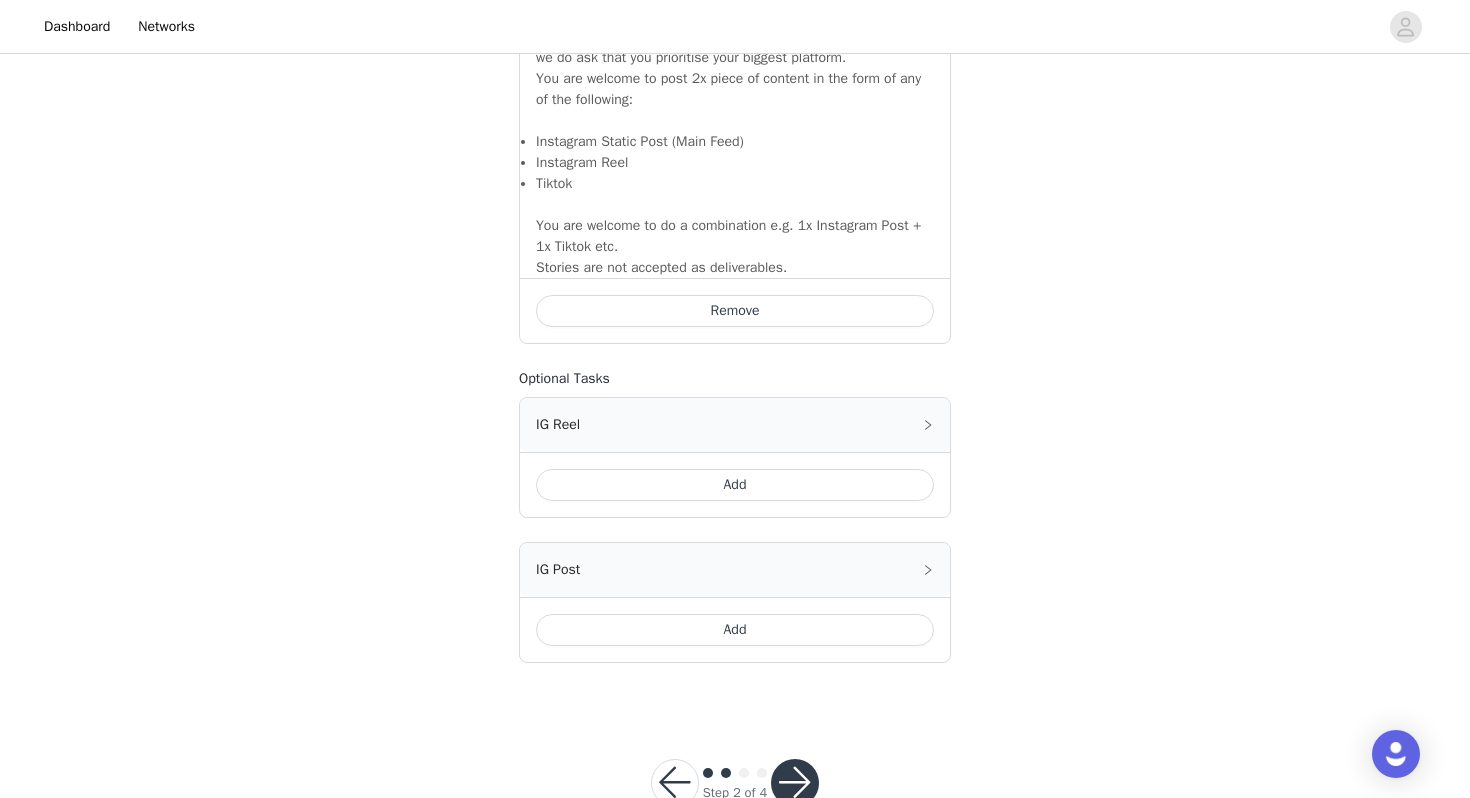 scroll, scrollTop: 1451, scrollLeft: 0, axis: vertical 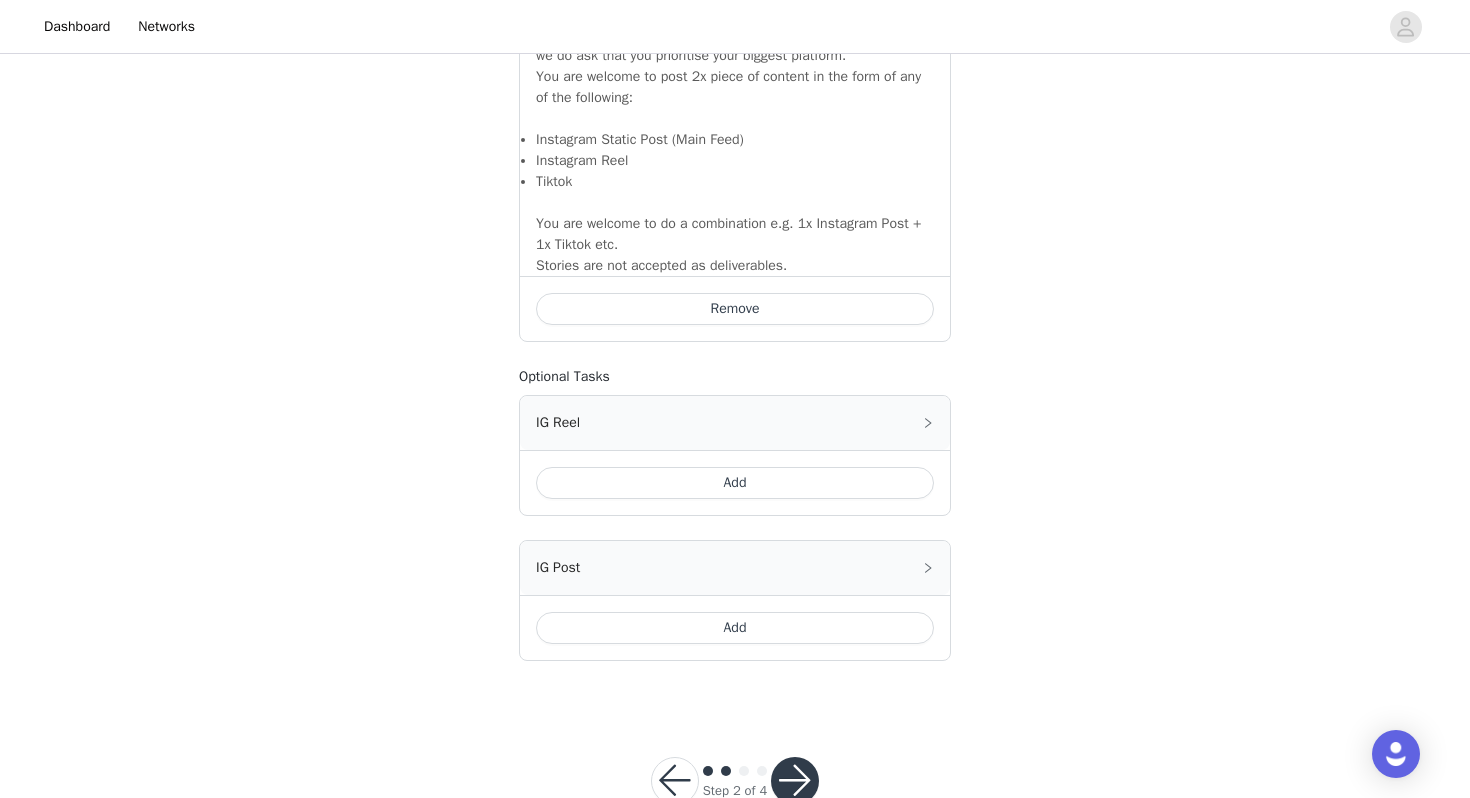 click on "Add" at bounding box center [735, 628] 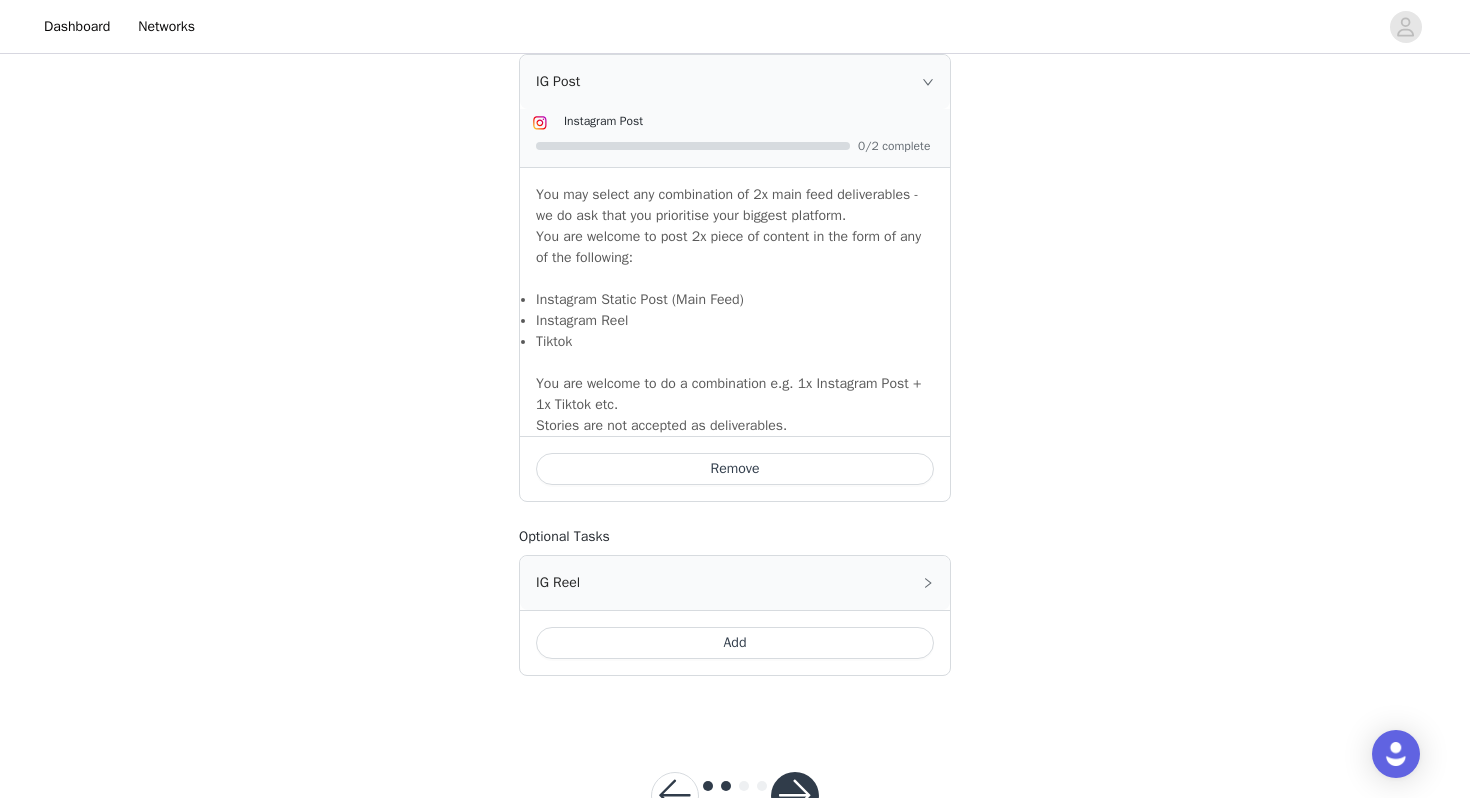 scroll, scrollTop: 1833, scrollLeft: 0, axis: vertical 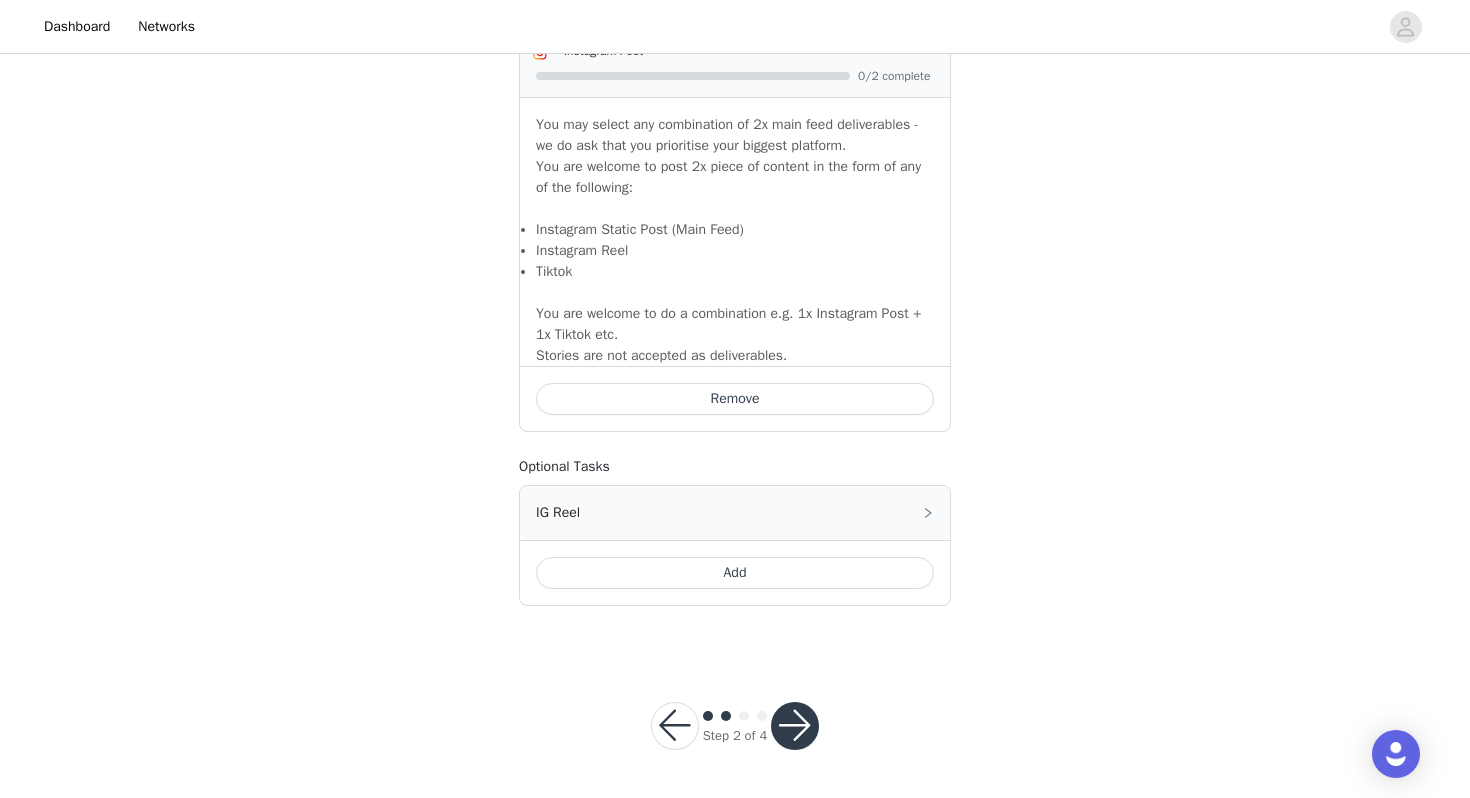 click at bounding box center [795, 726] 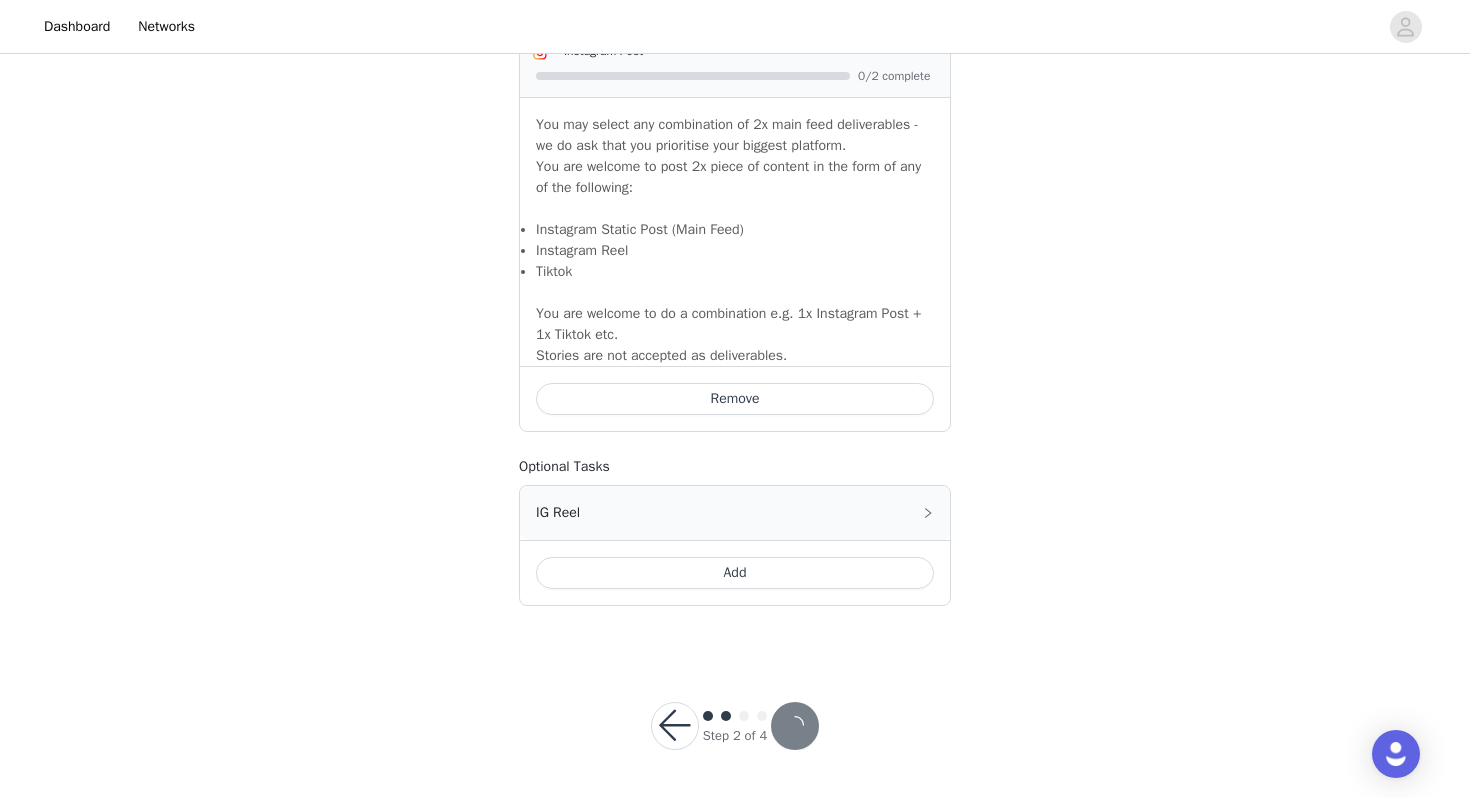 scroll, scrollTop: 0, scrollLeft: 0, axis: both 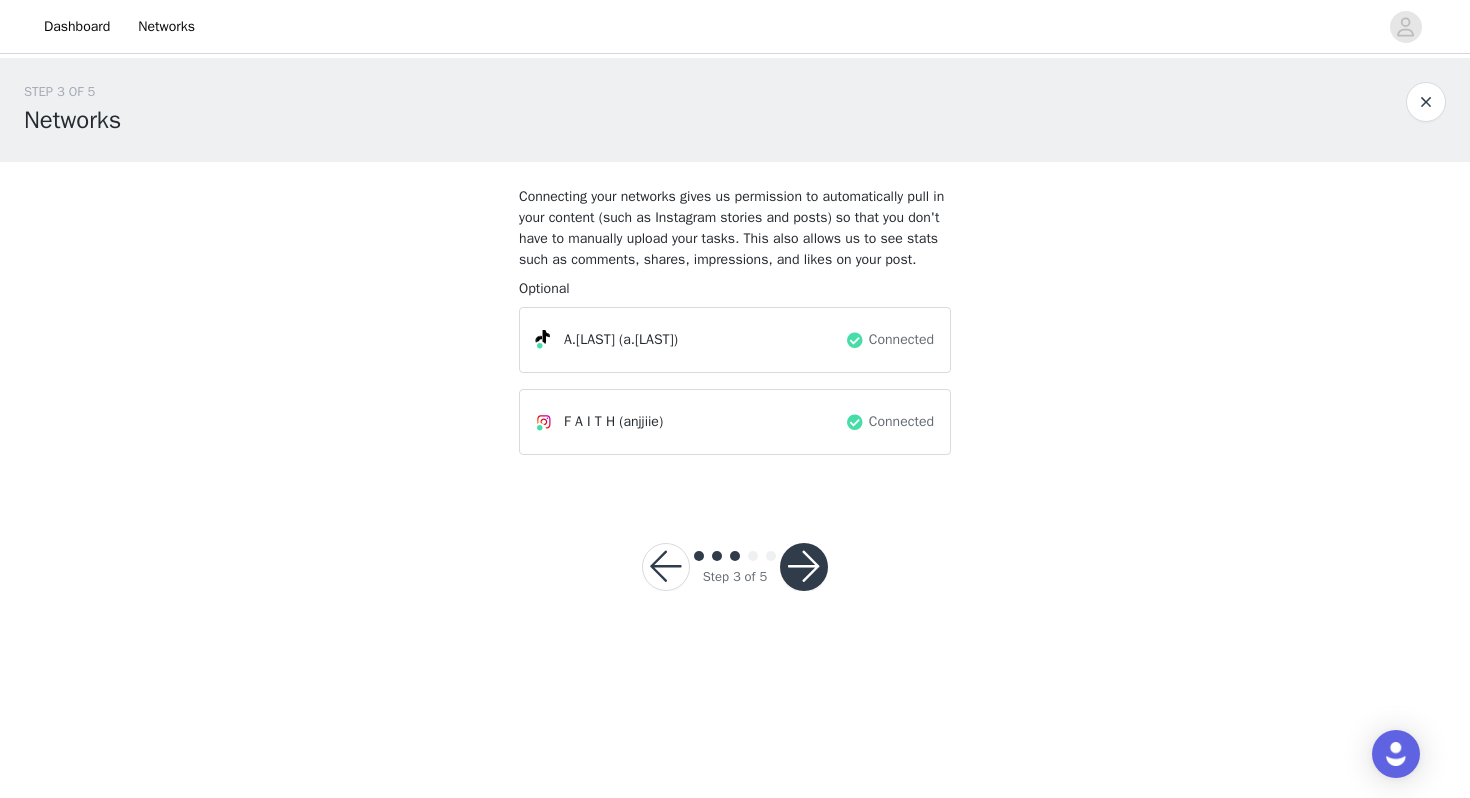 click at bounding box center (804, 567) 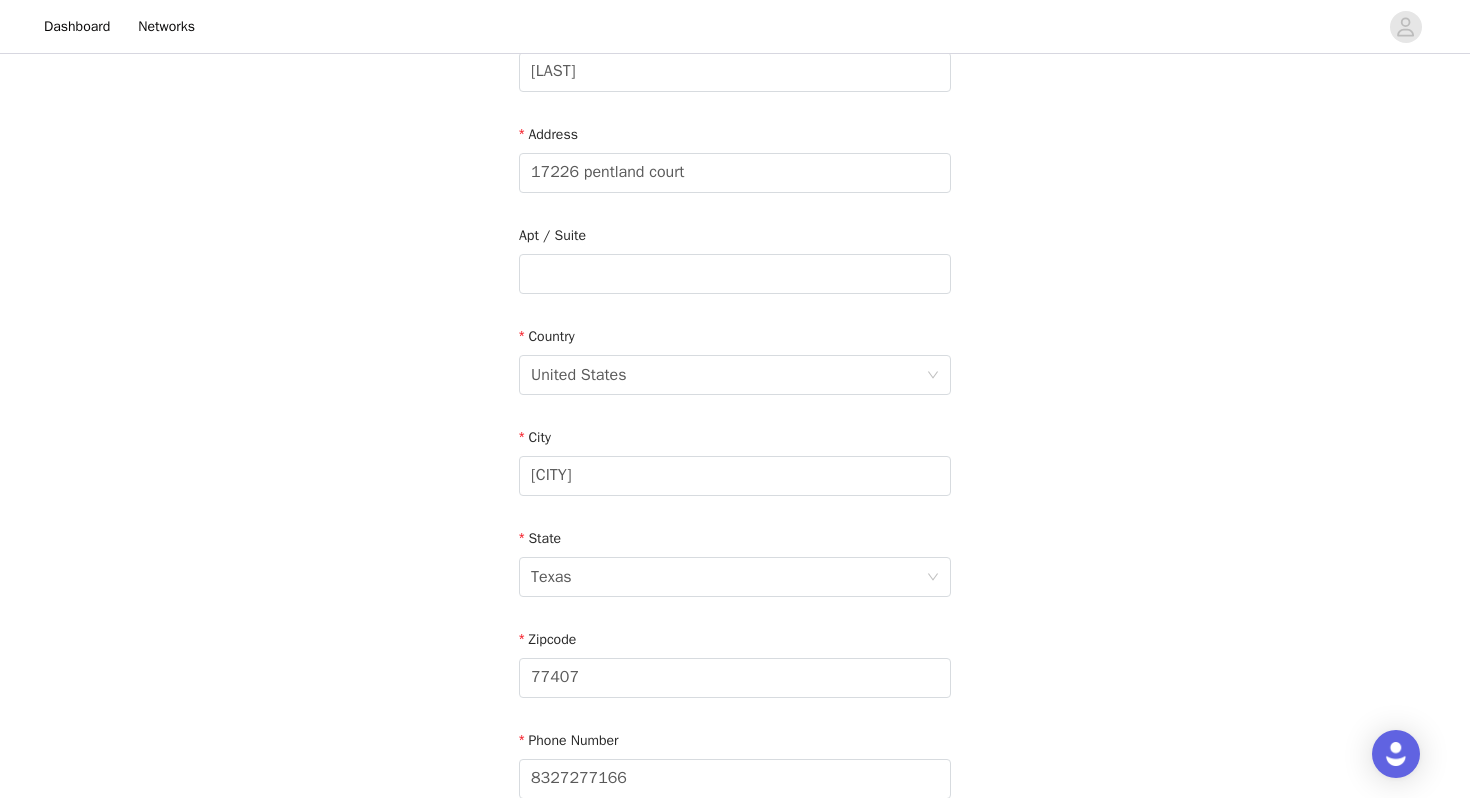 scroll, scrollTop: 565, scrollLeft: 0, axis: vertical 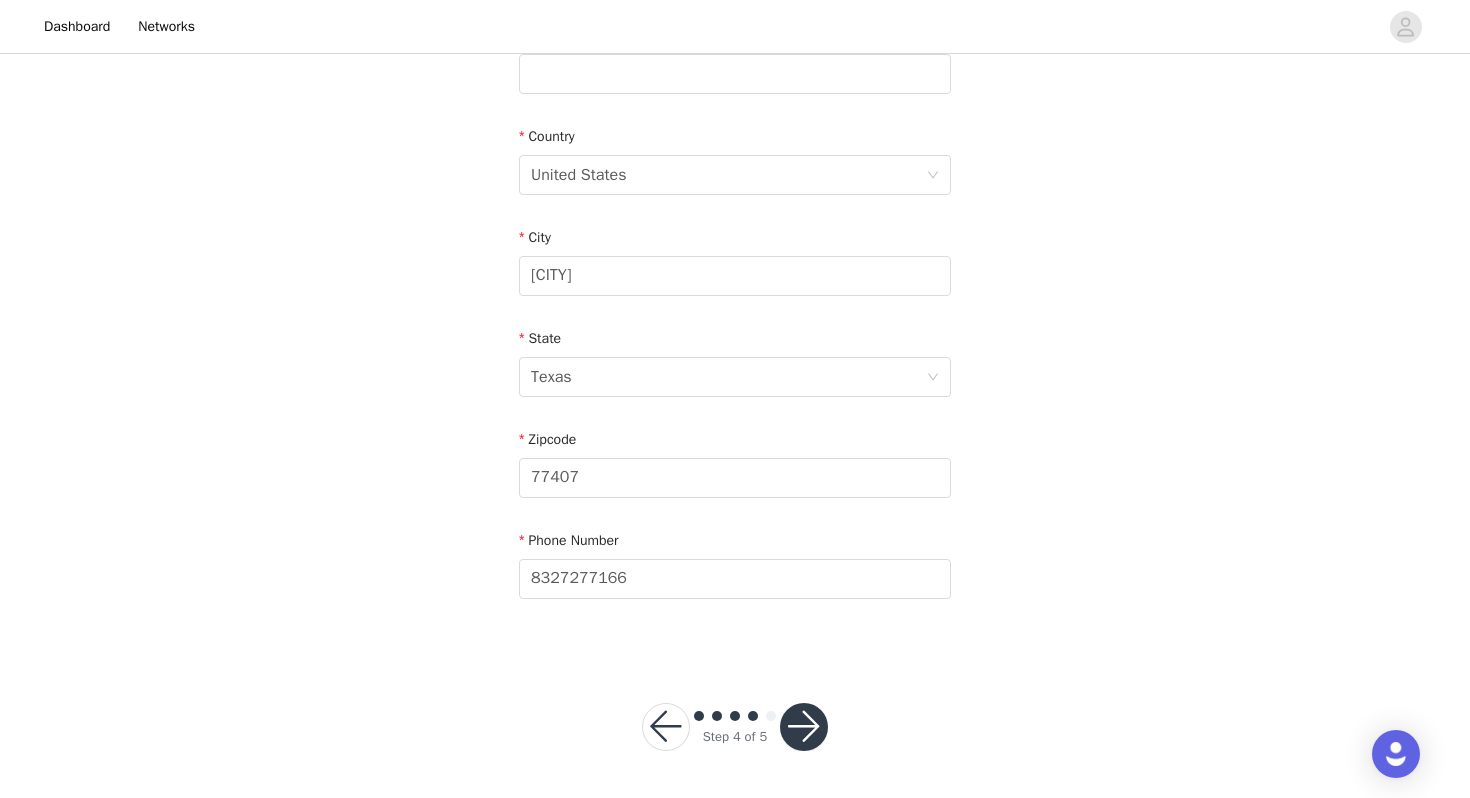 click at bounding box center [804, 727] 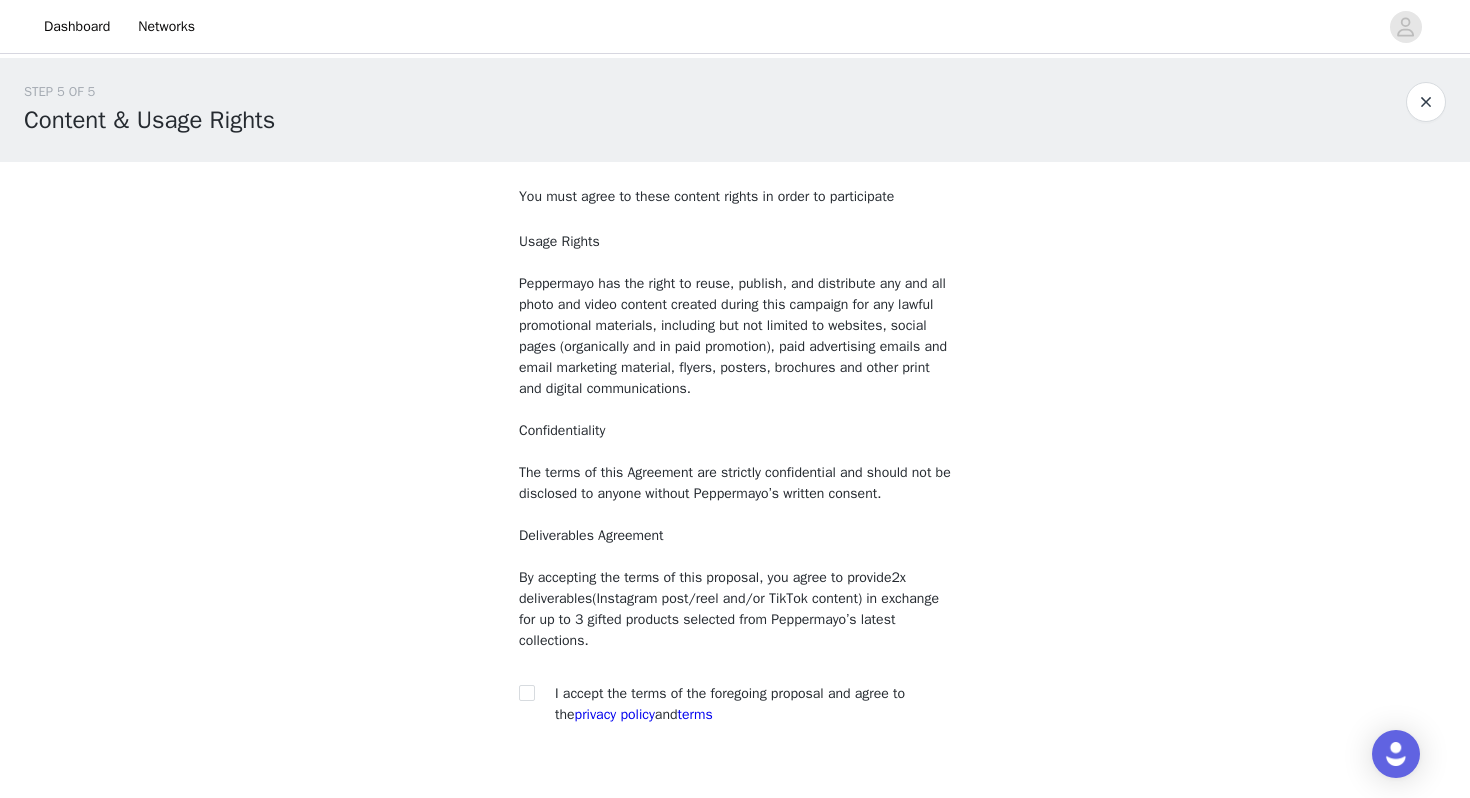scroll, scrollTop: 126, scrollLeft: 0, axis: vertical 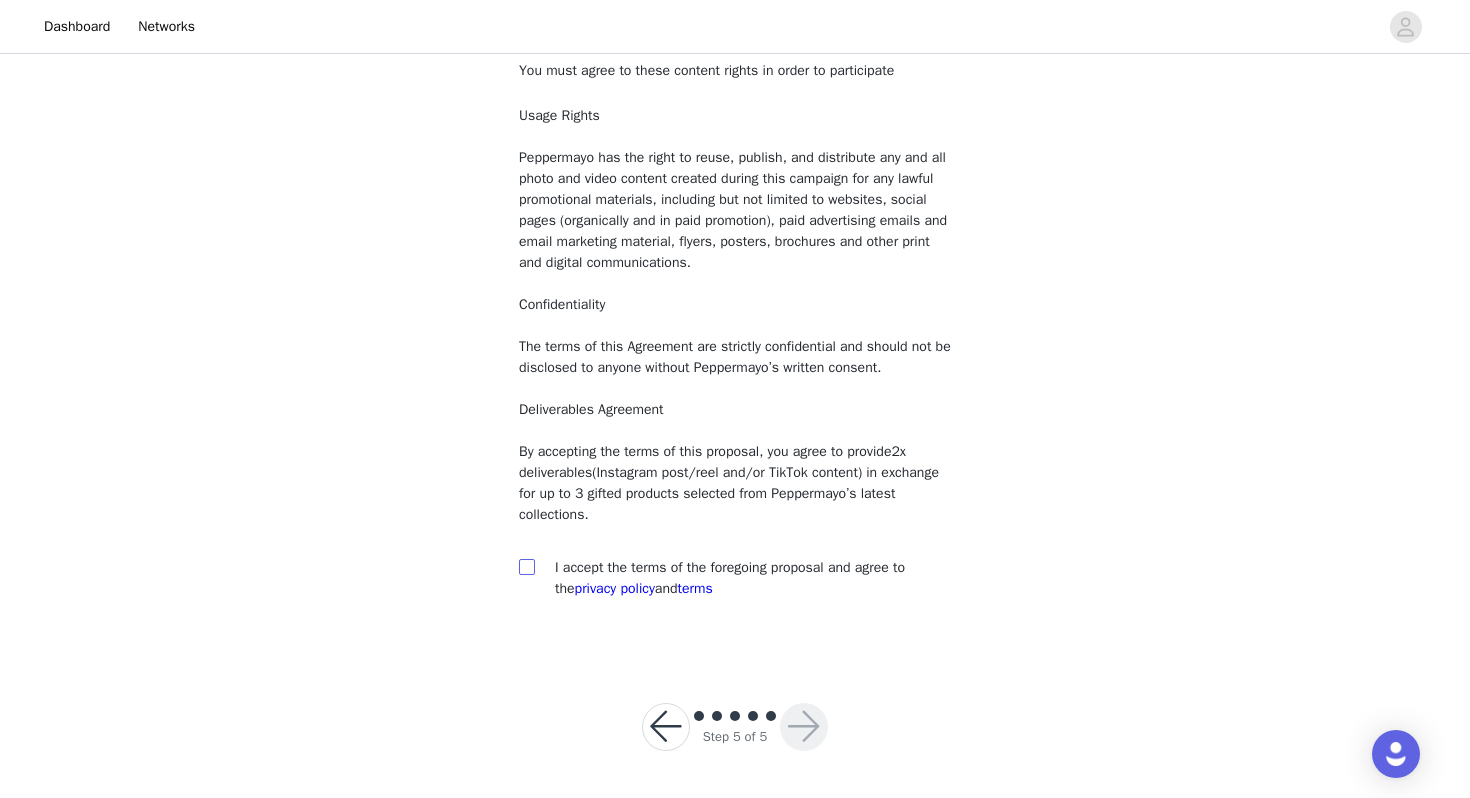 click at bounding box center [527, 567] 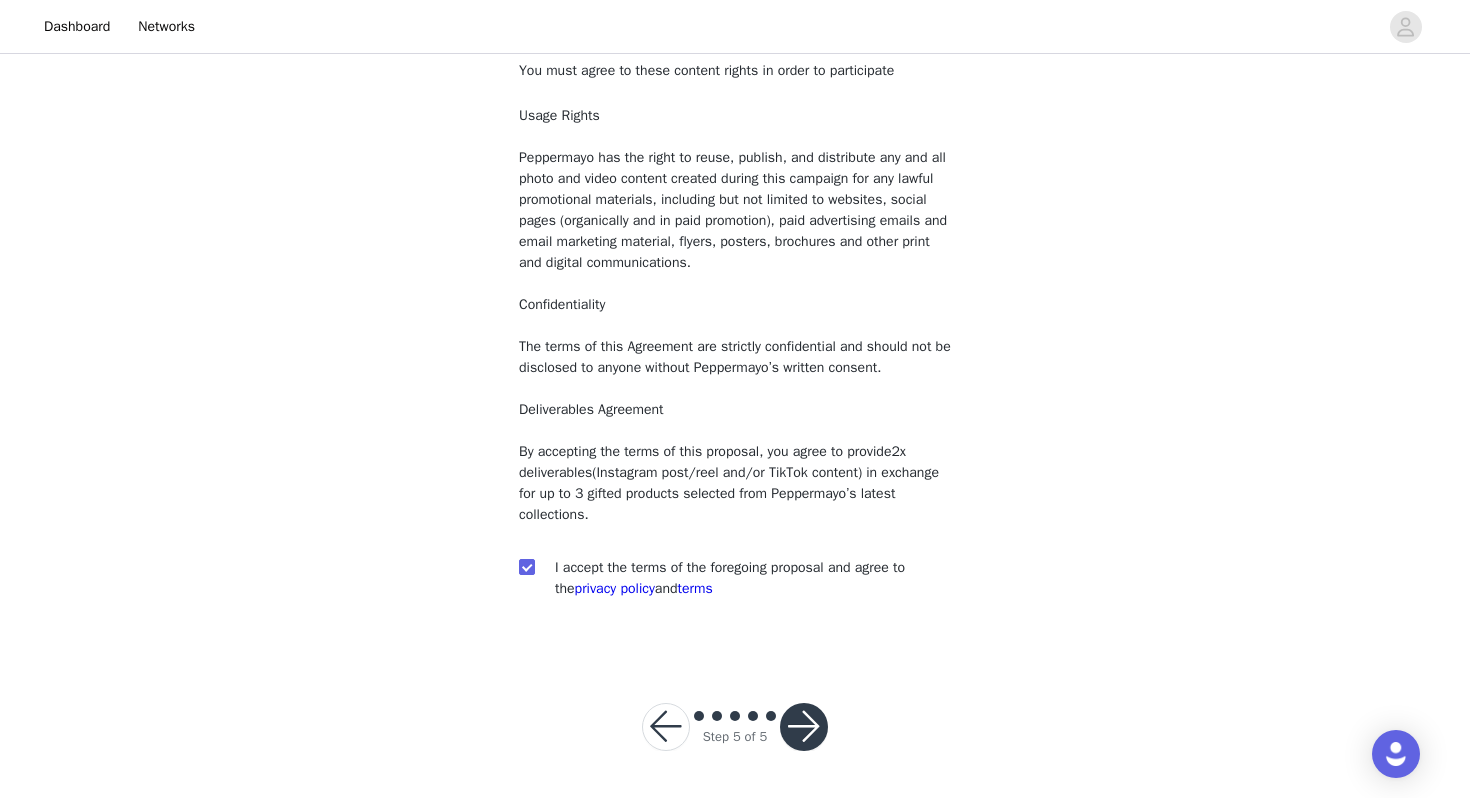 click at bounding box center (804, 727) 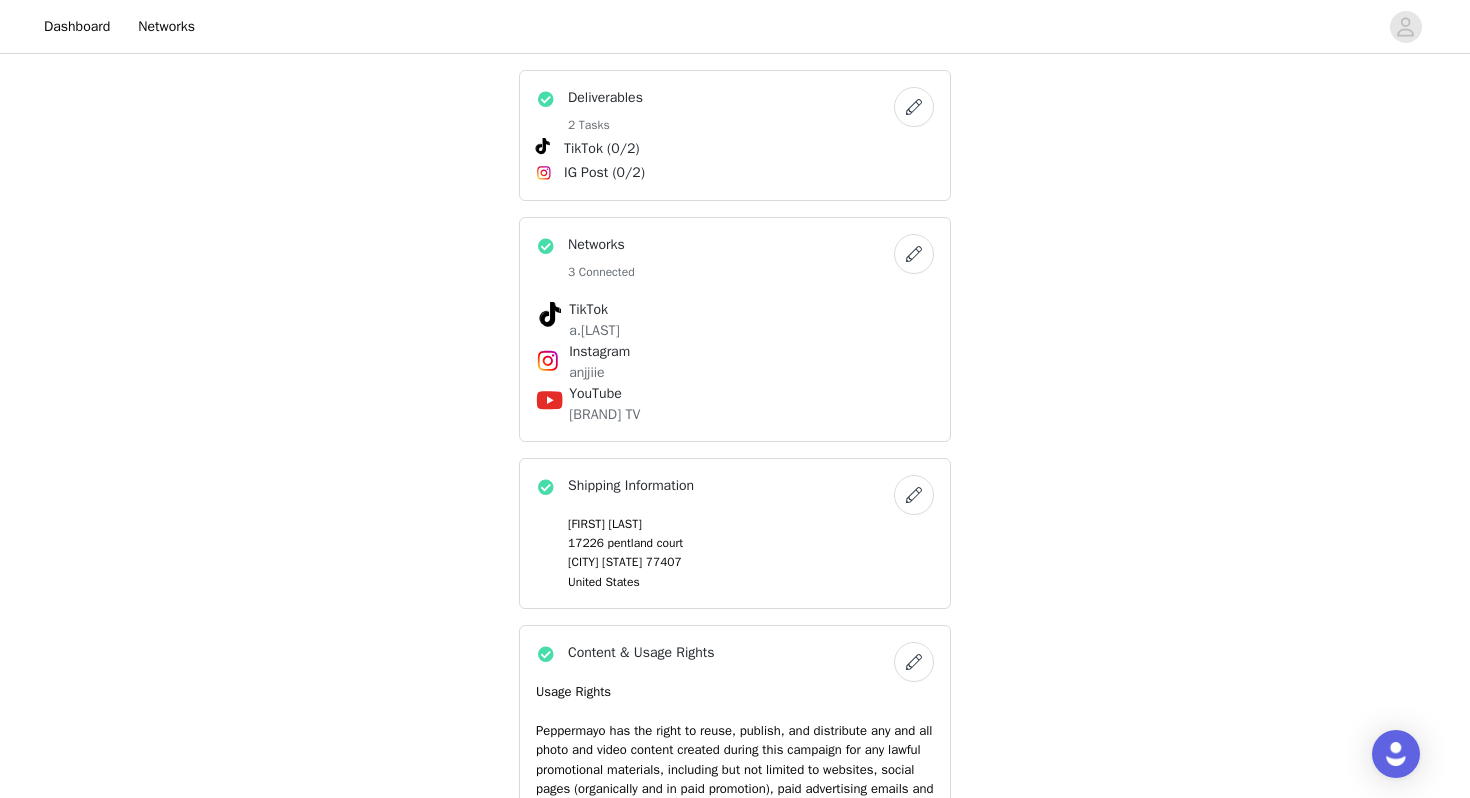 scroll, scrollTop: 1620, scrollLeft: 0, axis: vertical 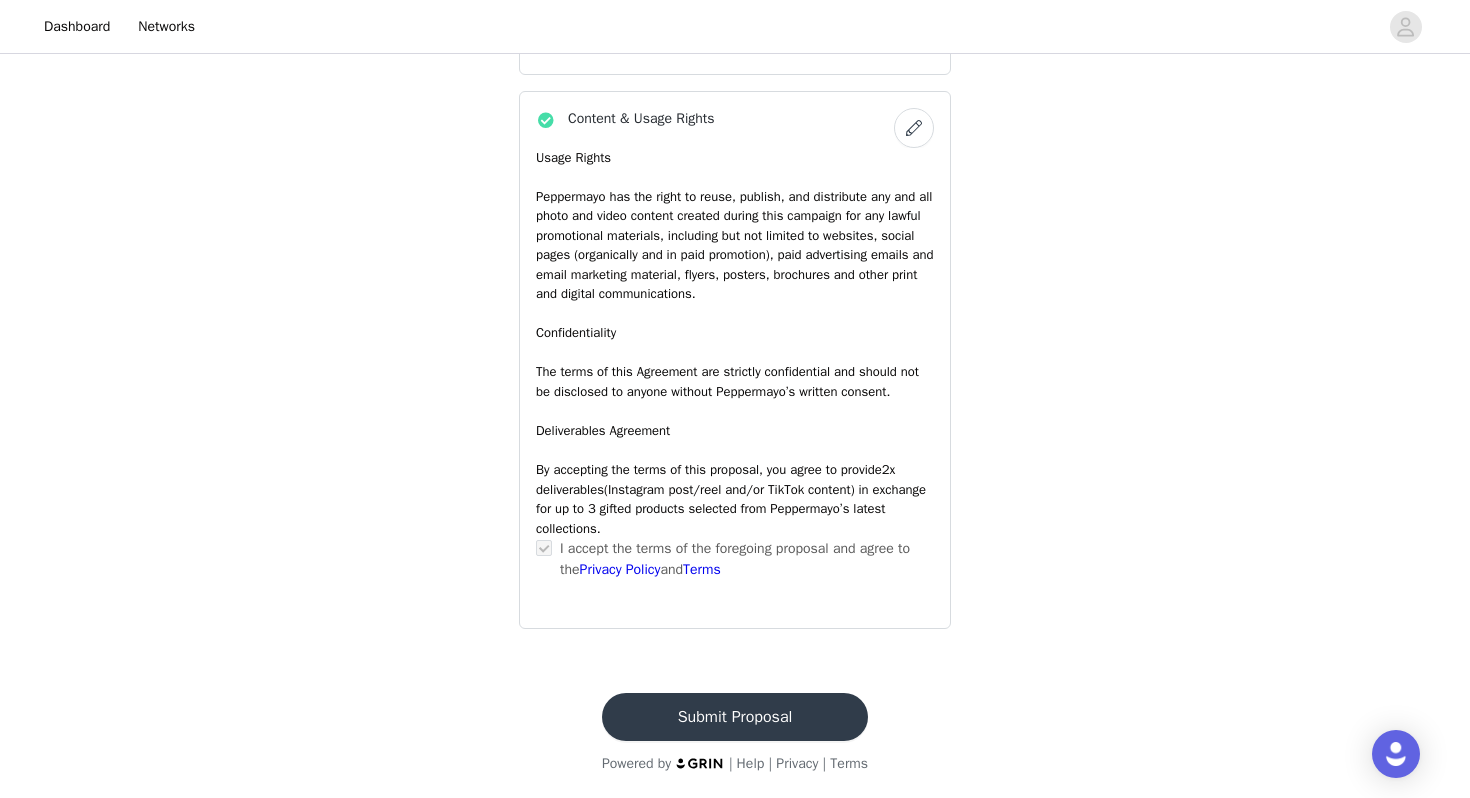 click on "Submit Proposal" at bounding box center (735, 717) 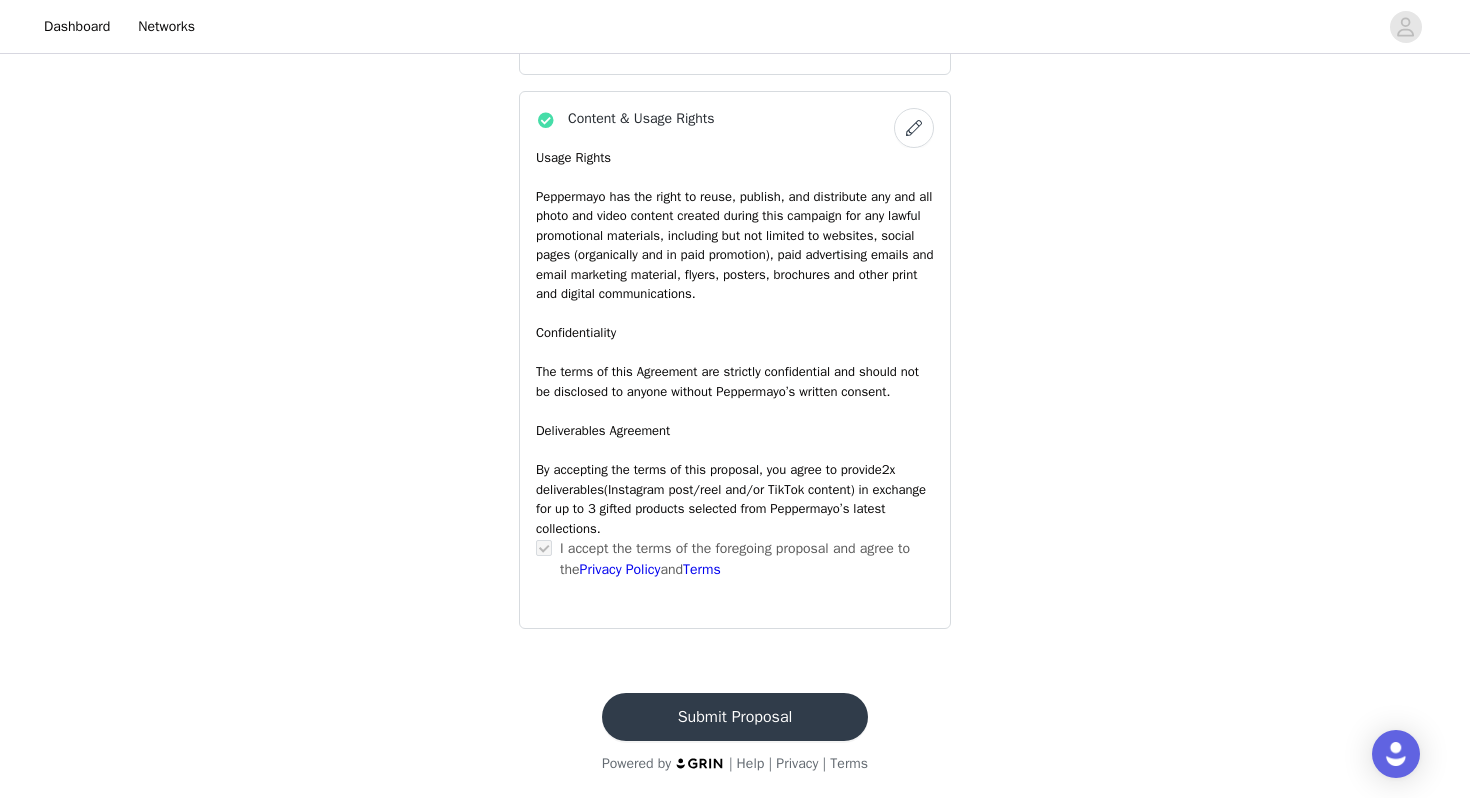 scroll, scrollTop: 0, scrollLeft: 0, axis: both 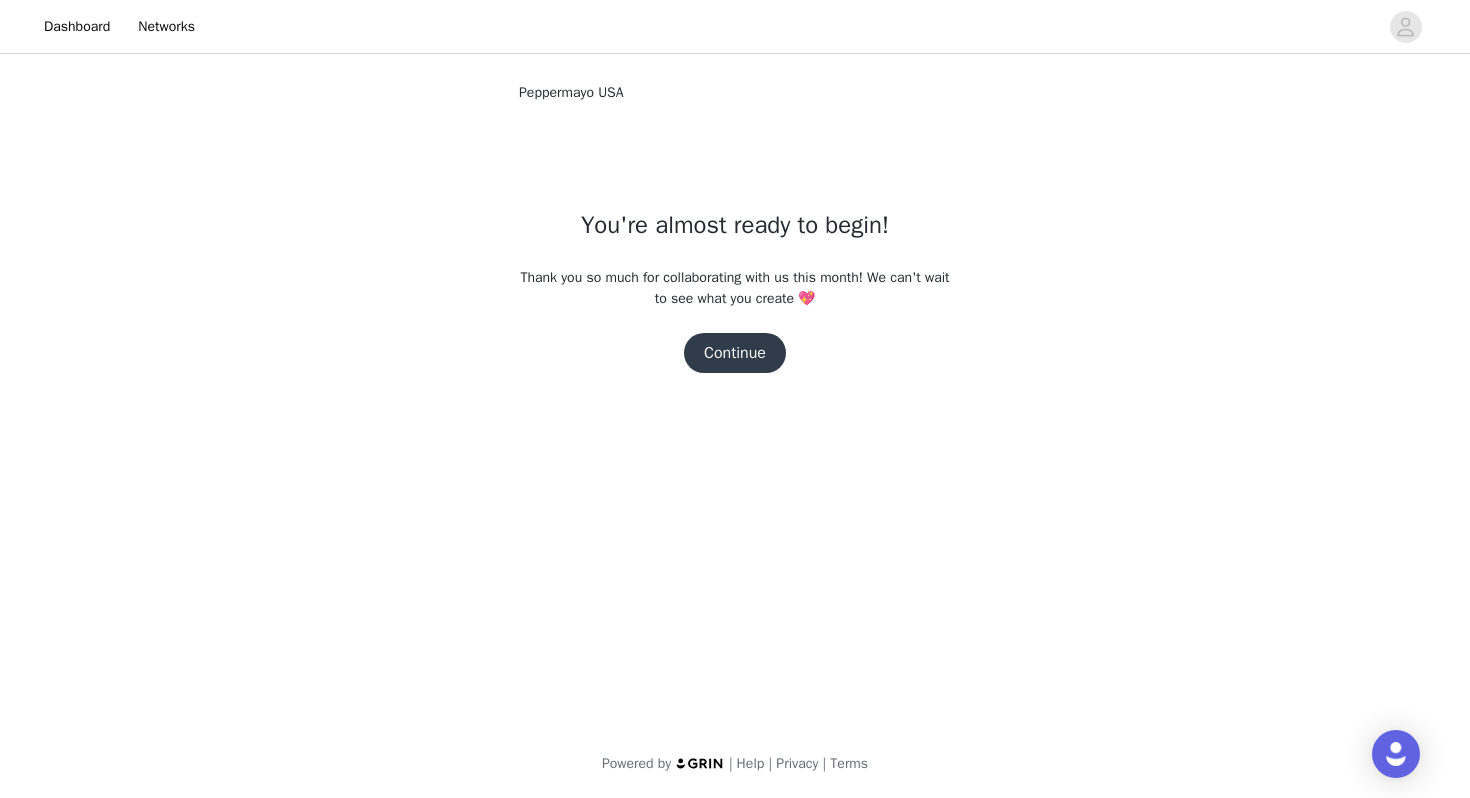 click on "Continue" at bounding box center [735, 353] 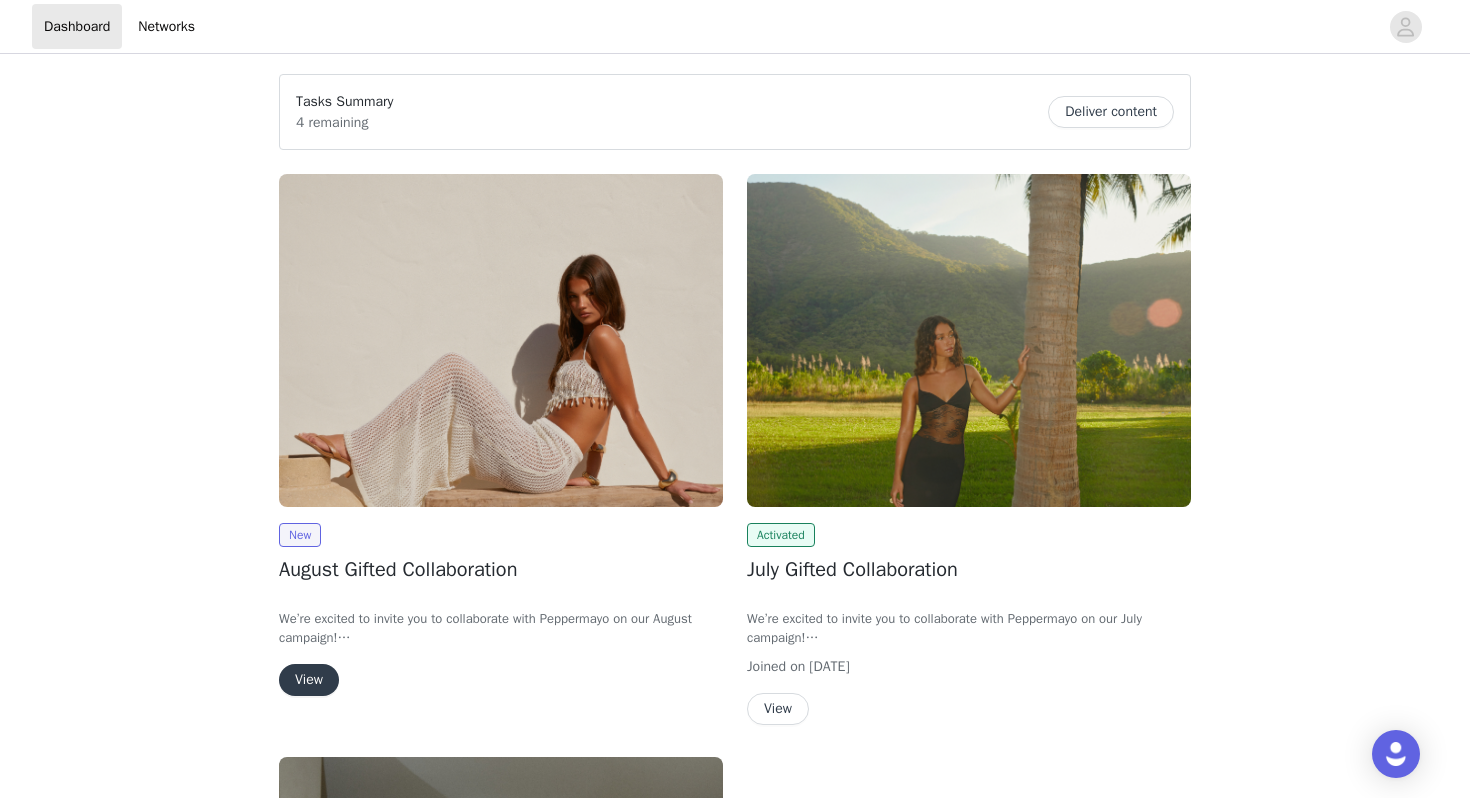 scroll, scrollTop: 0, scrollLeft: 0, axis: both 